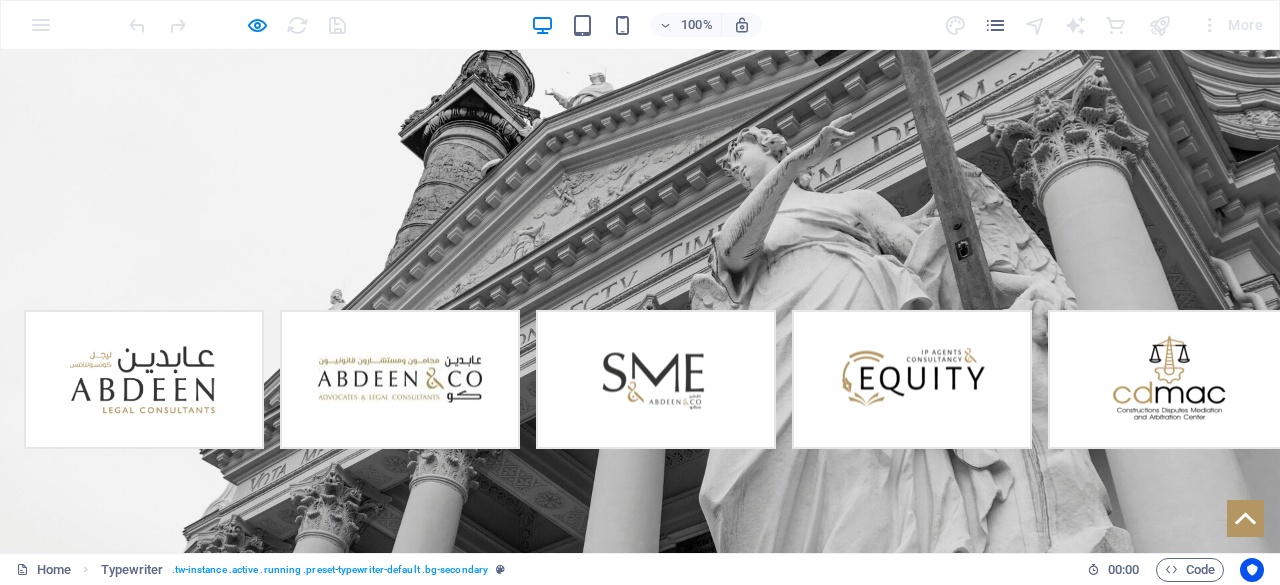 scroll, scrollTop: 372, scrollLeft: 0, axis: vertical 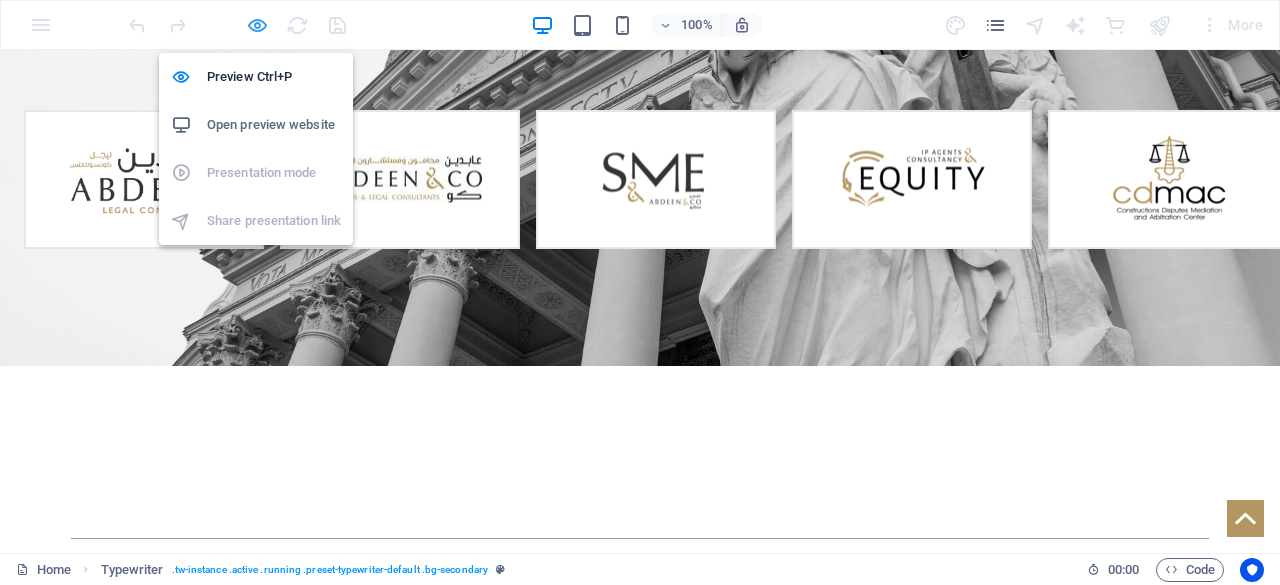 click at bounding box center [257, 25] 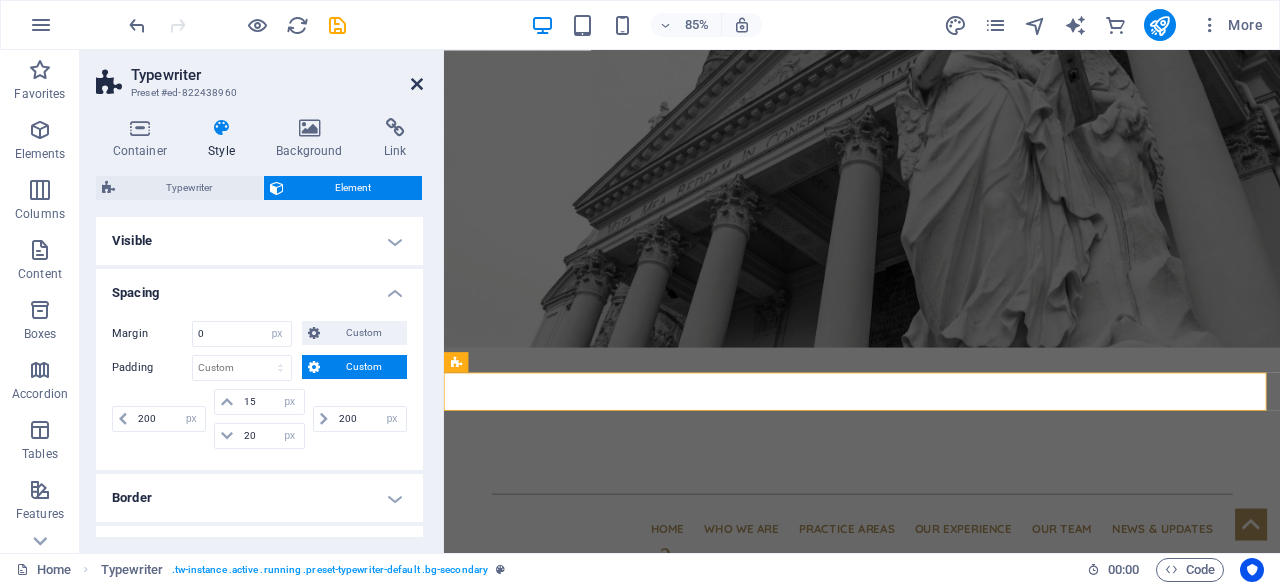 click at bounding box center [417, 84] 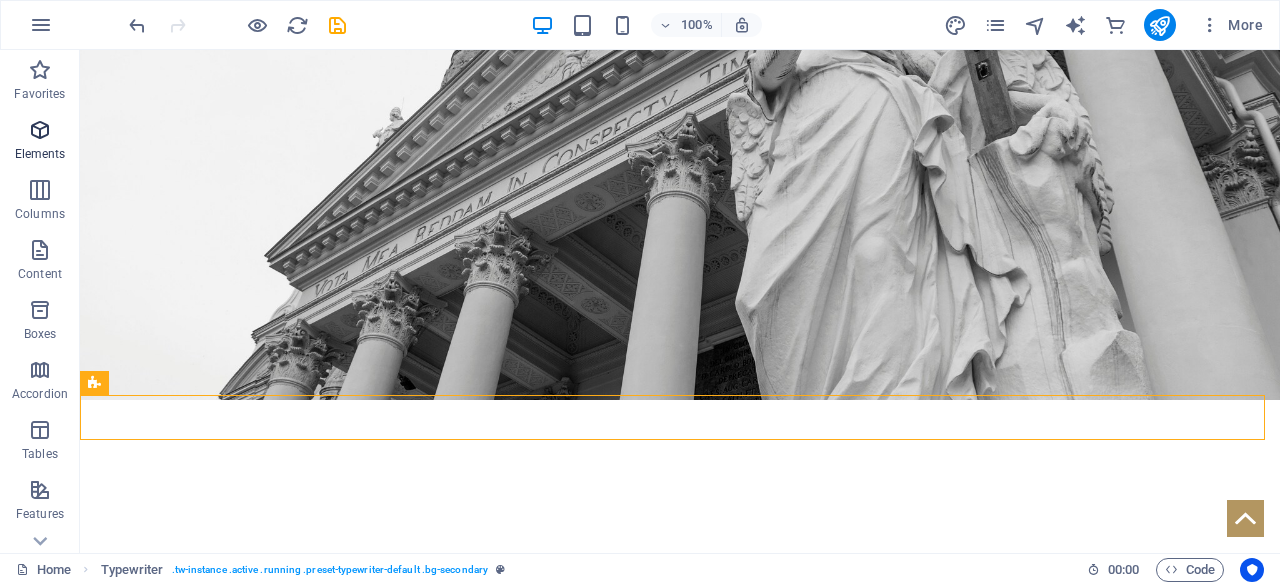 click on "Elements" at bounding box center (40, 142) 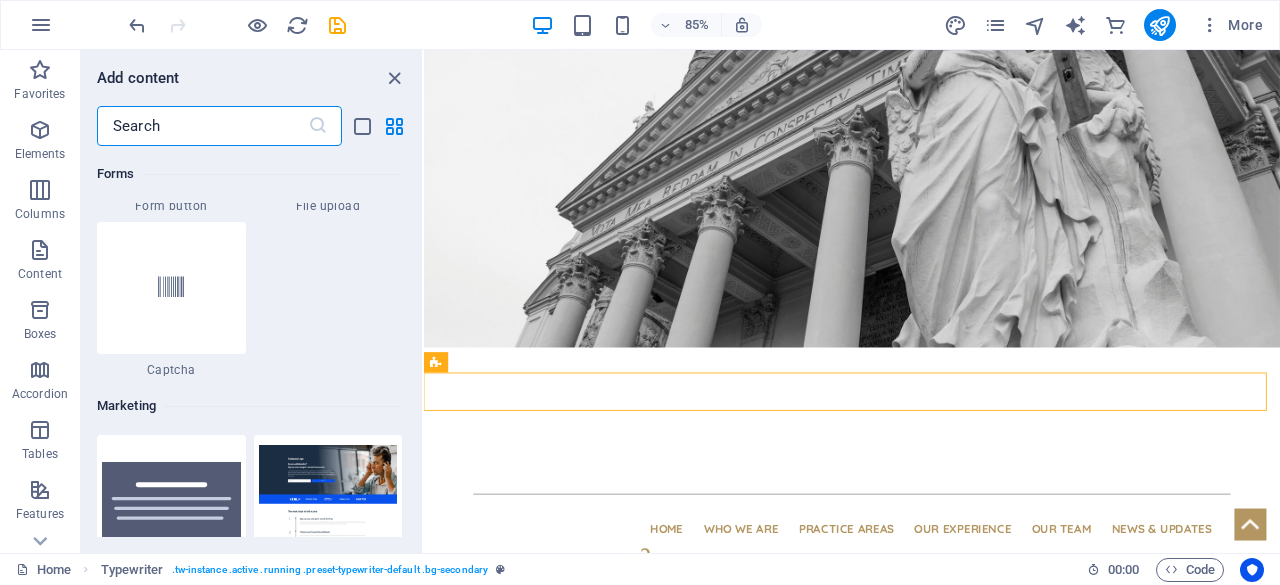 scroll, scrollTop: 16113, scrollLeft: 0, axis: vertical 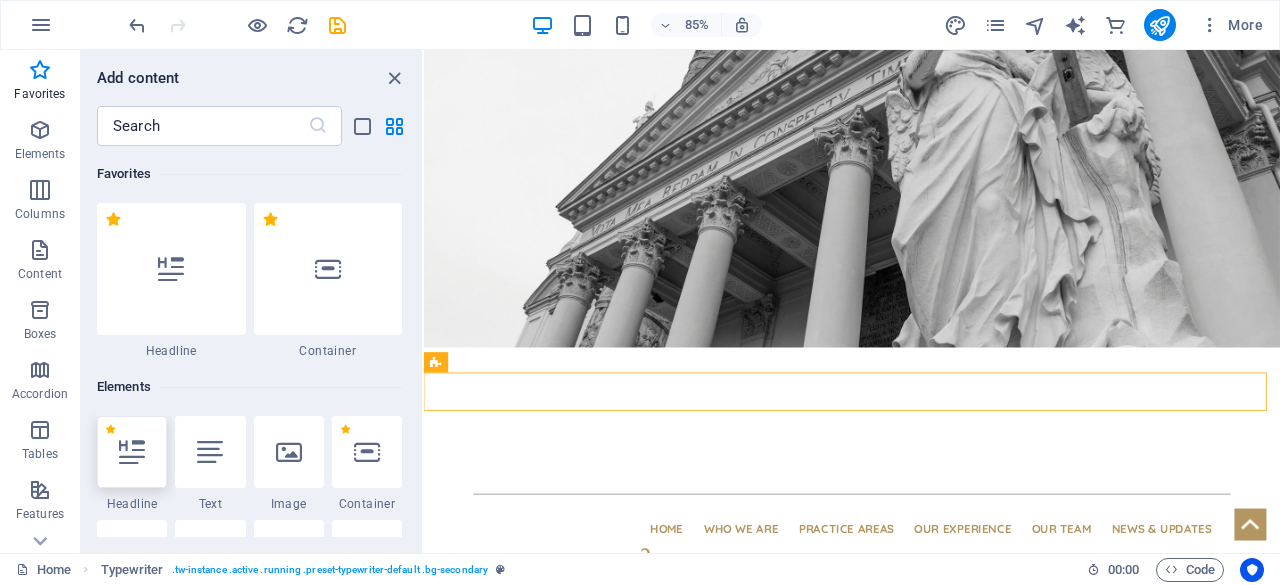 click at bounding box center [132, 452] 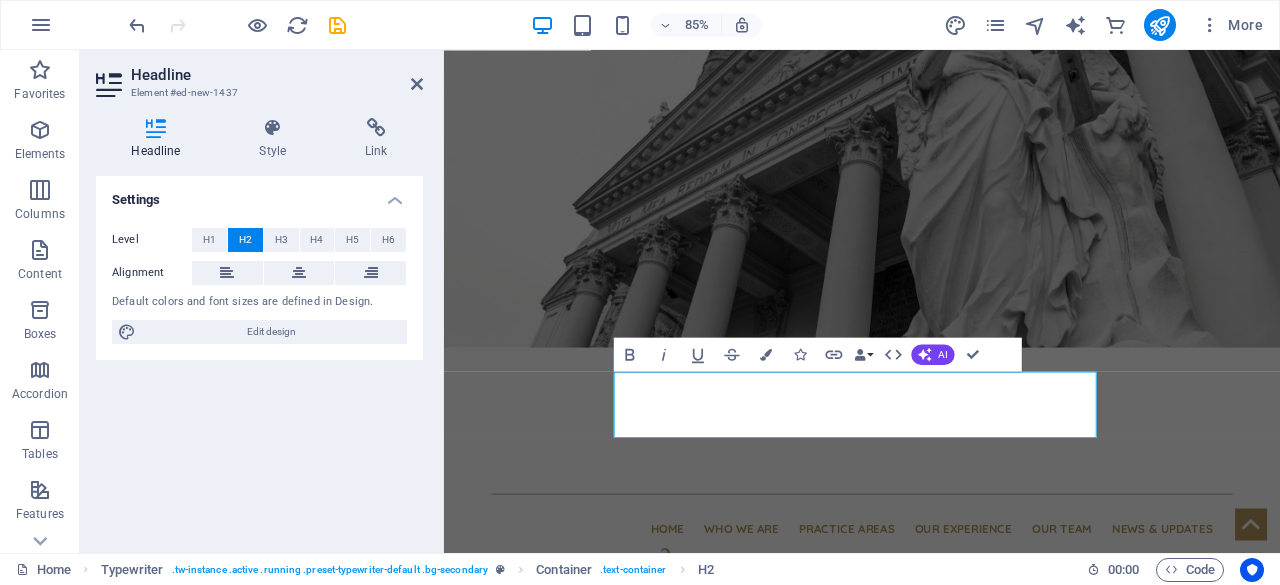 scroll, scrollTop: 16, scrollLeft: 0, axis: vertical 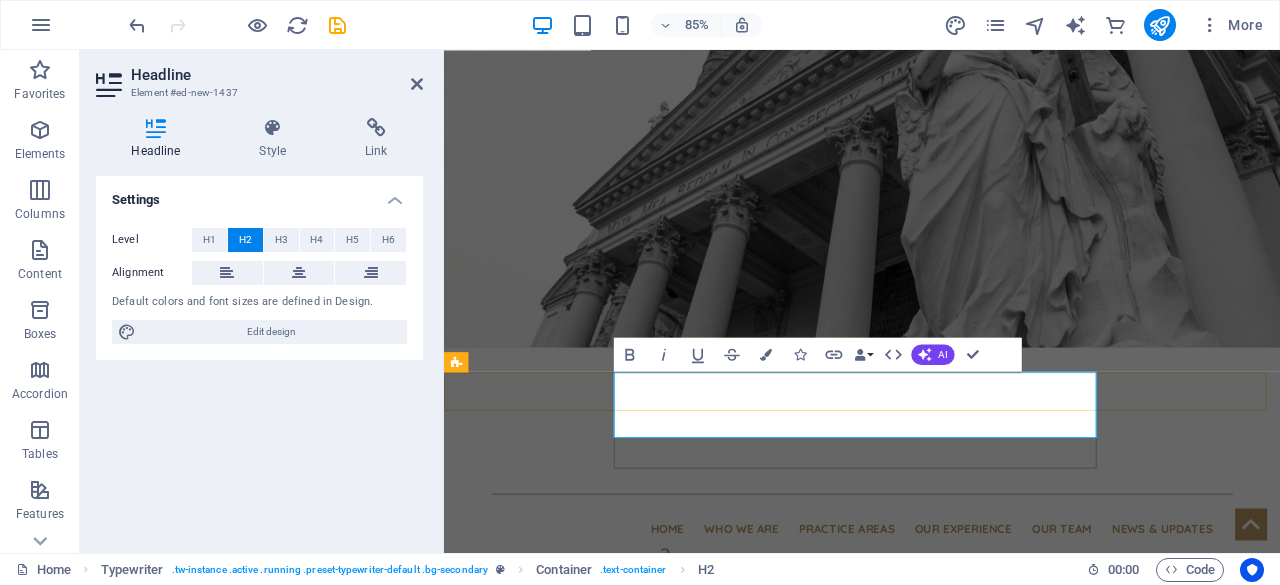 click on "New headline" at bounding box center [936, 1341] 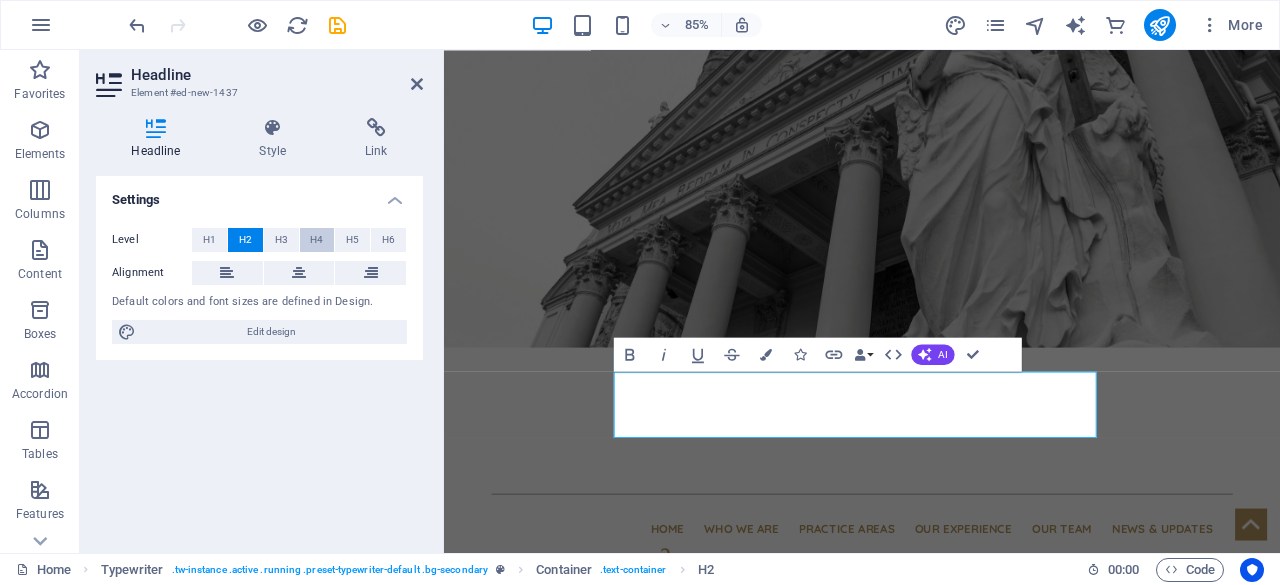 click on "H4" at bounding box center [316, 240] 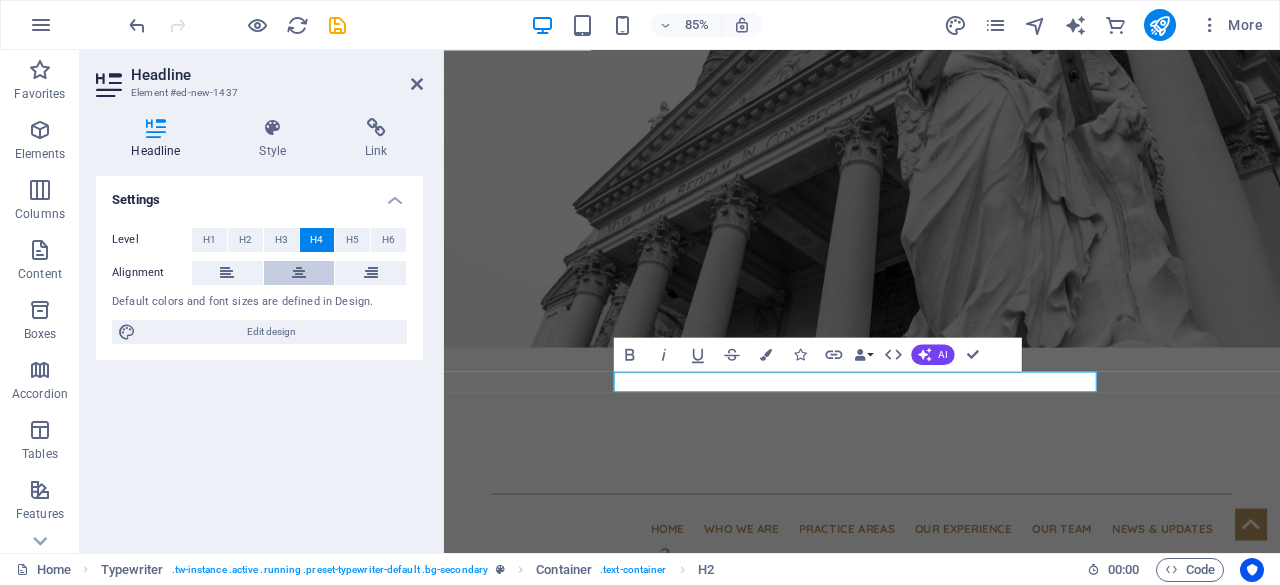 click at bounding box center [299, 273] 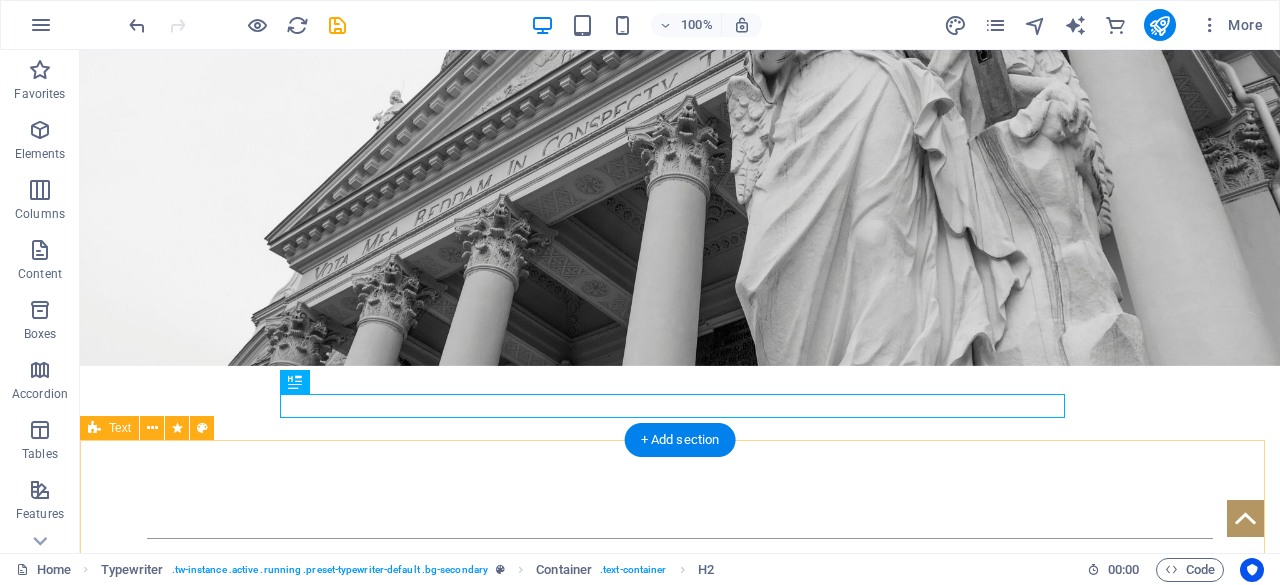 click on ""Law is not Justice. Law is a Just Method, a Machine." - [TEXT]-" at bounding box center (680, 1448) 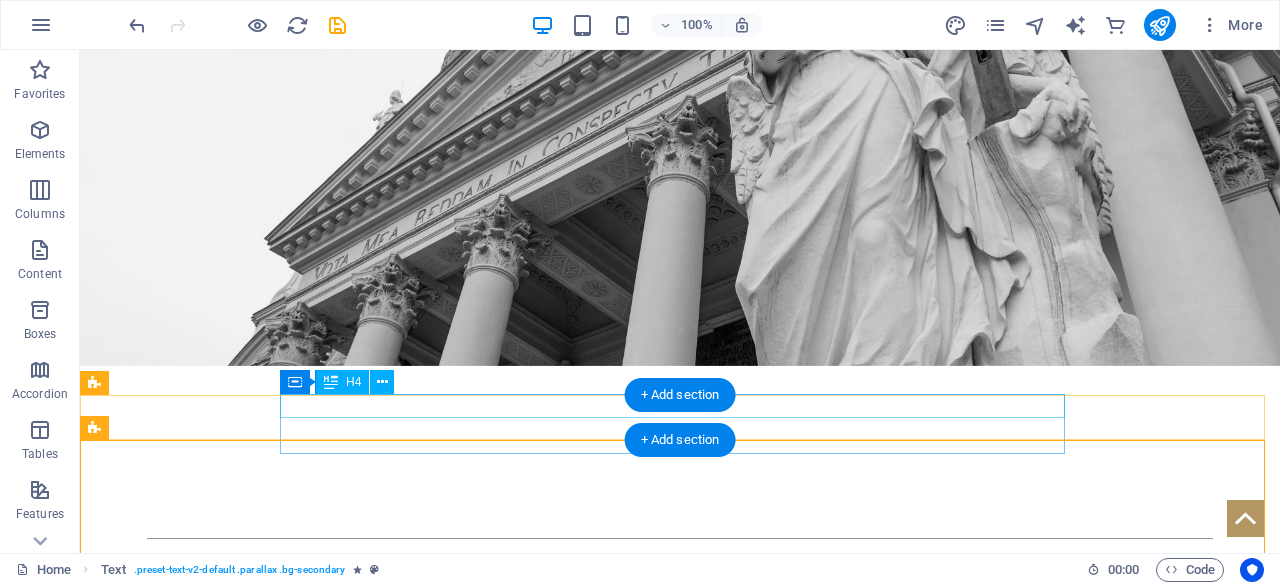 click on "Latest News" at bounding box center (680, 1279) 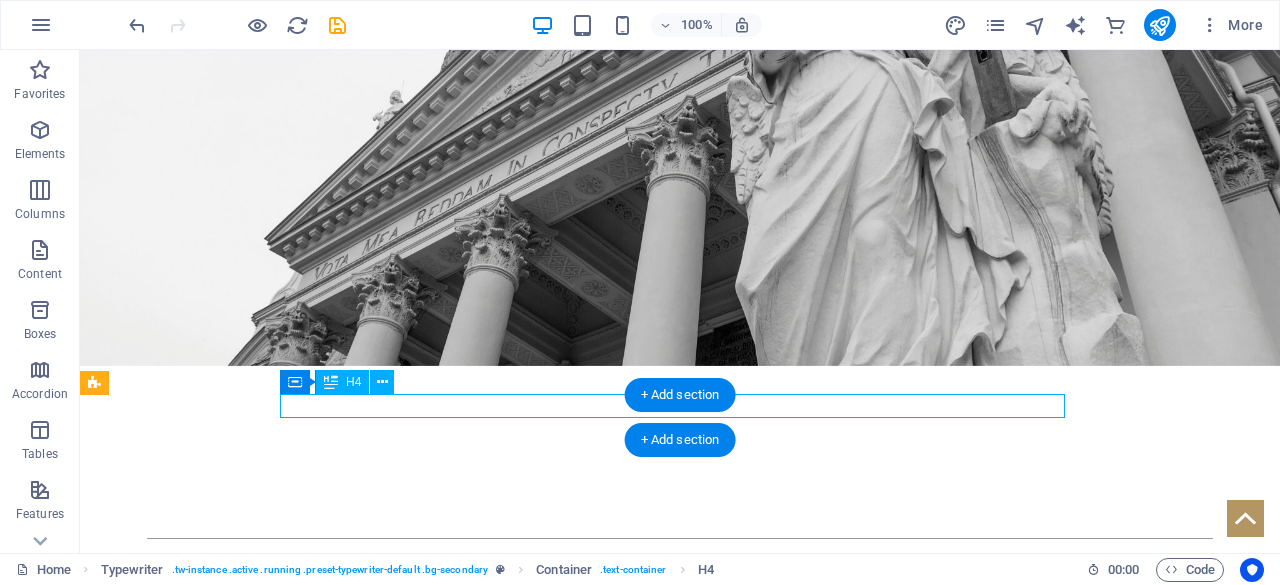 click on "Latest News" at bounding box center (680, 1279) 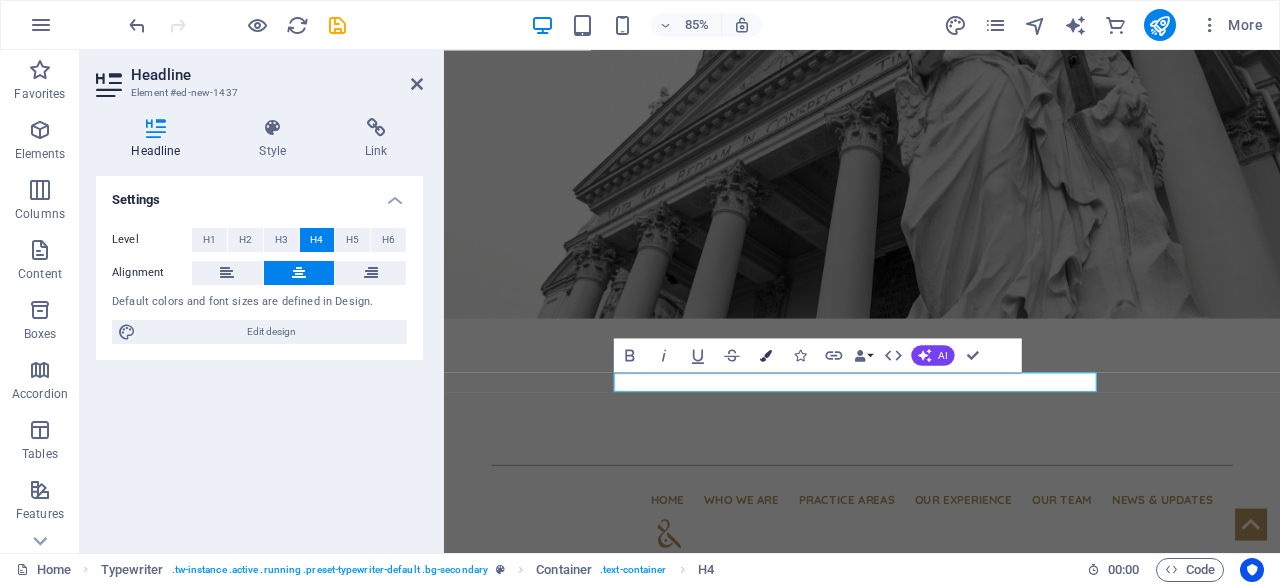 click on "Colors" at bounding box center [766, 355] 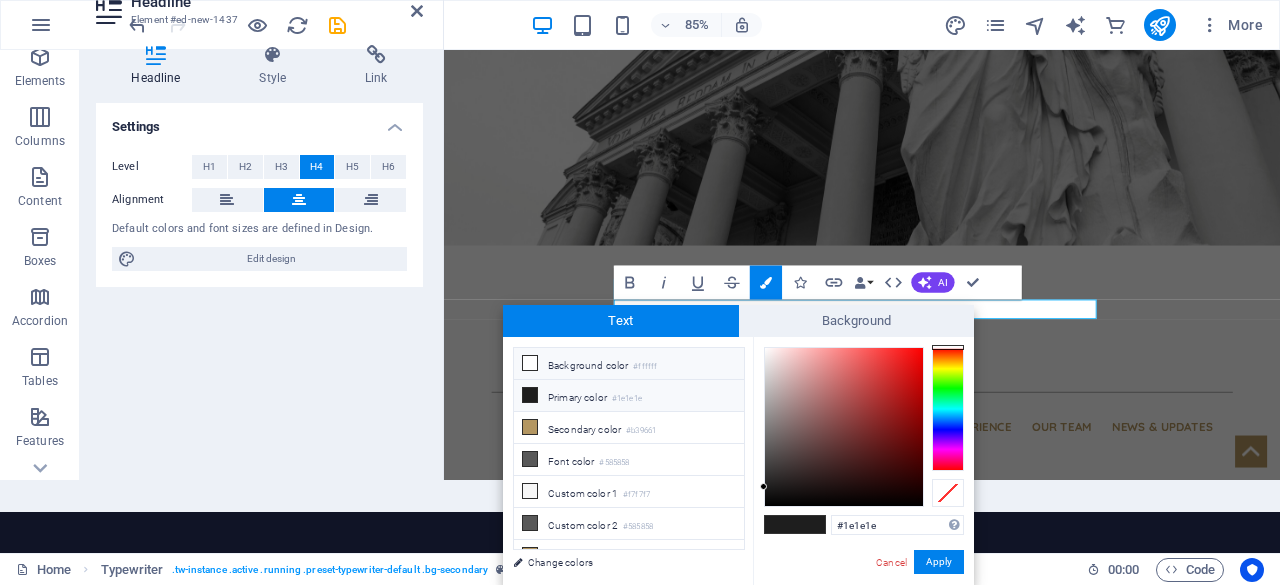 click on "Background color
#ffffff" at bounding box center [629, 364] 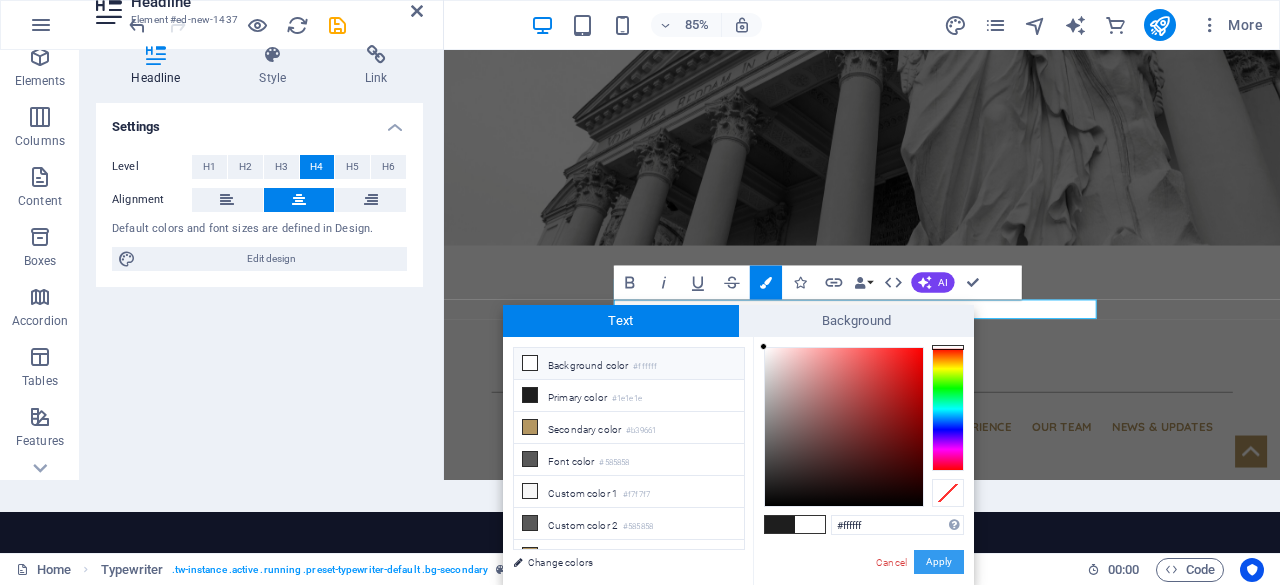click on "Apply" at bounding box center [939, 562] 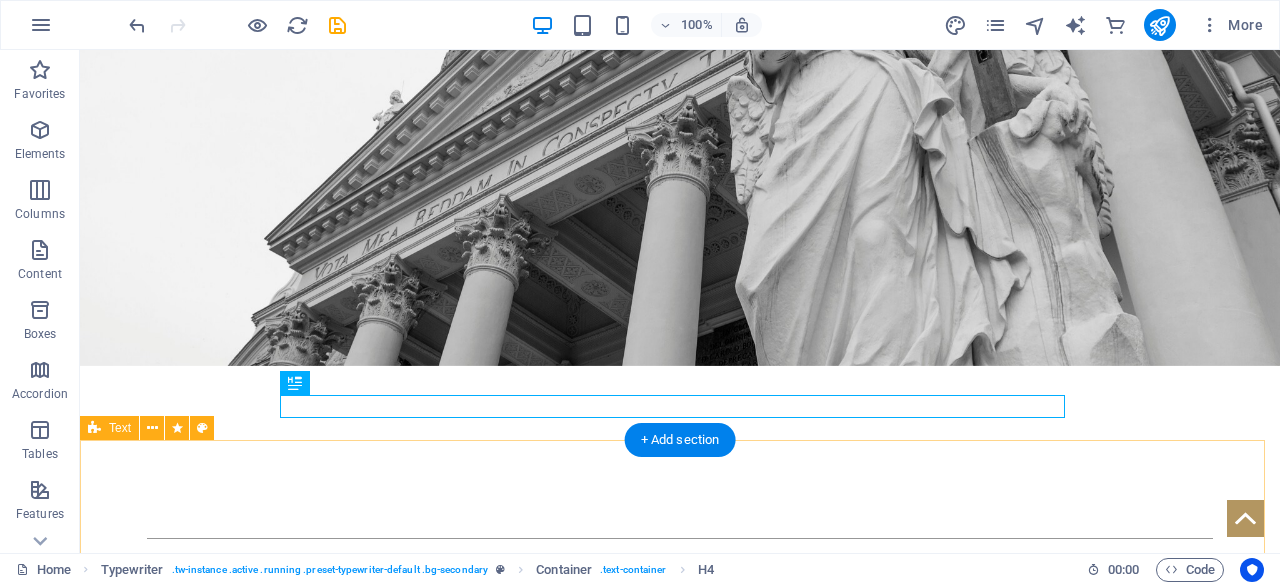 click on ""Law is not Justice. Law is a Just Method, a Machine." - [TEXT]-" at bounding box center (680, 1448) 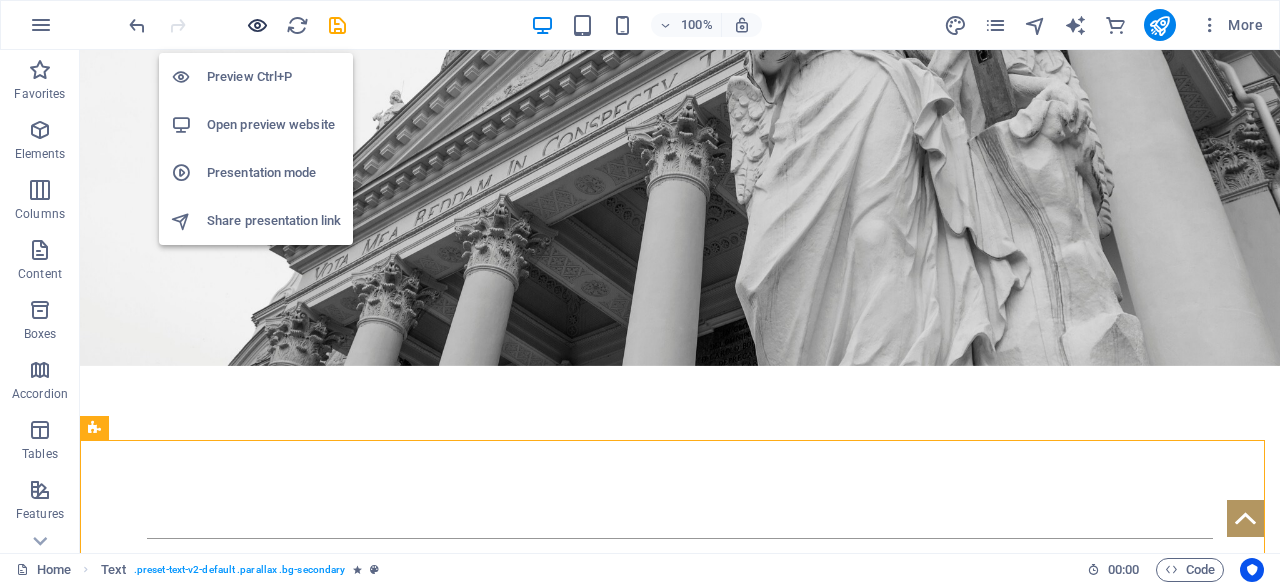 click at bounding box center (257, 25) 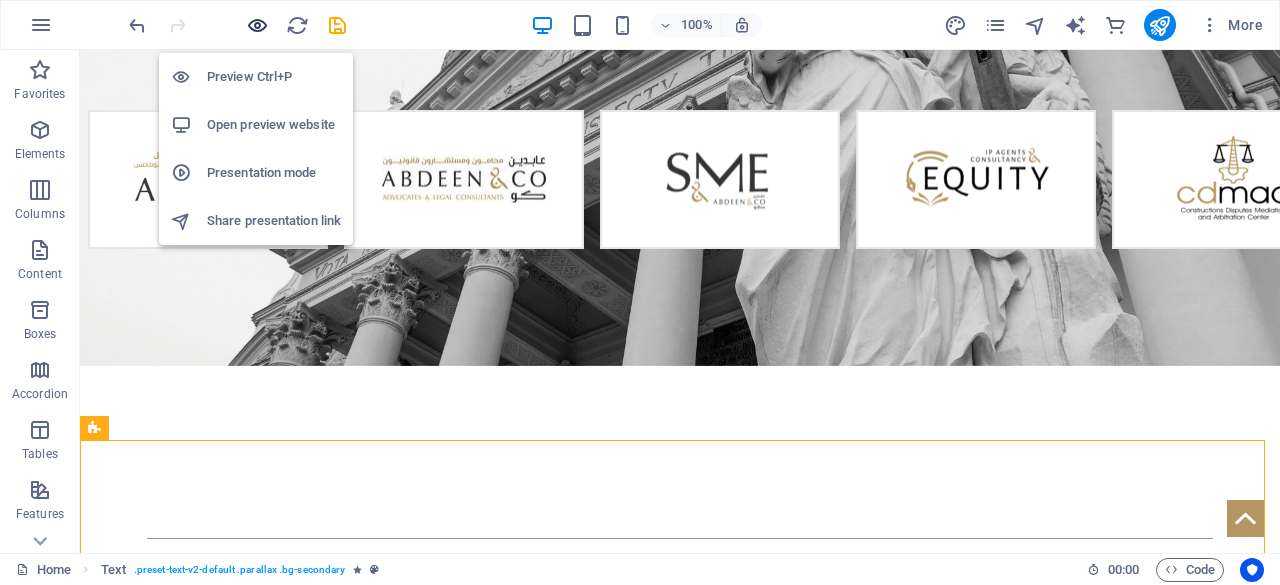 scroll, scrollTop: 9, scrollLeft: 0, axis: vertical 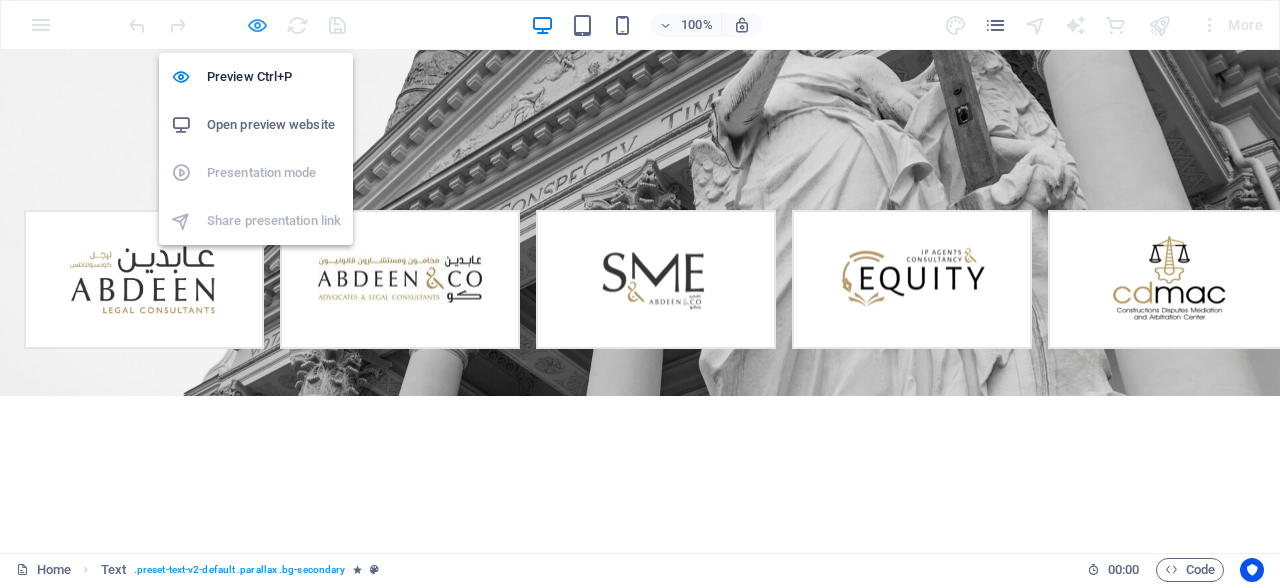 click at bounding box center (257, 25) 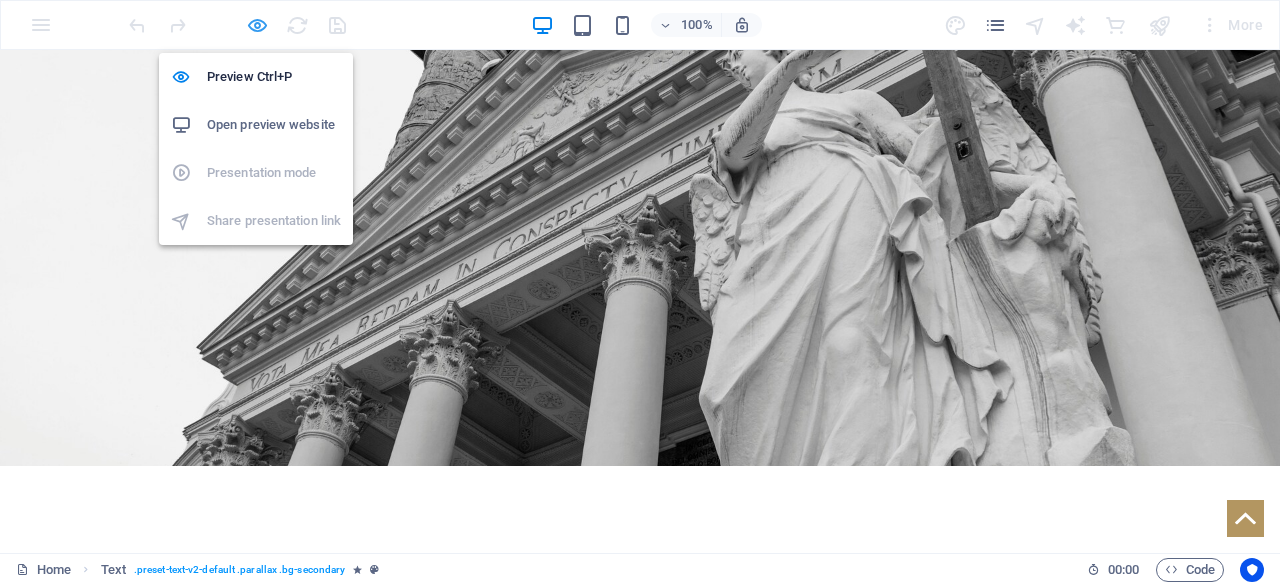 scroll, scrollTop: 15, scrollLeft: 0, axis: vertical 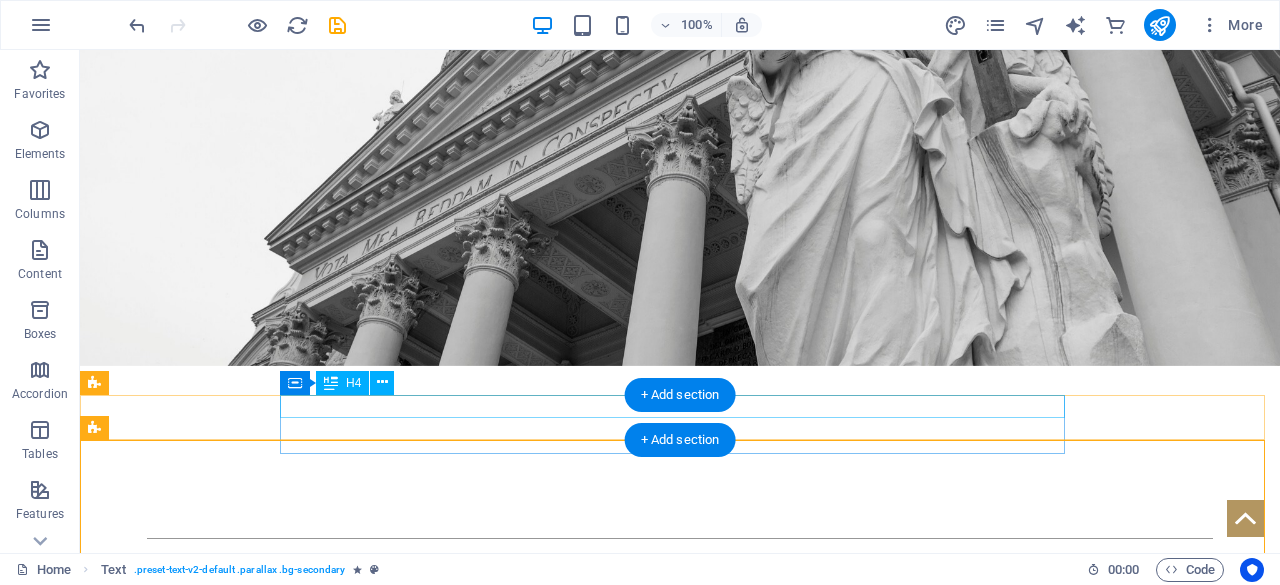 click on "Latest News" at bounding box center [680, 1279] 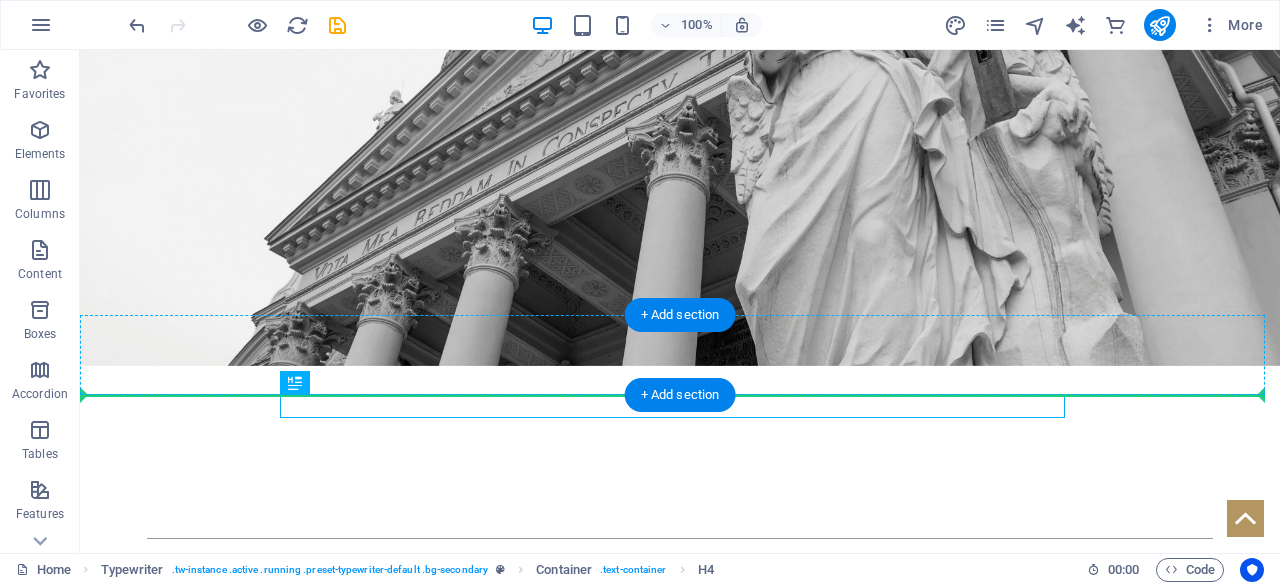 drag, startPoint x: 593, startPoint y: 407, endPoint x: 579, endPoint y: 377, distance: 33.105892 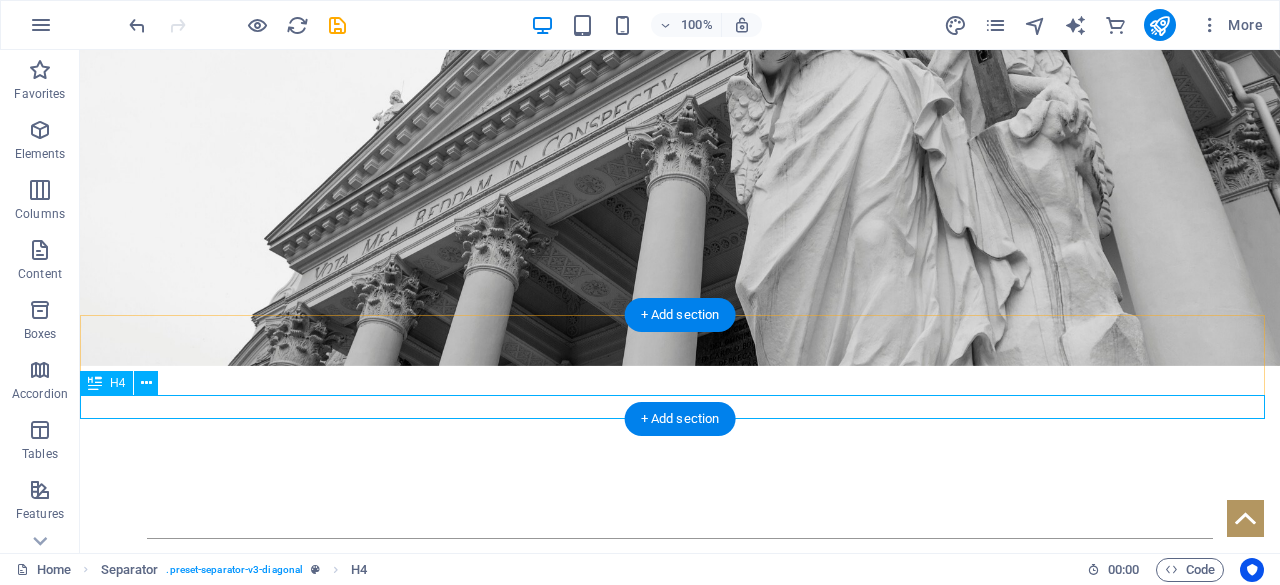click on "Latest News" at bounding box center (680, 1264) 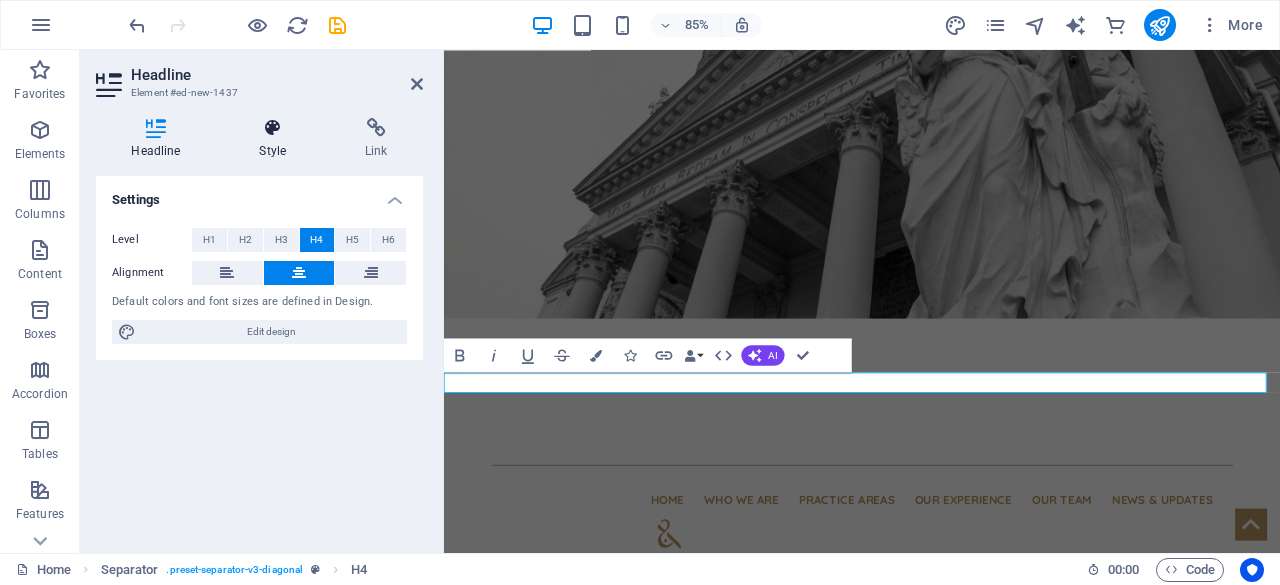 click at bounding box center [273, 128] 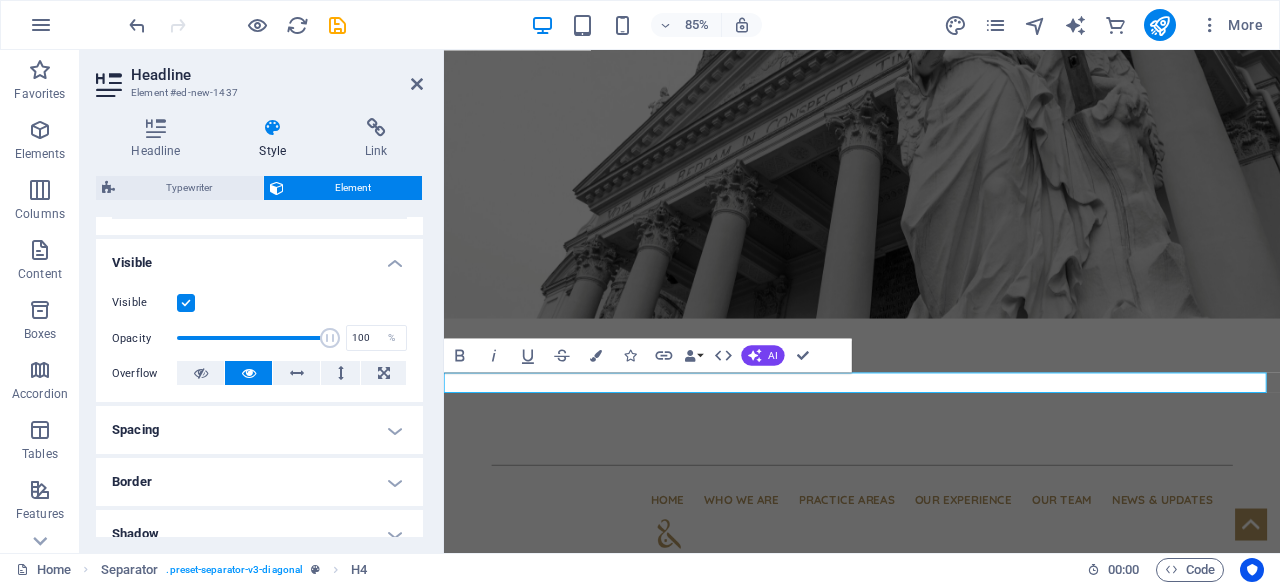 scroll, scrollTop: 200, scrollLeft: 0, axis: vertical 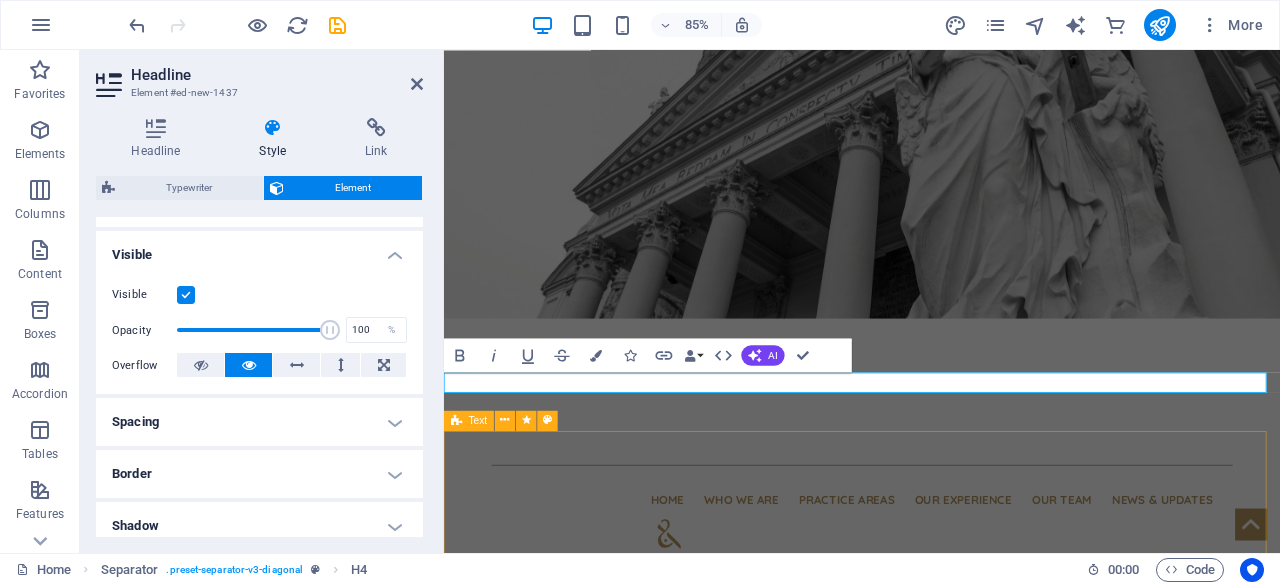 click on ""Law is not Justice. Law is a Just Method, a Machine." - [TEXT]-" at bounding box center (936, 1471) 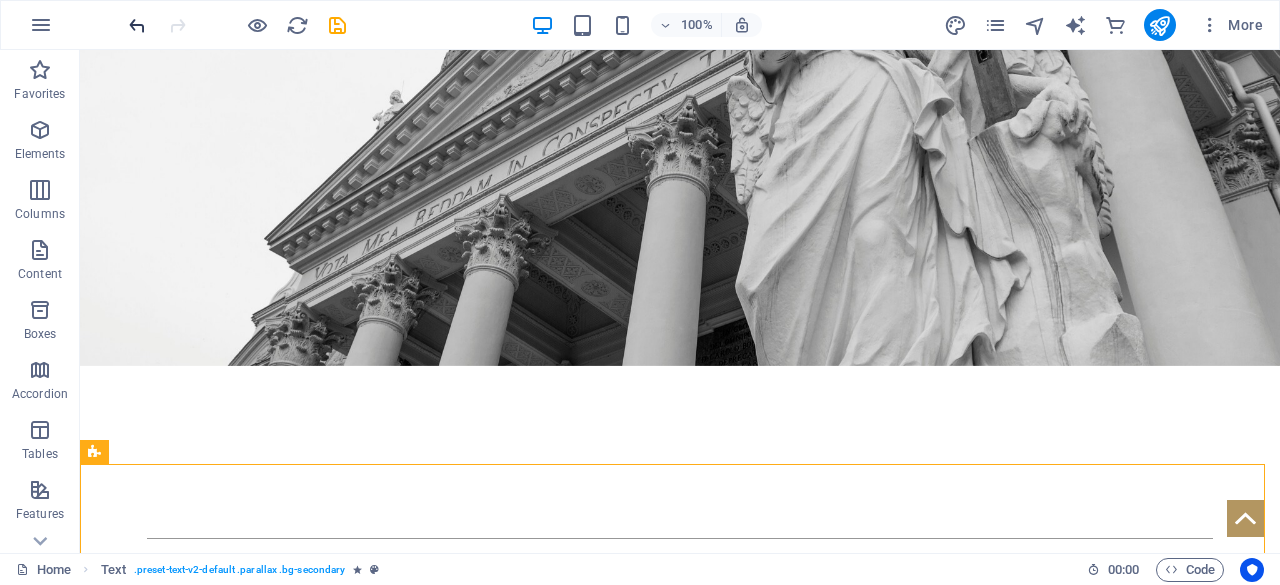 click at bounding box center [137, 25] 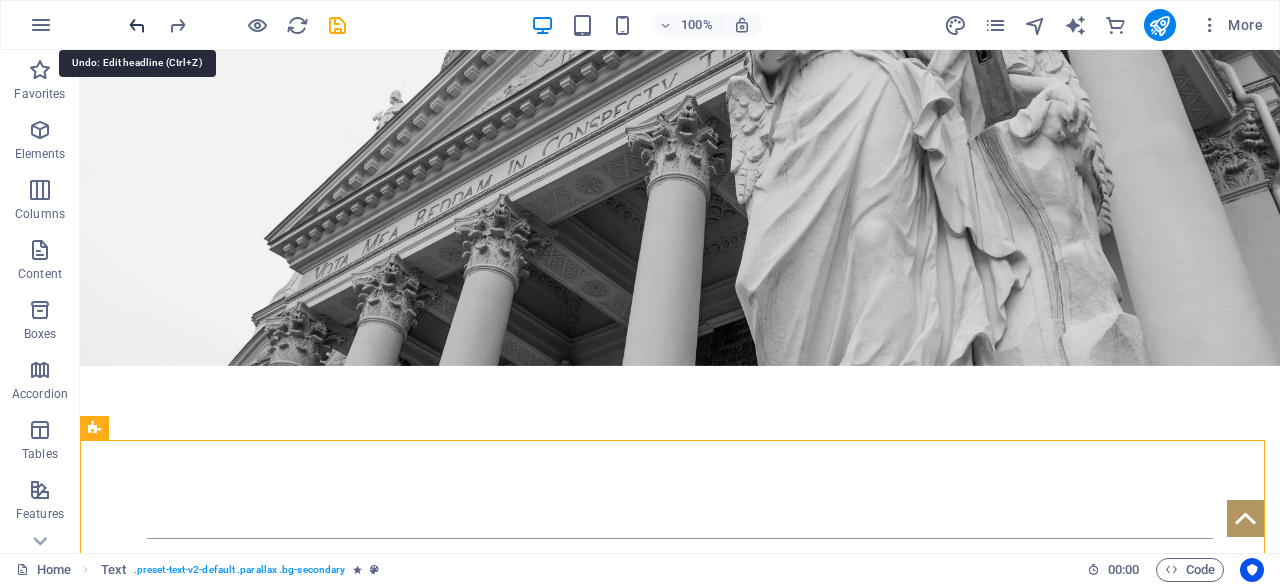 click at bounding box center (137, 25) 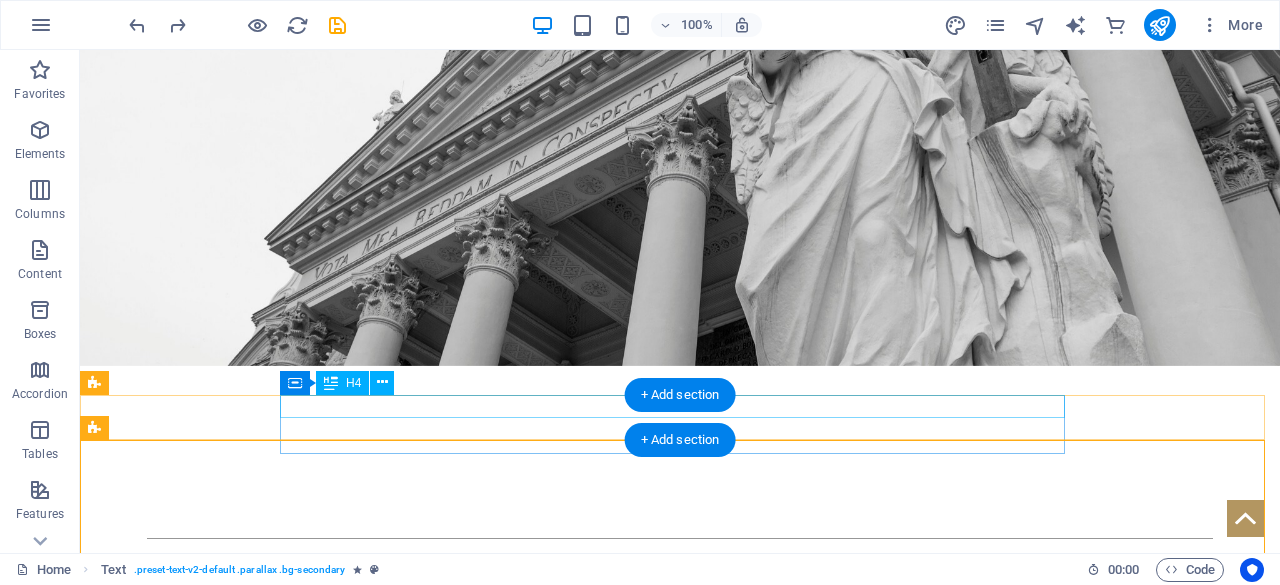 click on "Latest News" at bounding box center [680, 1279] 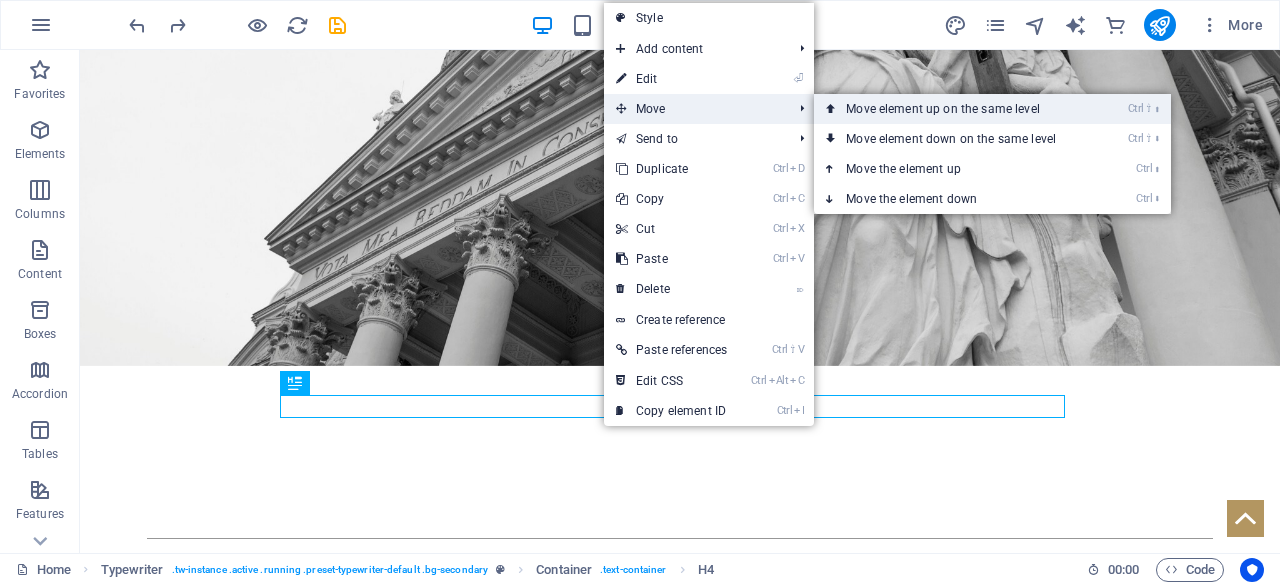 click on "Ctrl ⇧ ⬆  Move element up on the same level" at bounding box center (955, 109) 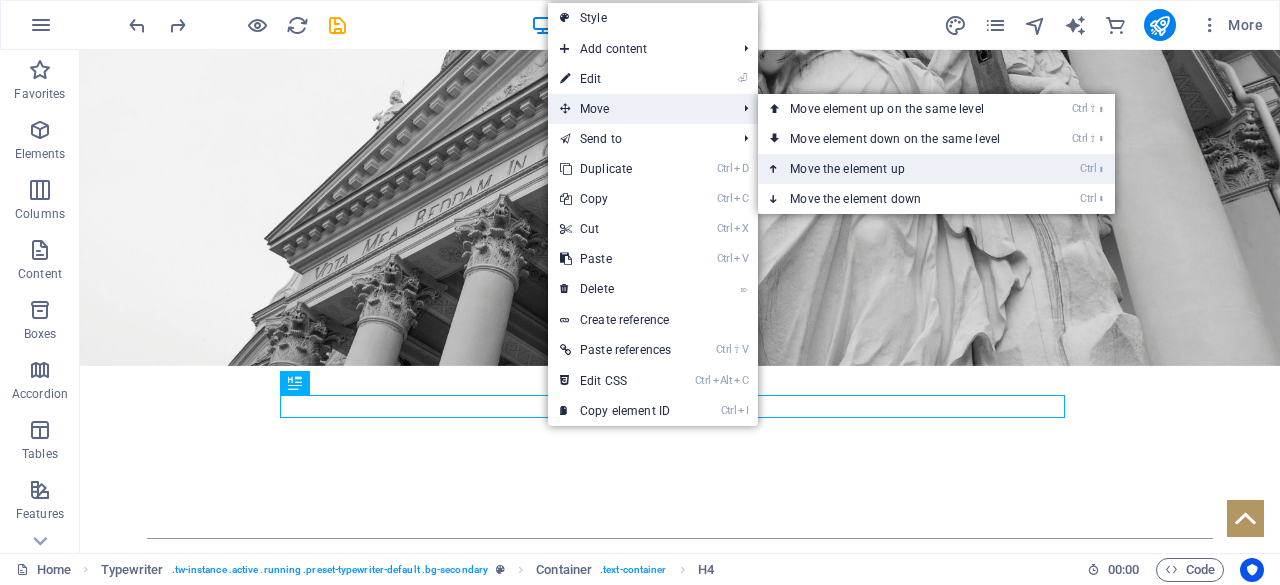 click on "Ctrl ⬆  Move the element up" at bounding box center [899, 169] 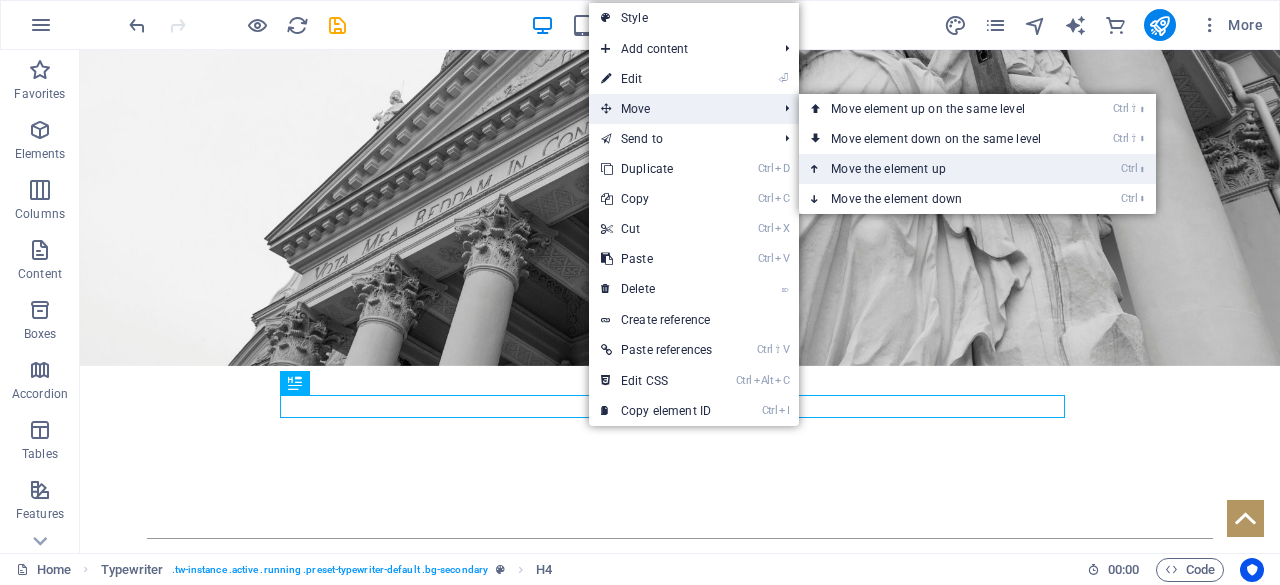 click on "Ctrl ⬆  Move the element up" at bounding box center (940, 169) 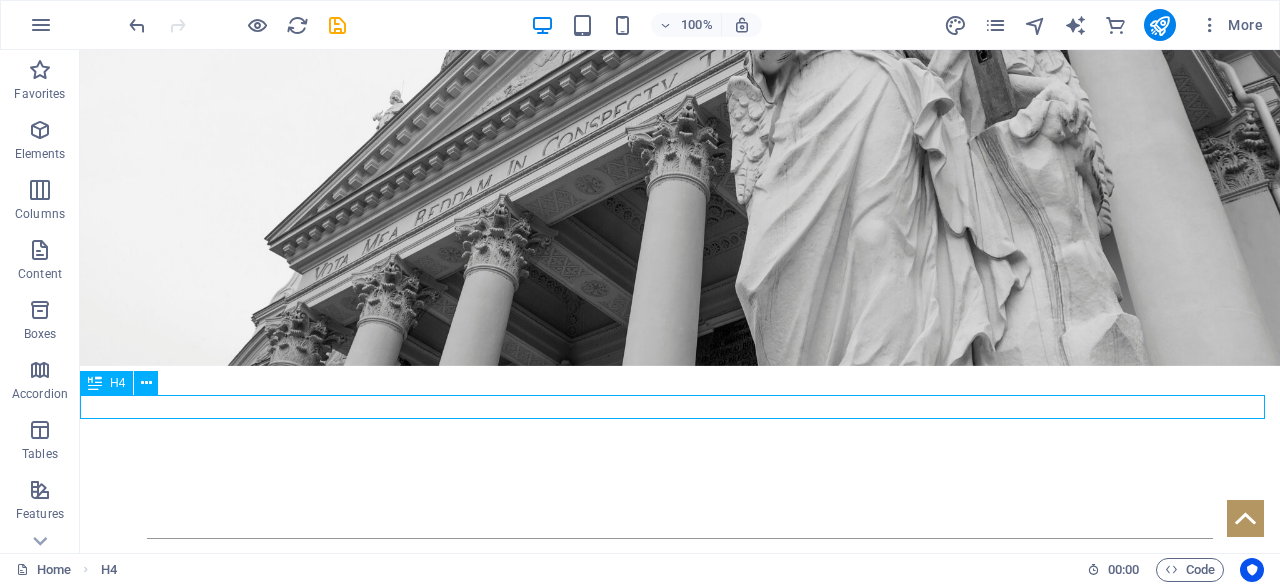 click on "Latest News" at bounding box center (680, 1264) 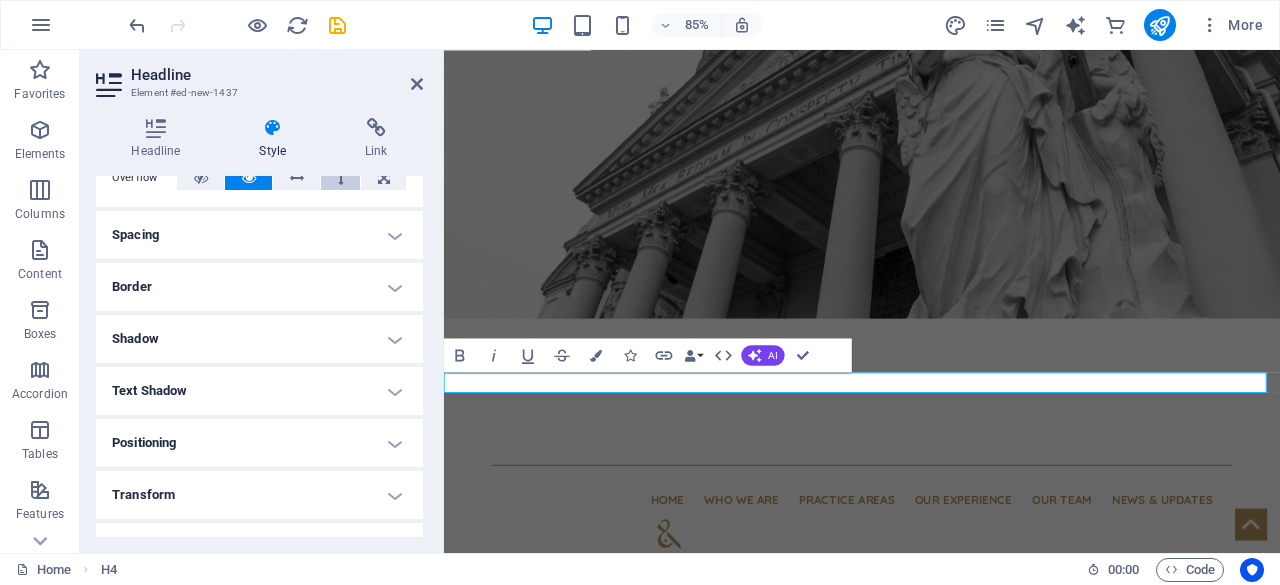 scroll, scrollTop: 0, scrollLeft: 0, axis: both 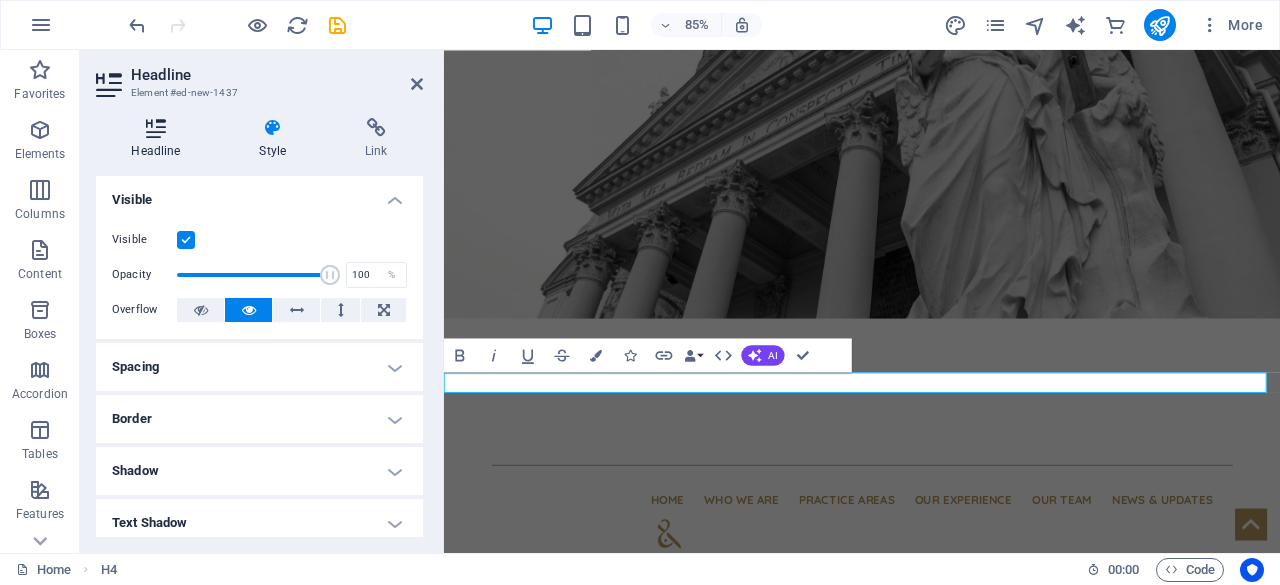 click at bounding box center [156, 128] 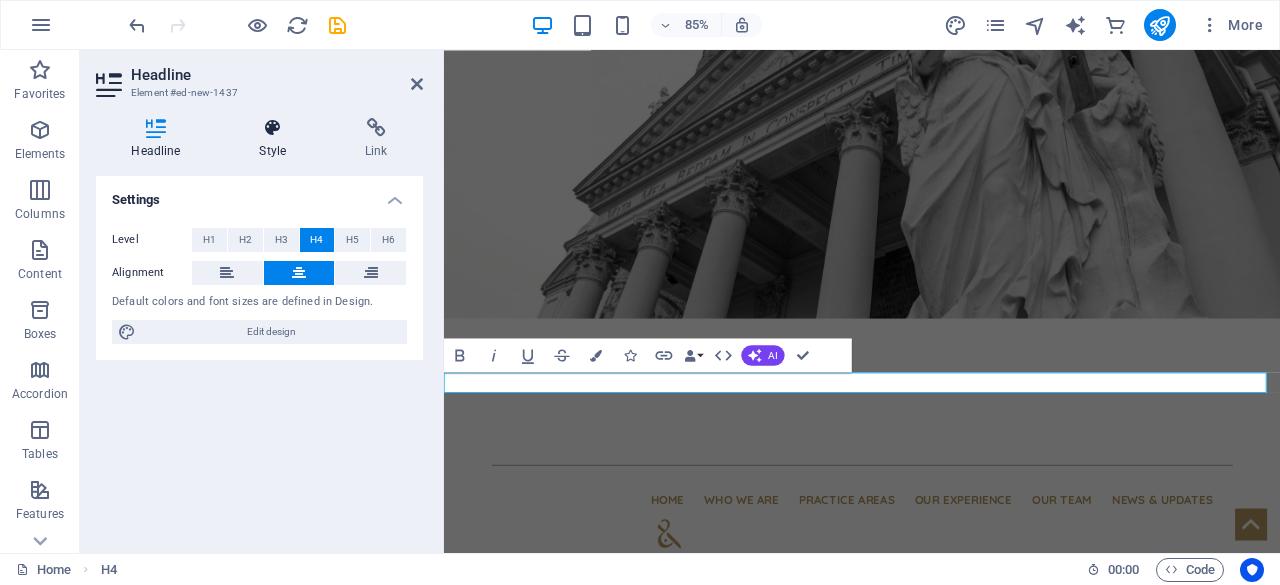 click on "Style" at bounding box center (277, 139) 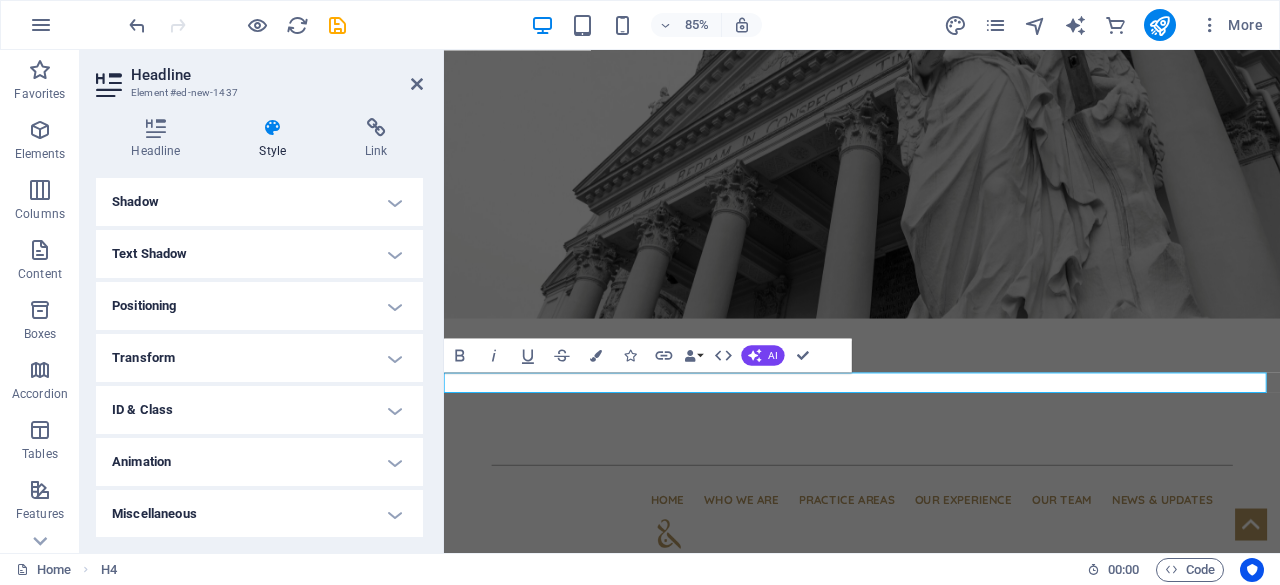 scroll, scrollTop: 0, scrollLeft: 0, axis: both 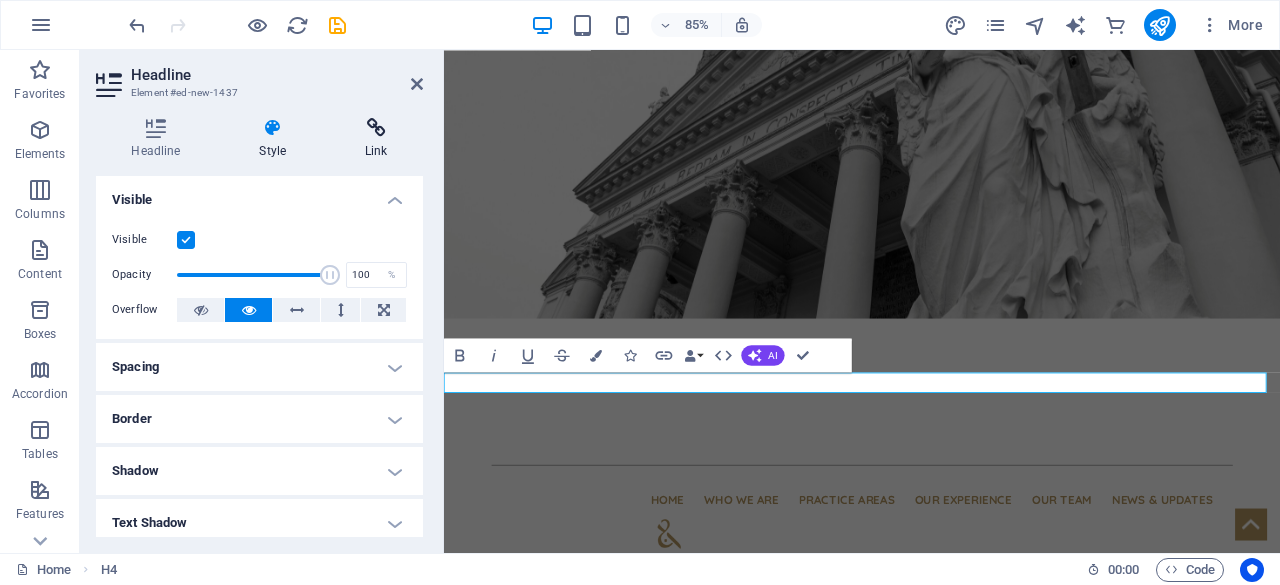 click at bounding box center (376, 128) 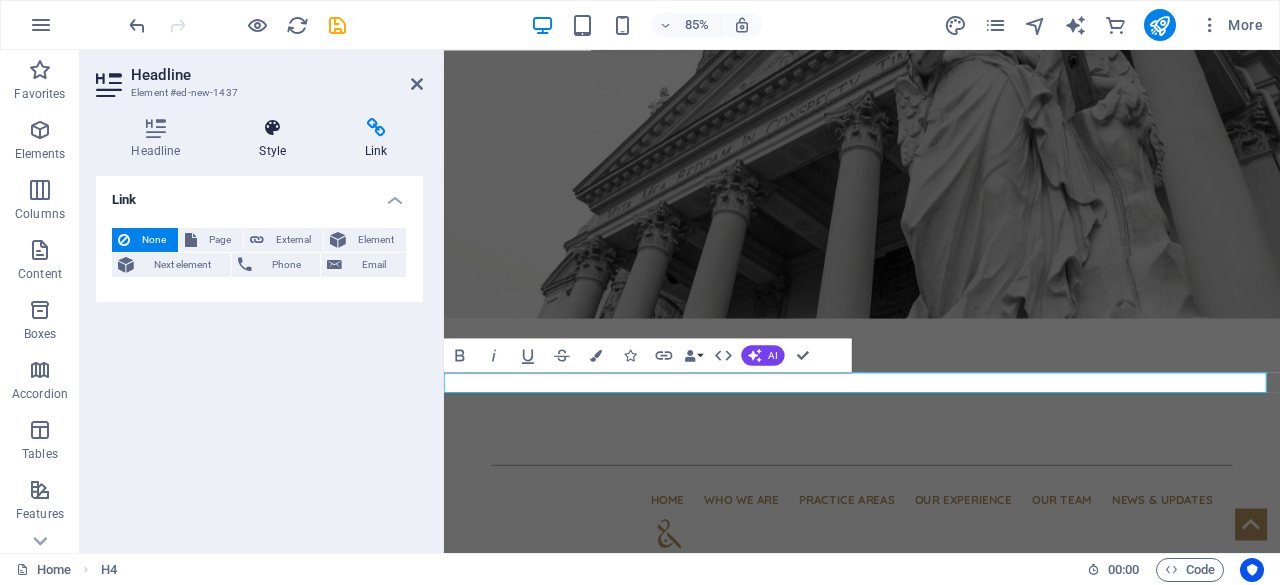 click on "Style" at bounding box center [277, 139] 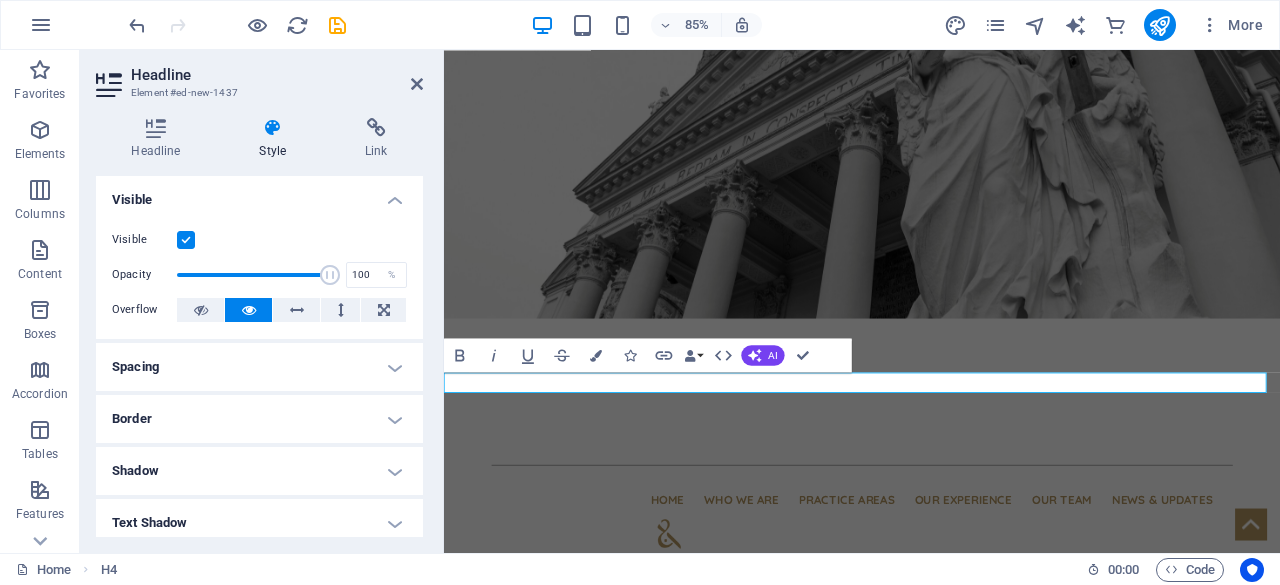 click on "Visible" at bounding box center [259, 194] 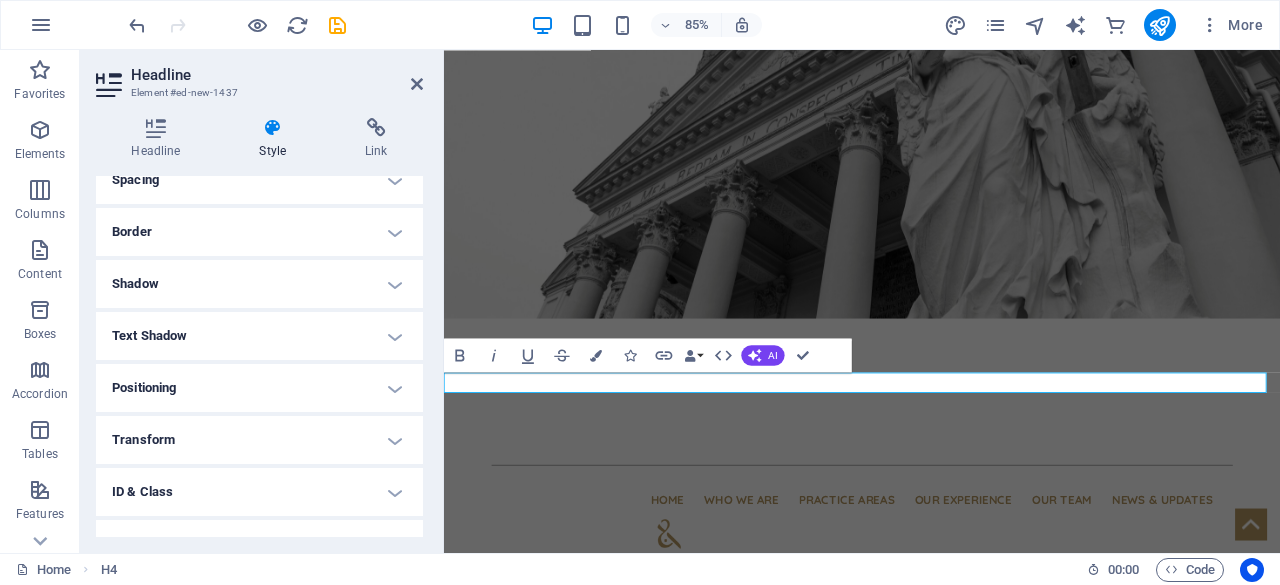 scroll, scrollTop: 0, scrollLeft: 0, axis: both 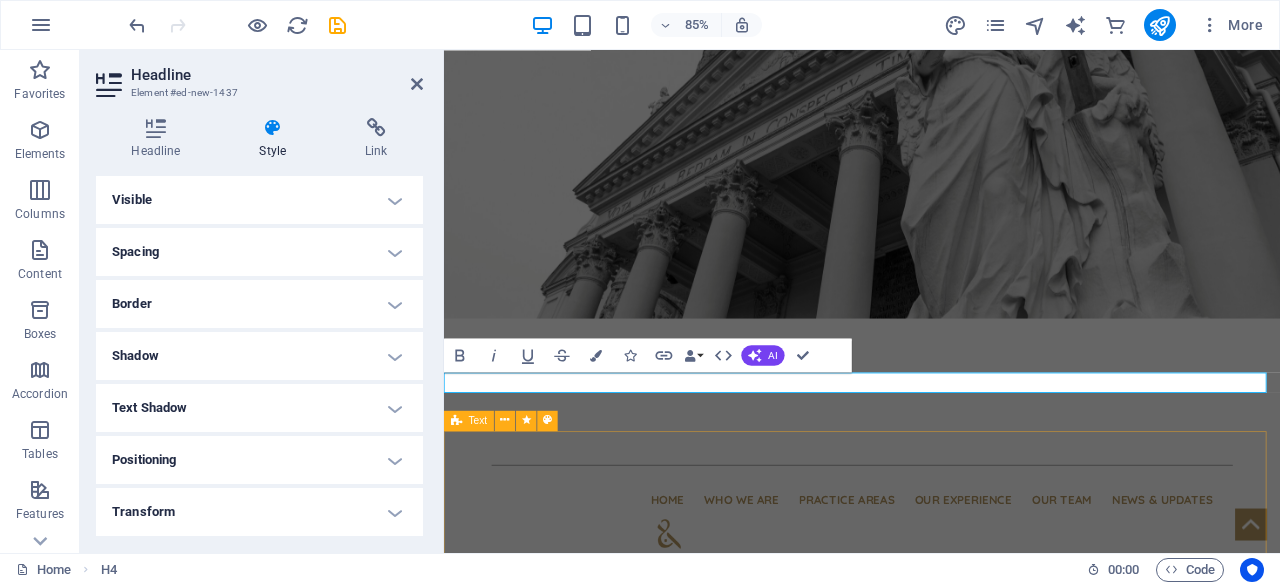 click on ""Law is not Justice. Law is a Just Method, a Machine." - [TEXT]-" at bounding box center (936, 1471) 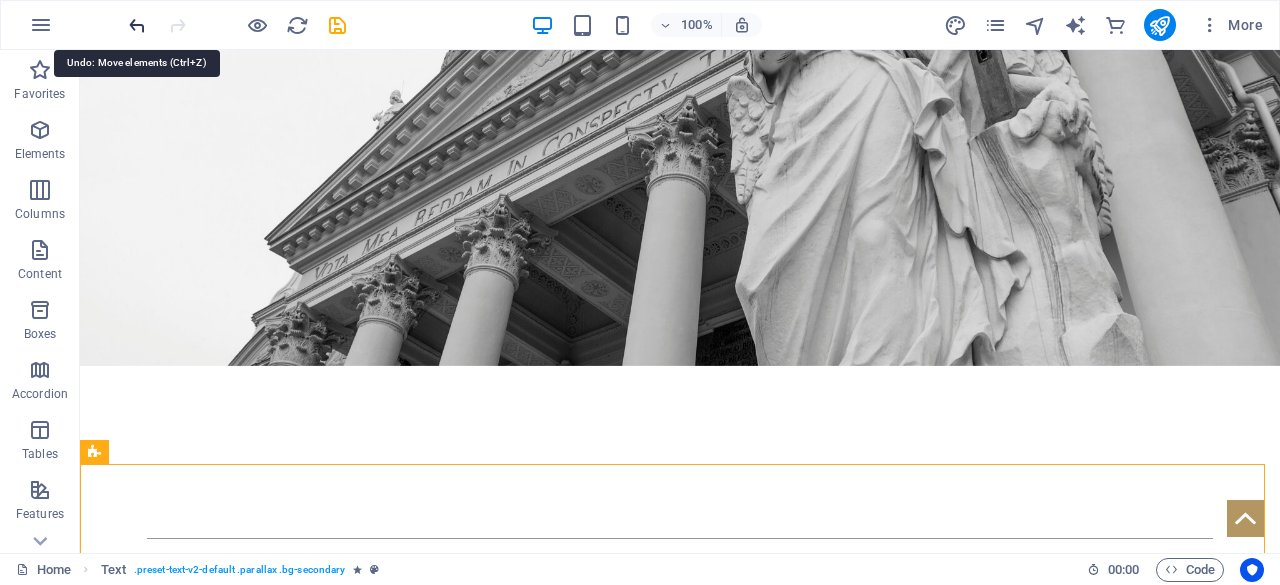 click at bounding box center [137, 25] 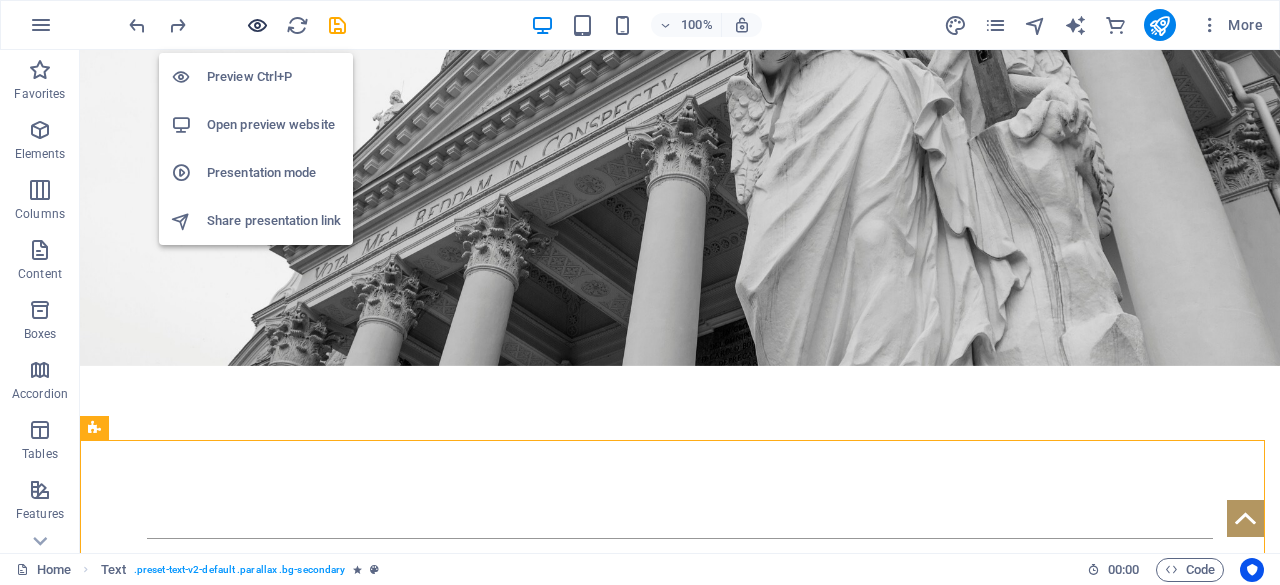 click at bounding box center [257, 25] 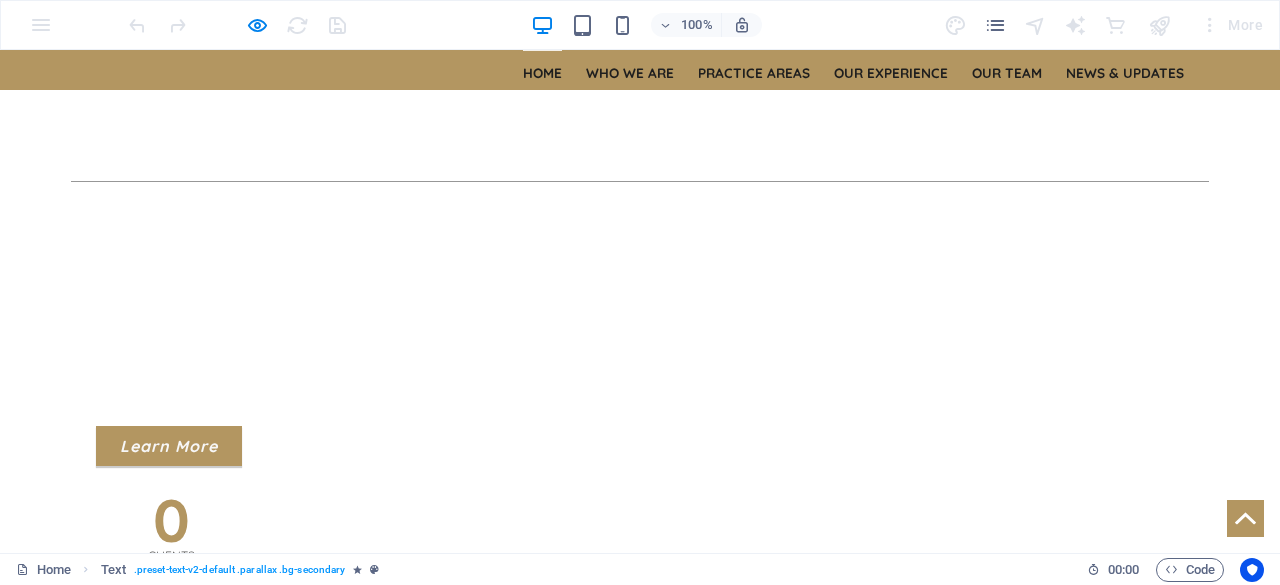 scroll, scrollTop: 157, scrollLeft: 0, axis: vertical 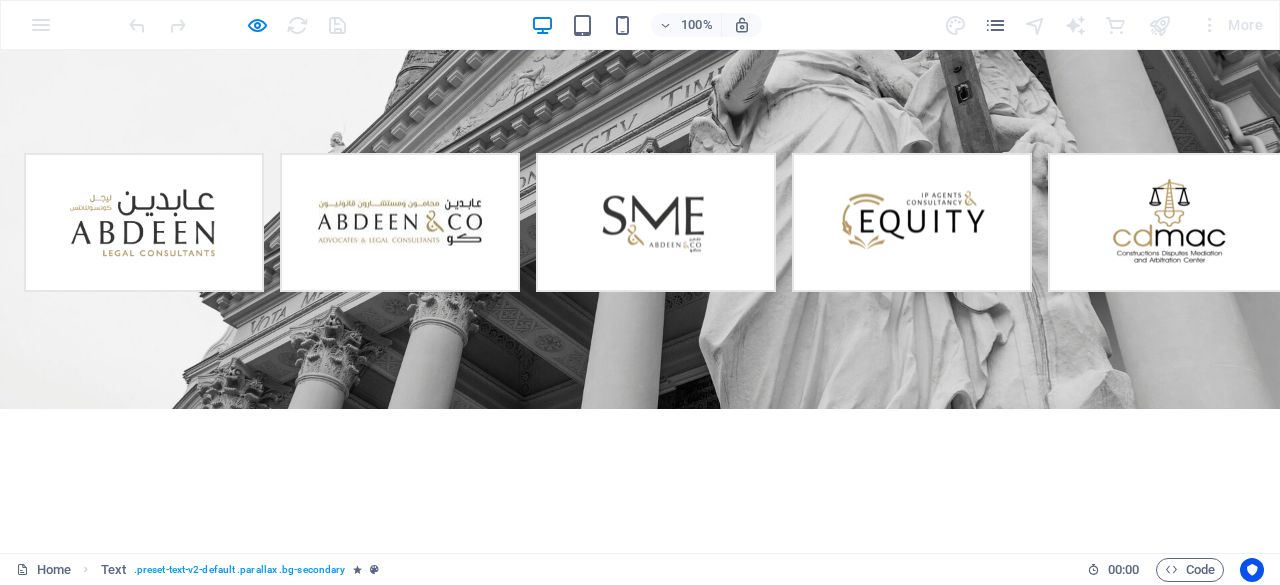 click at bounding box center [640, 1240] 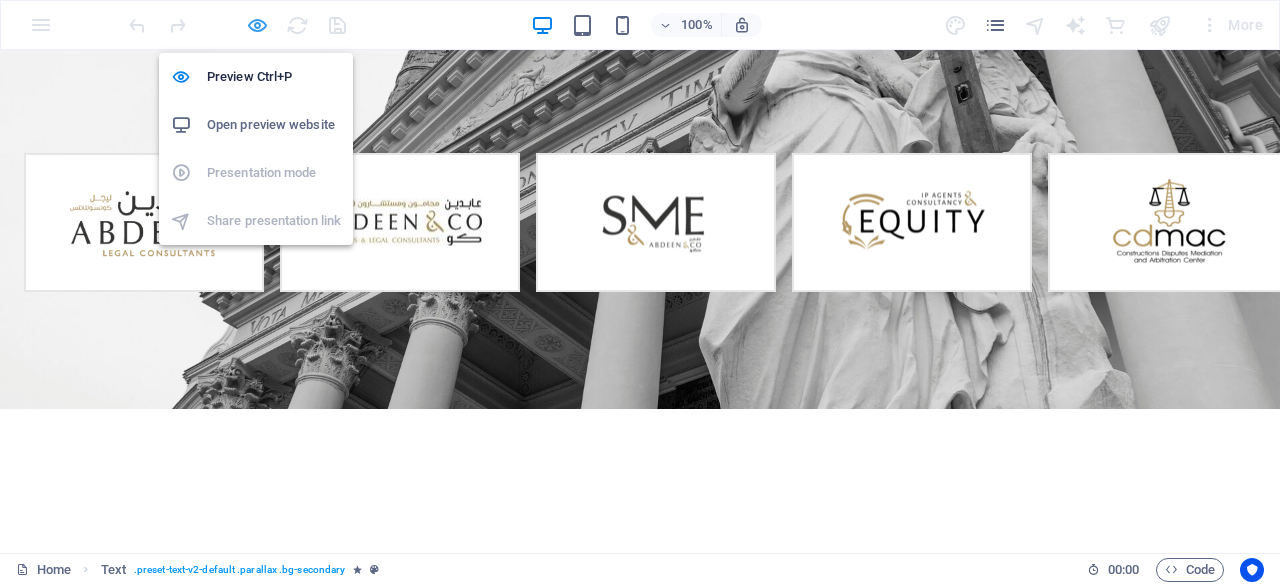 click at bounding box center [257, 25] 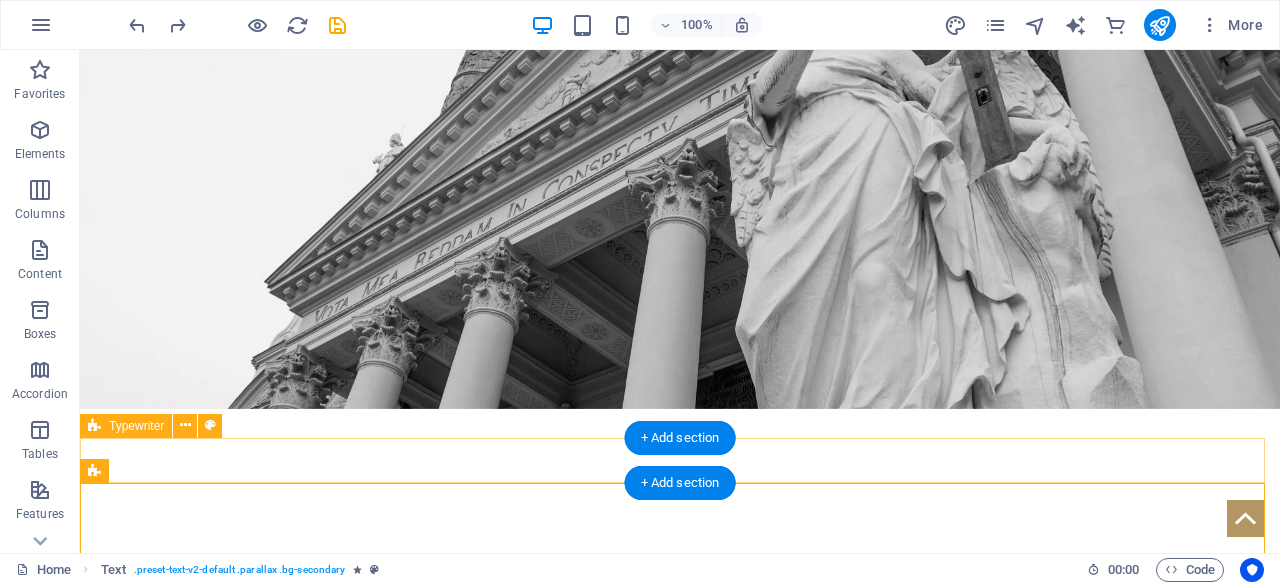 click on "Legal Milestone! $[AMOUNT] Foum Gleita Sugar Project in Mauritania
Legal Milestone! $[AMOUNT] Foum Gleit" at bounding box center [680, 1318] 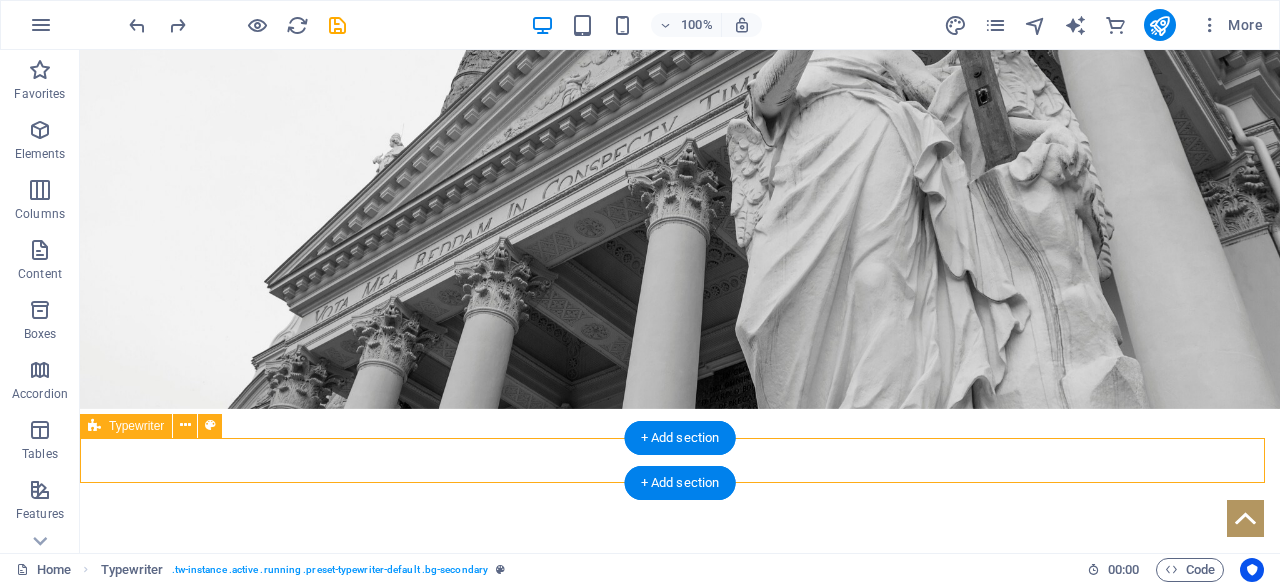 click on "Latest News Latest News Legal Milestone! $446M Foum Gleita Sugar Project in Mauritania
Legal Milestone! $446M Foum Gleita S" at bounding box center (680, 1318) 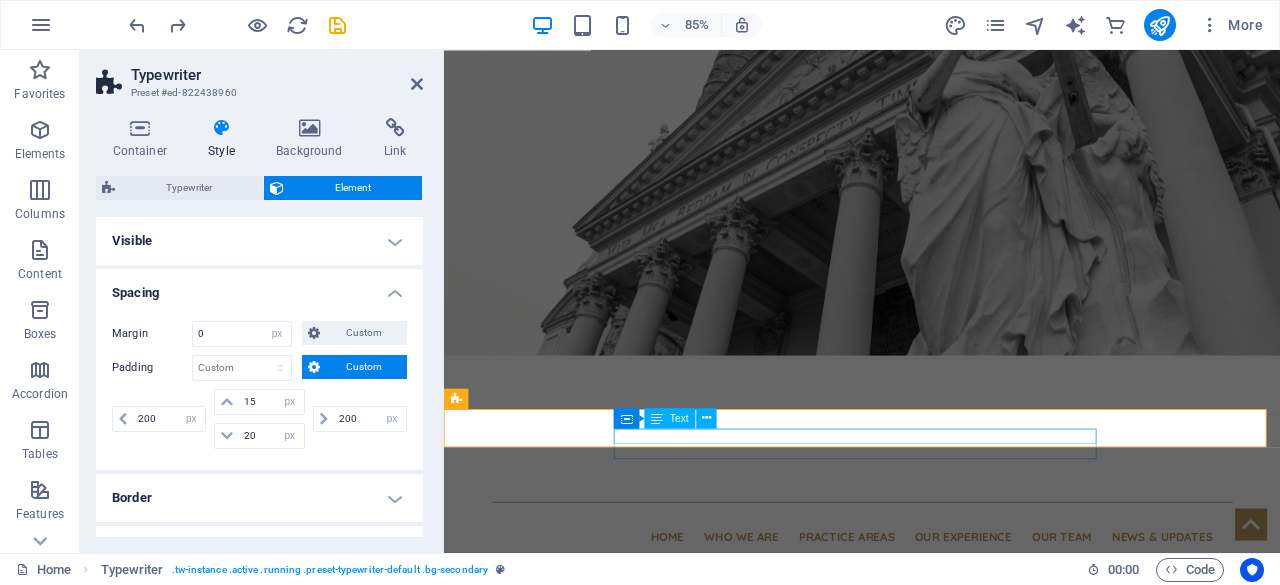 click on "Latest News" at bounding box center [936, 1343] 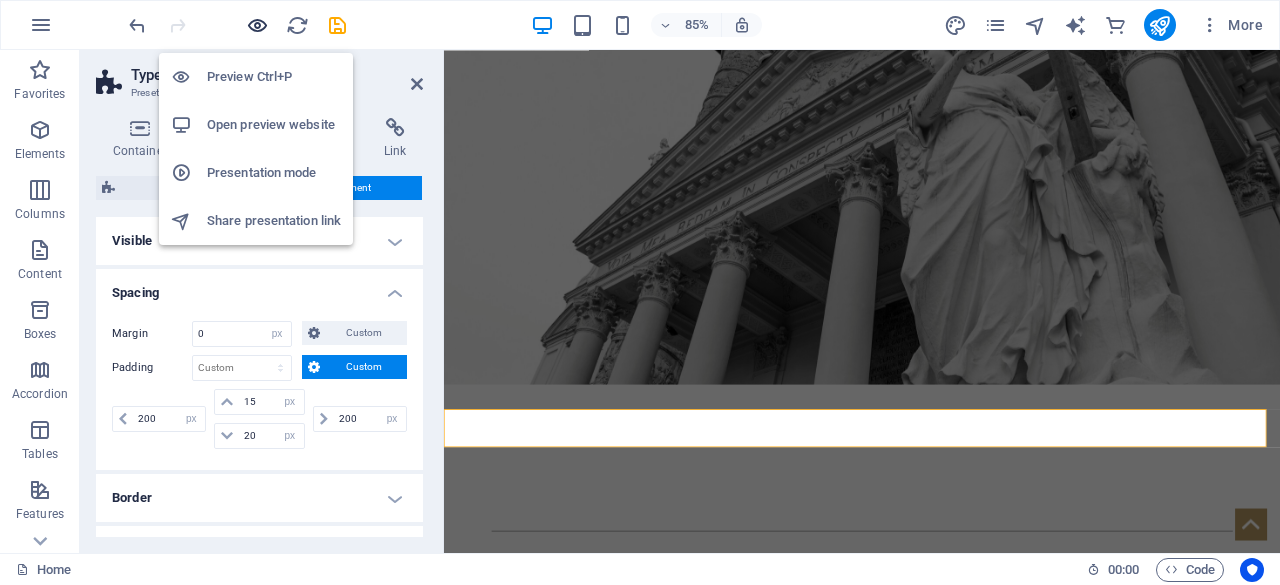 click at bounding box center (257, 25) 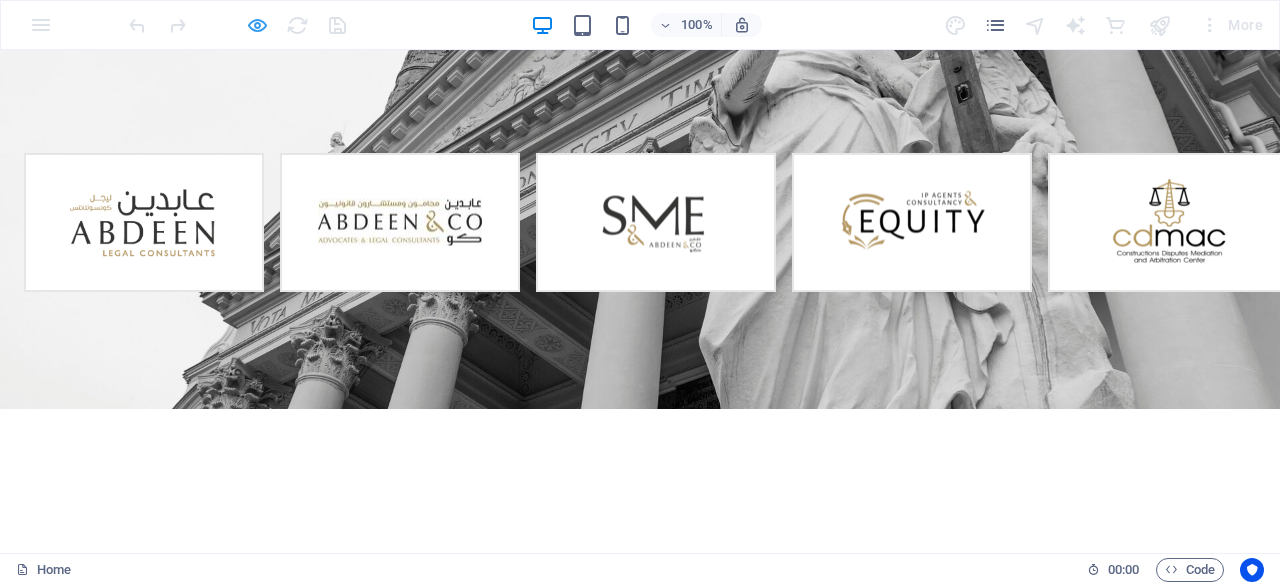 click at bounding box center (237, 25) 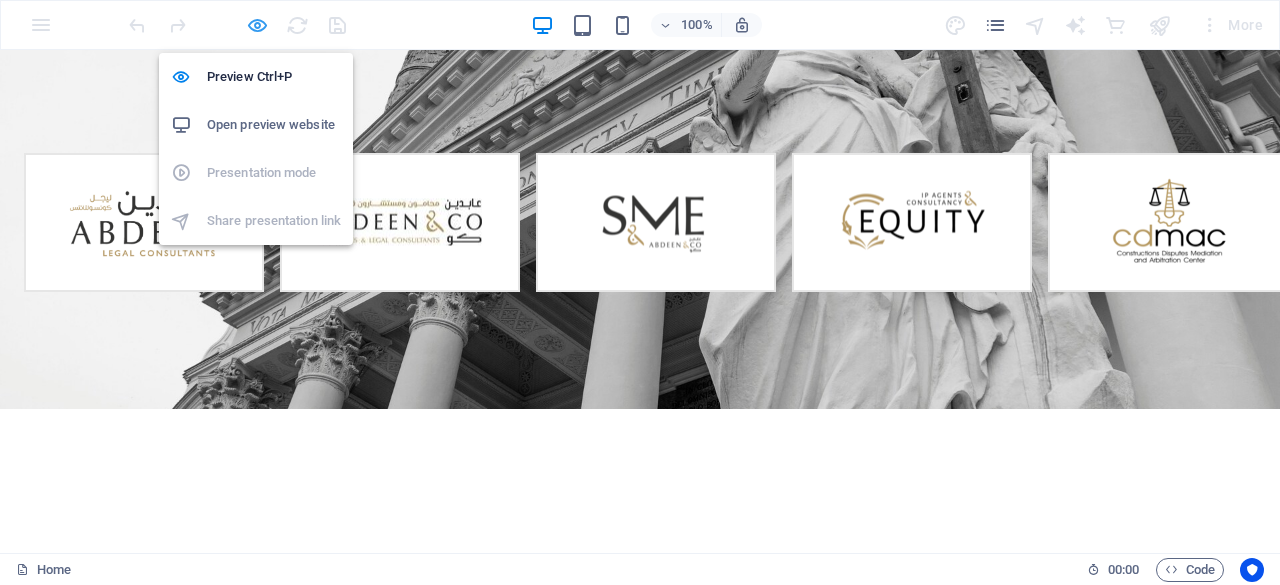 click at bounding box center [257, 25] 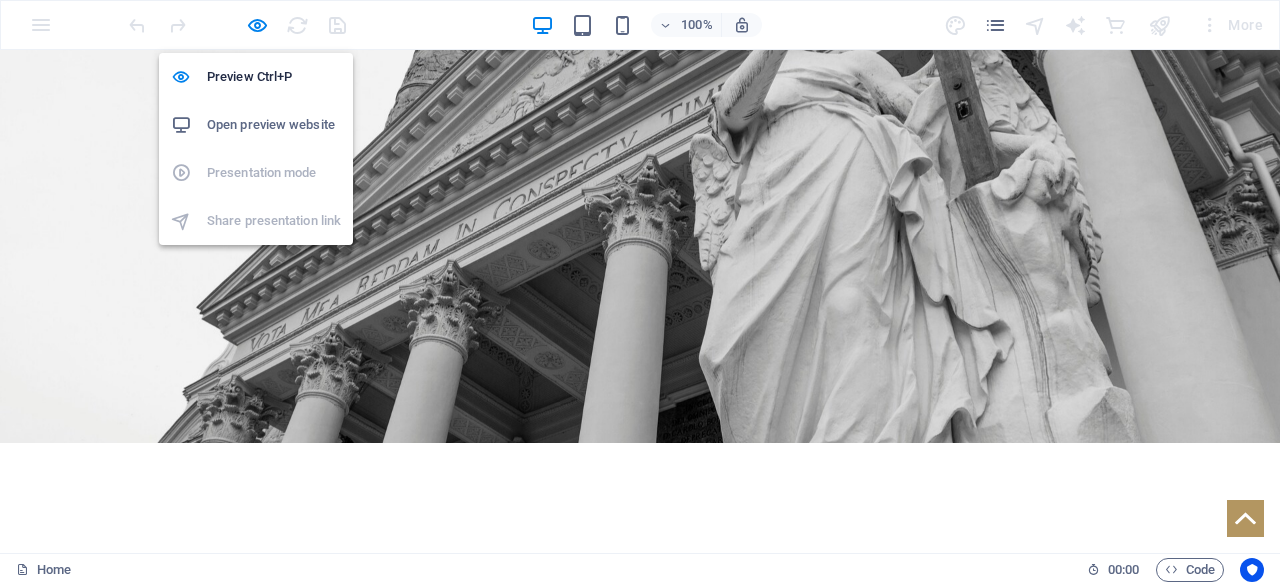 select on "px" 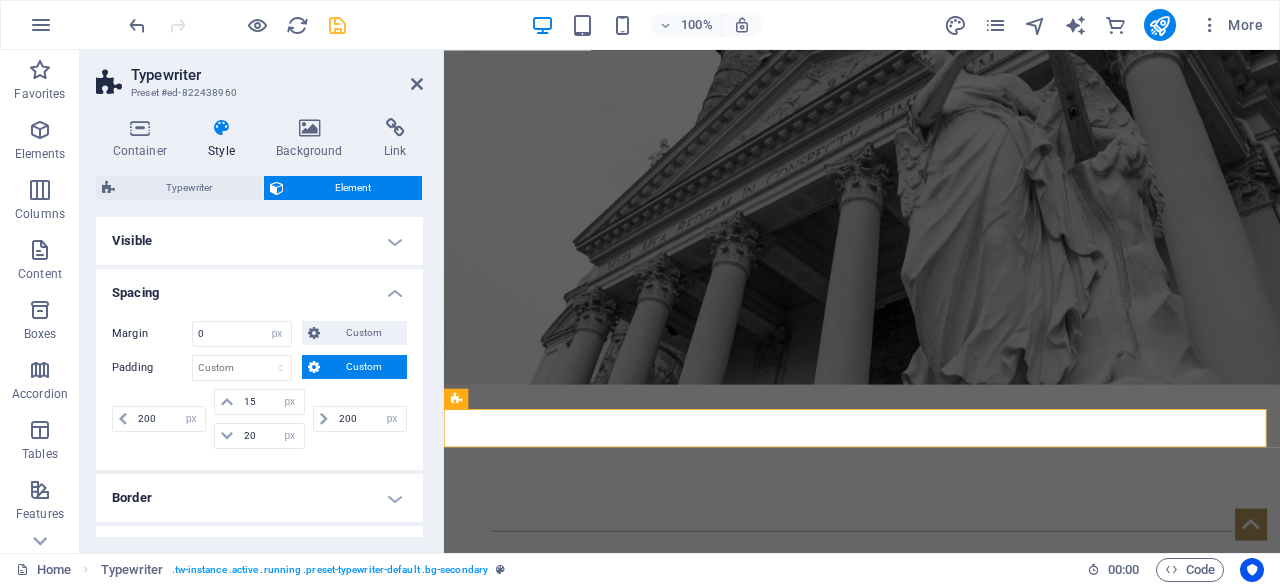 scroll, scrollTop: 15, scrollLeft: 0, axis: vertical 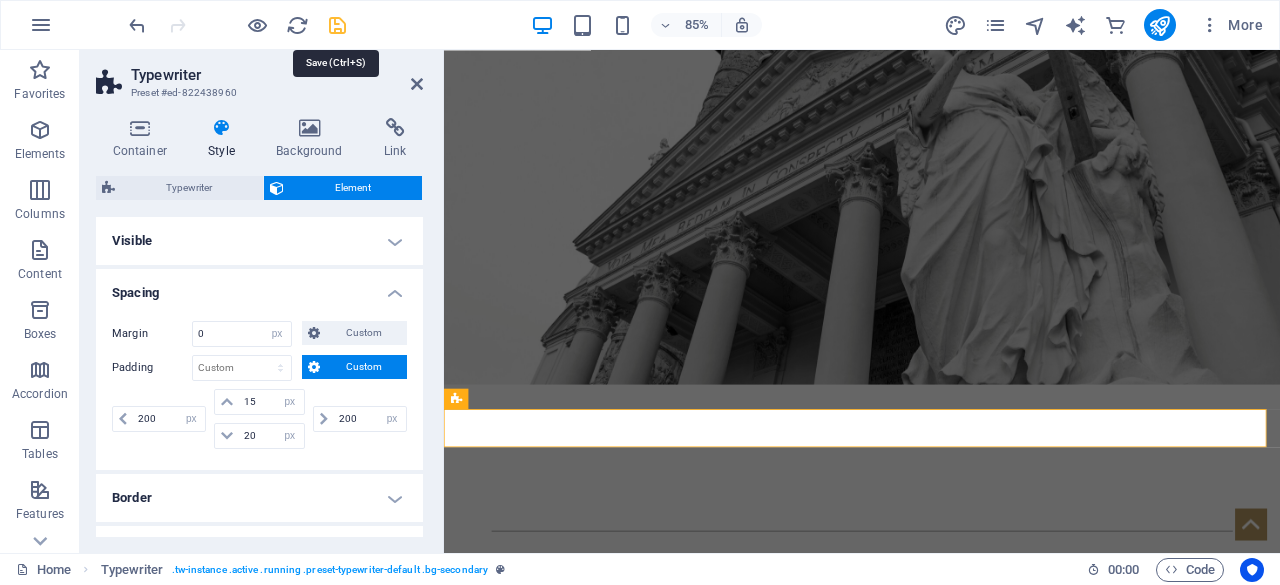 click at bounding box center [337, 25] 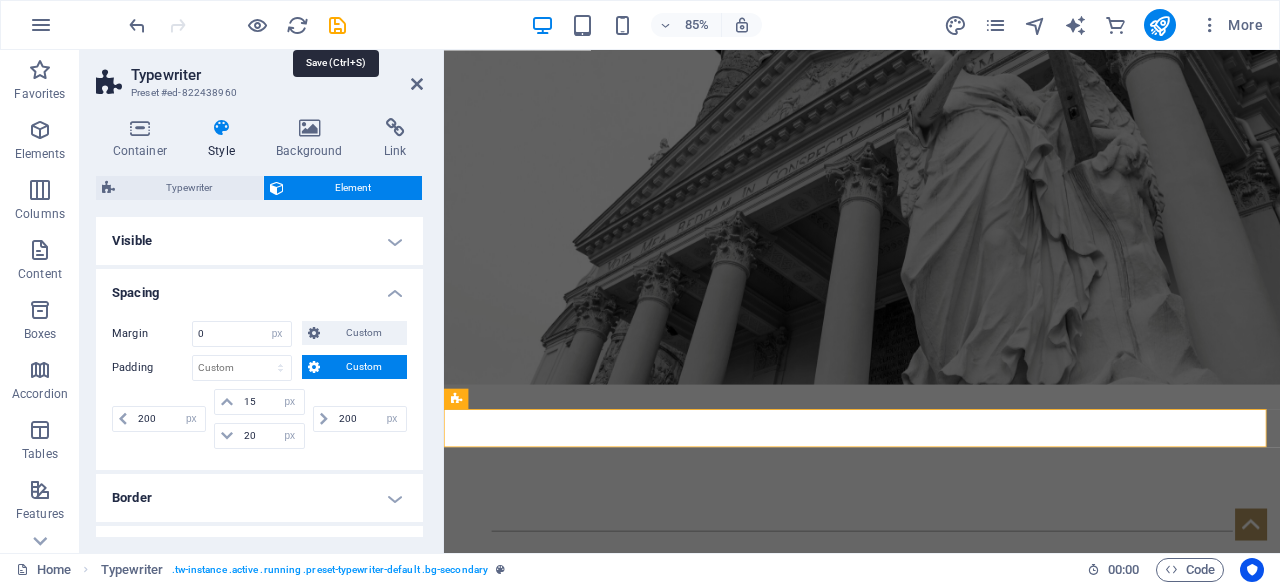 select on "px" 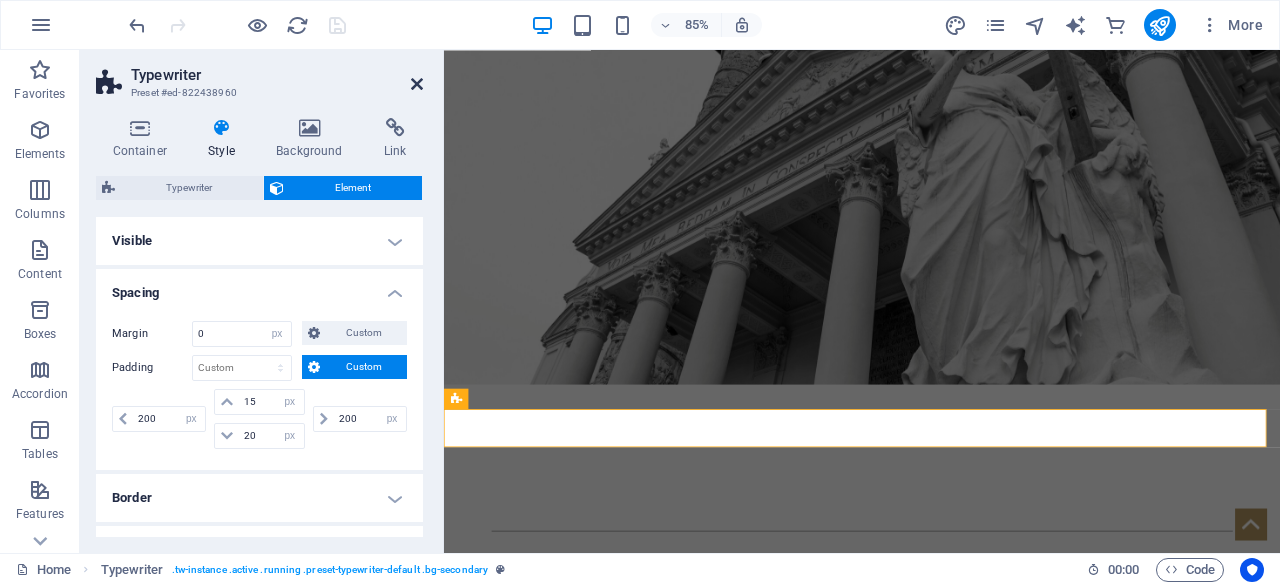 click at bounding box center (417, 84) 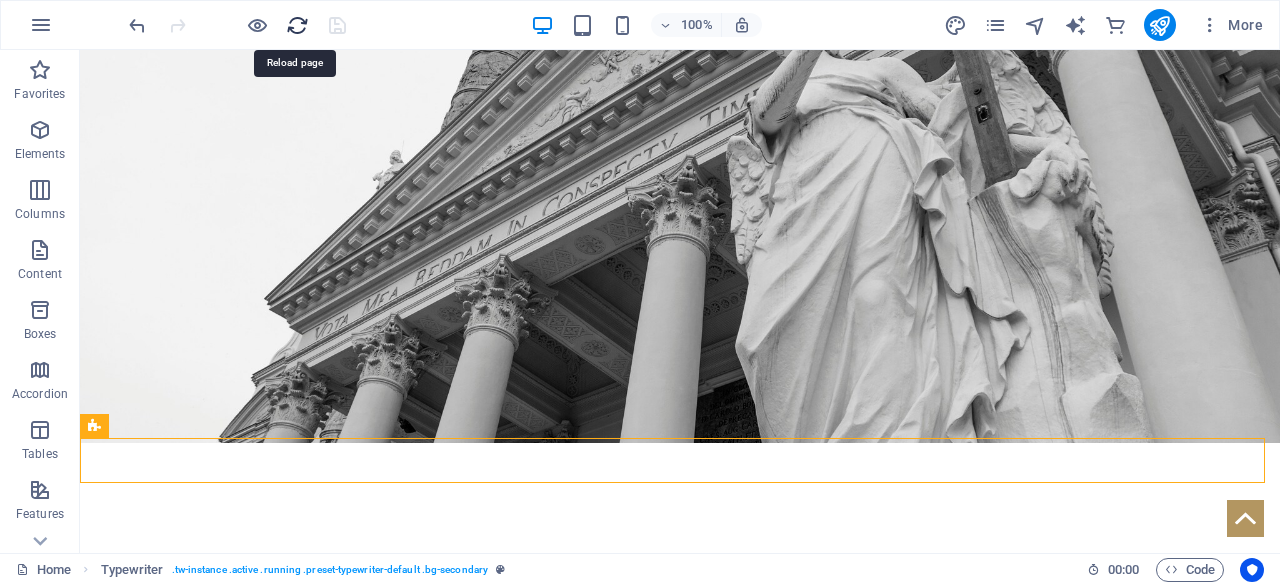 click at bounding box center [297, 25] 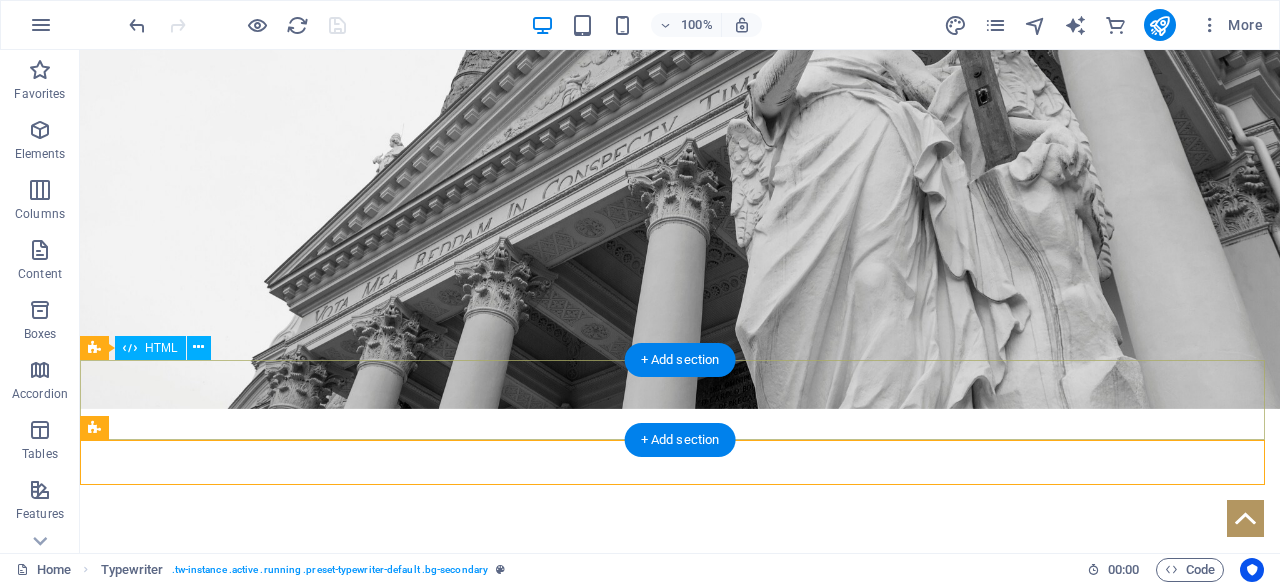 scroll, scrollTop: 0, scrollLeft: 0, axis: both 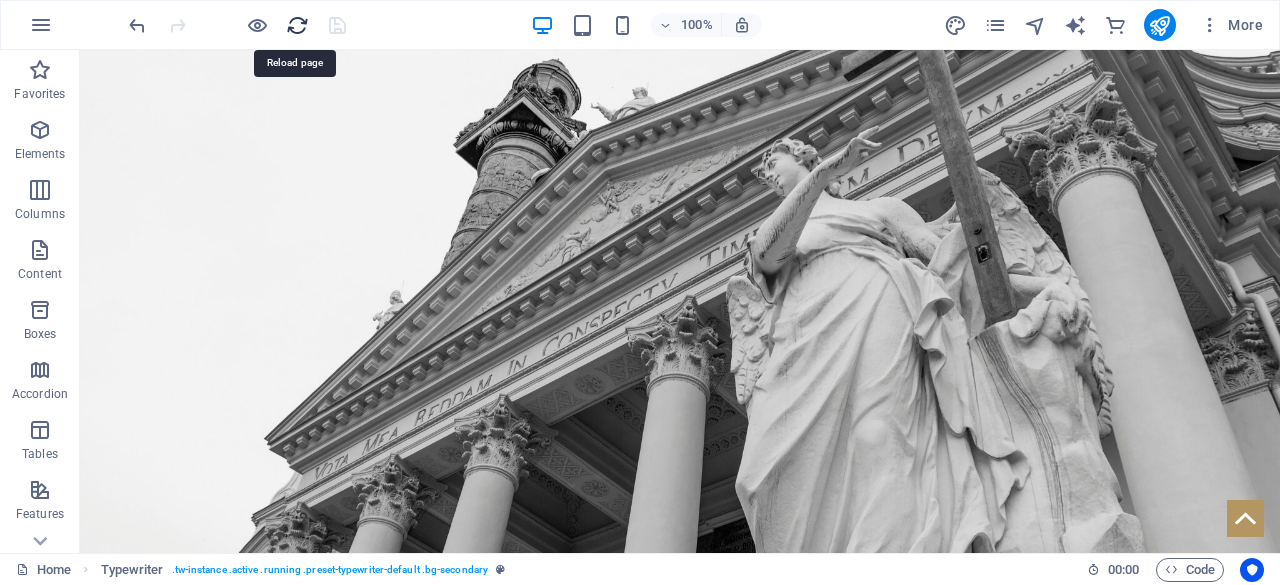 click at bounding box center [297, 25] 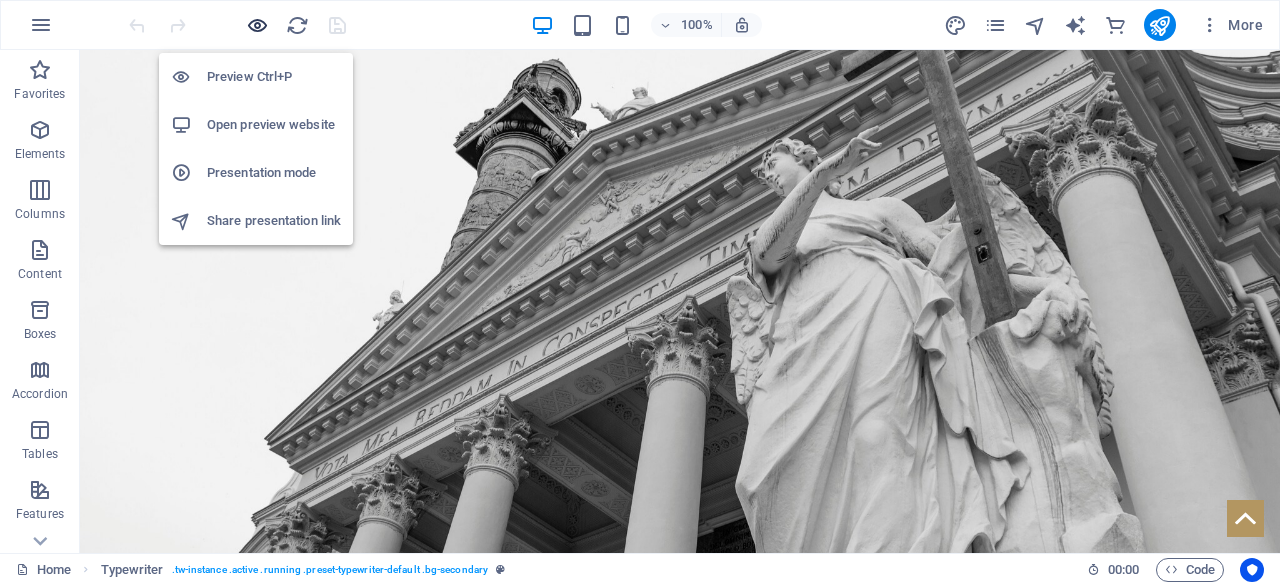 click at bounding box center [257, 25] 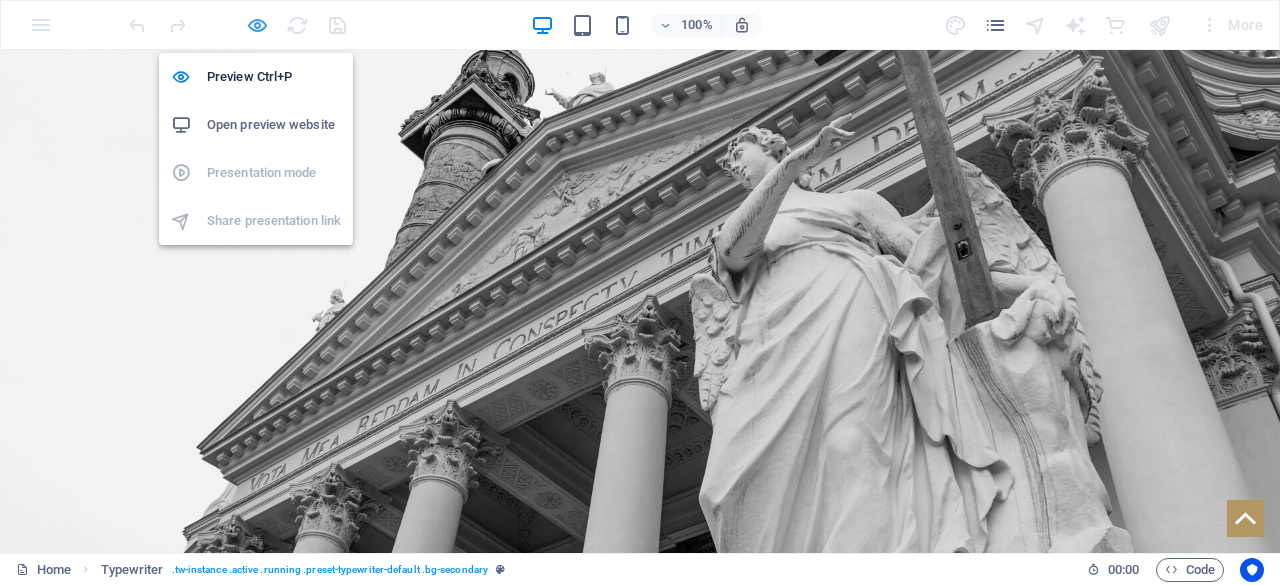 click at bounding box center (257, 25) 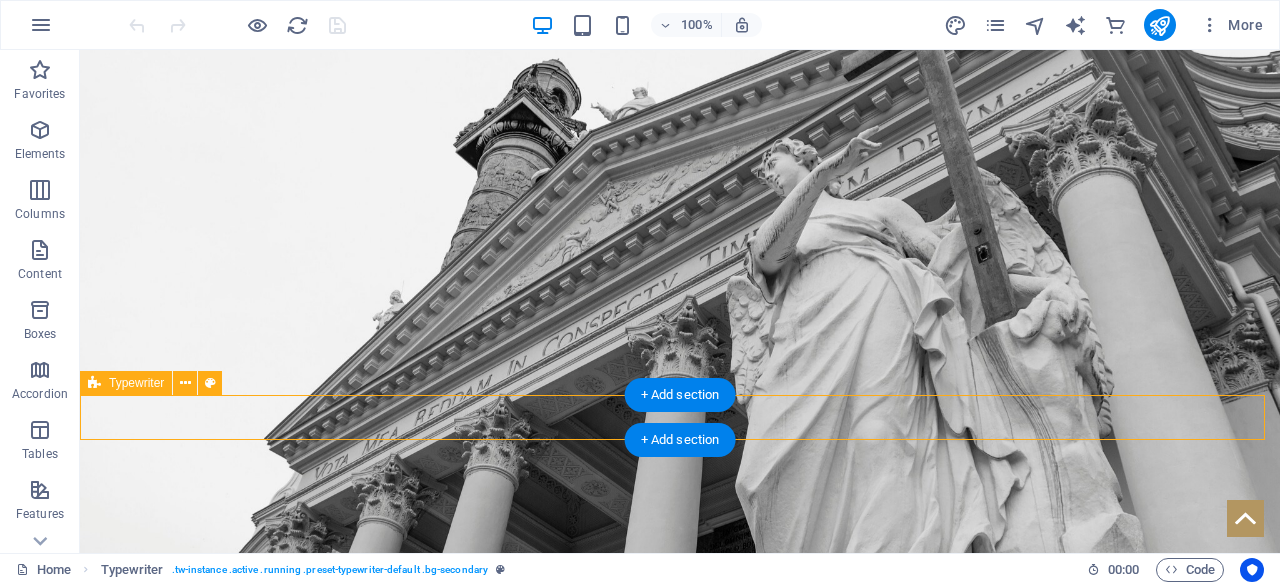 select on "px" 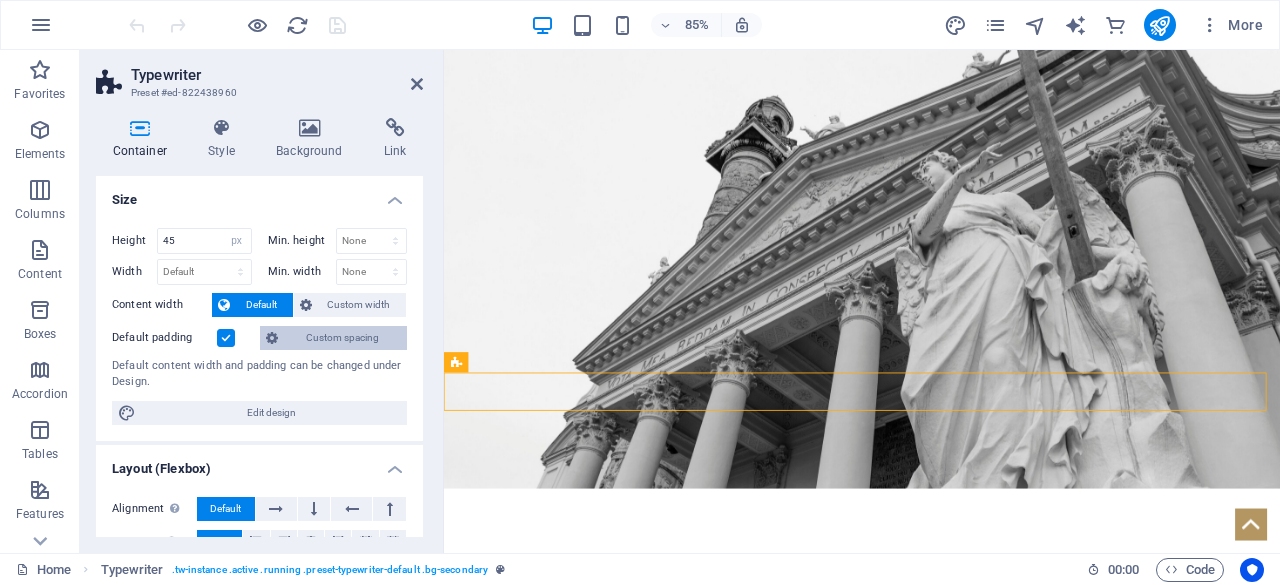 click on "Custom spacing" at bounding box center [342, 338] 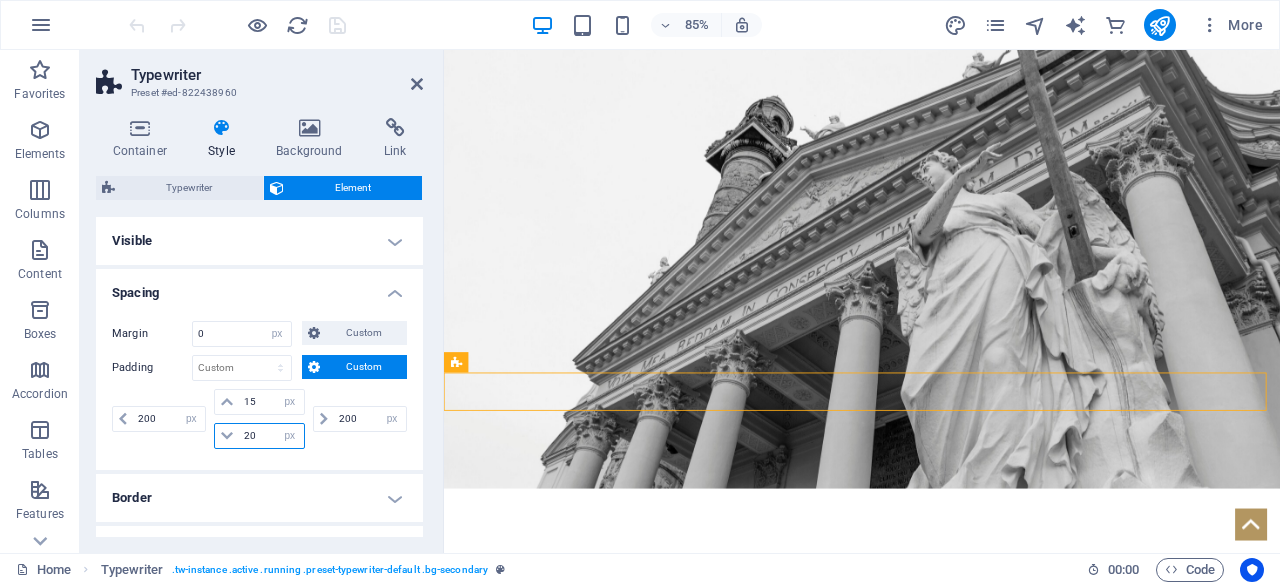 click on "20" at bounding box center [271, 436] 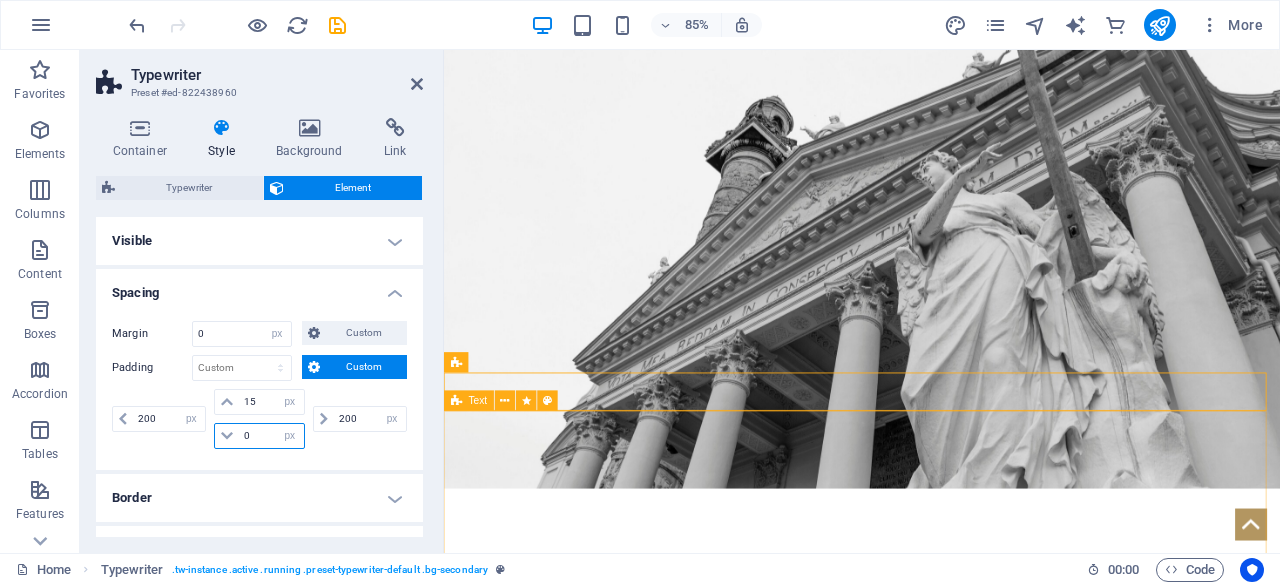 type on "0" 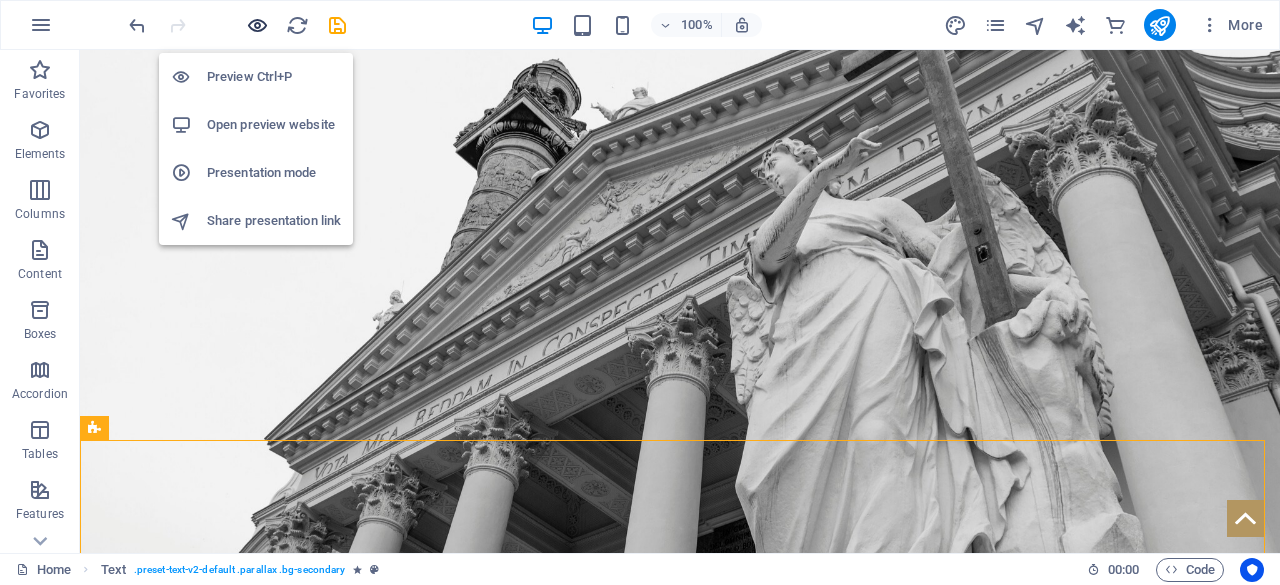 click at bounding box center [257, 25] 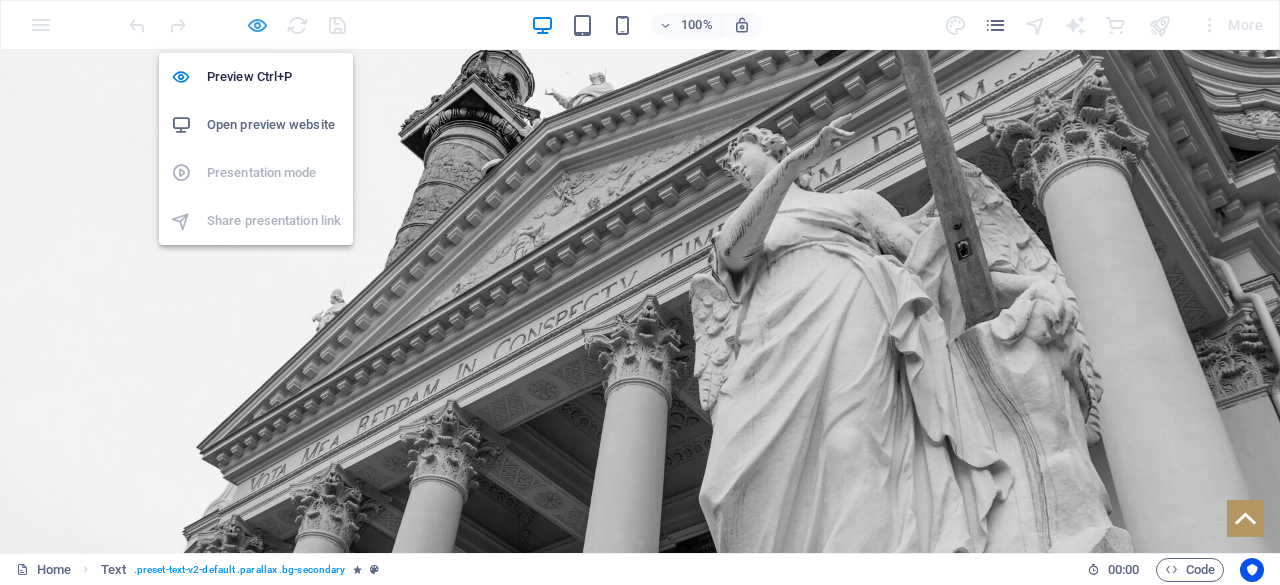 click at bounding box center (257, 25) 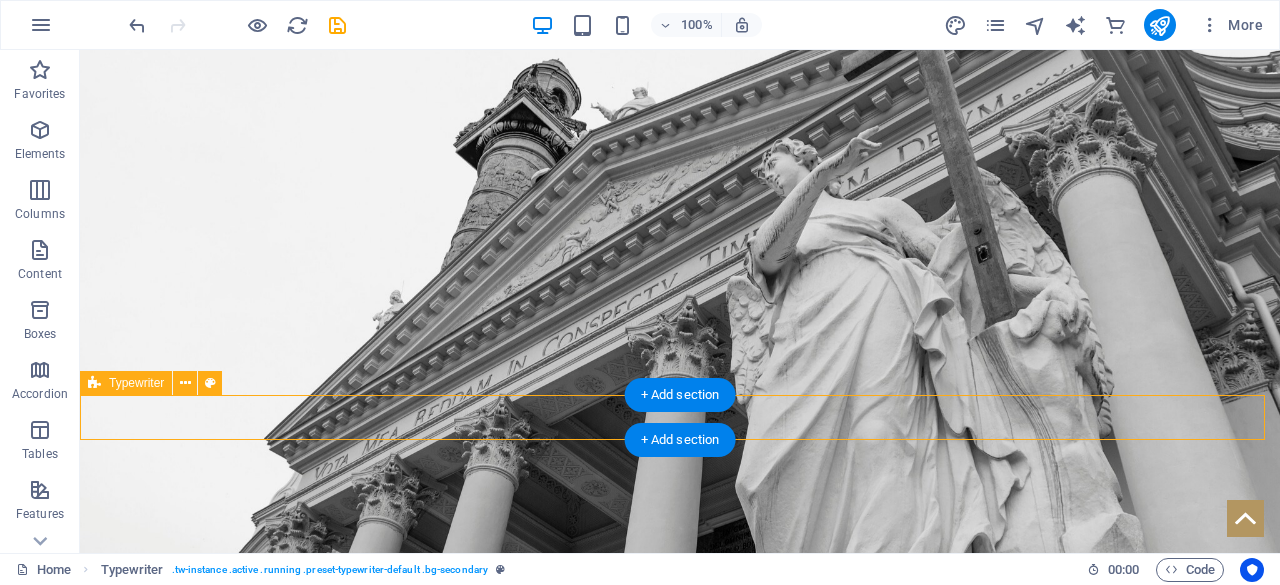 select on "px" 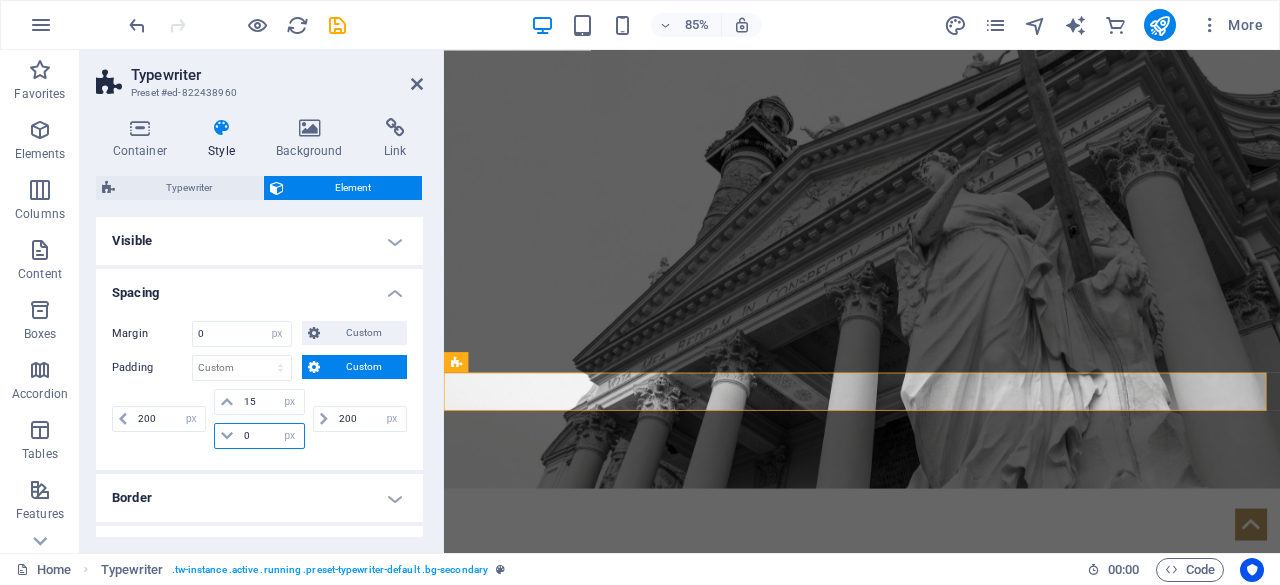 click on "0" at bounding box center [271, 436] 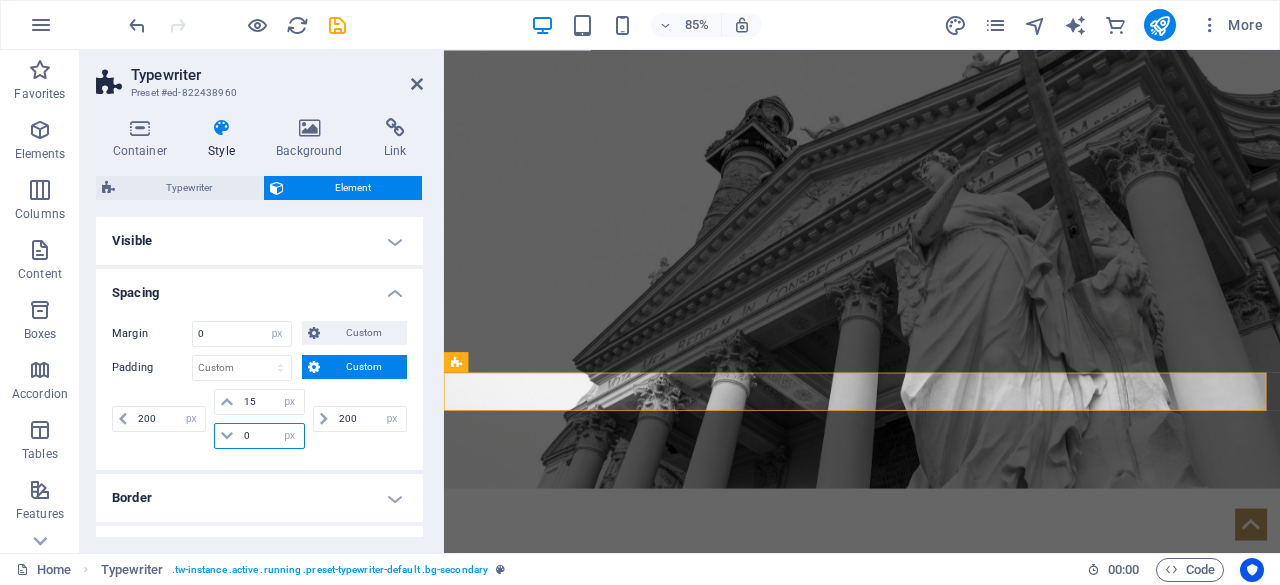 click on "0" at bounding box center [271, 436] 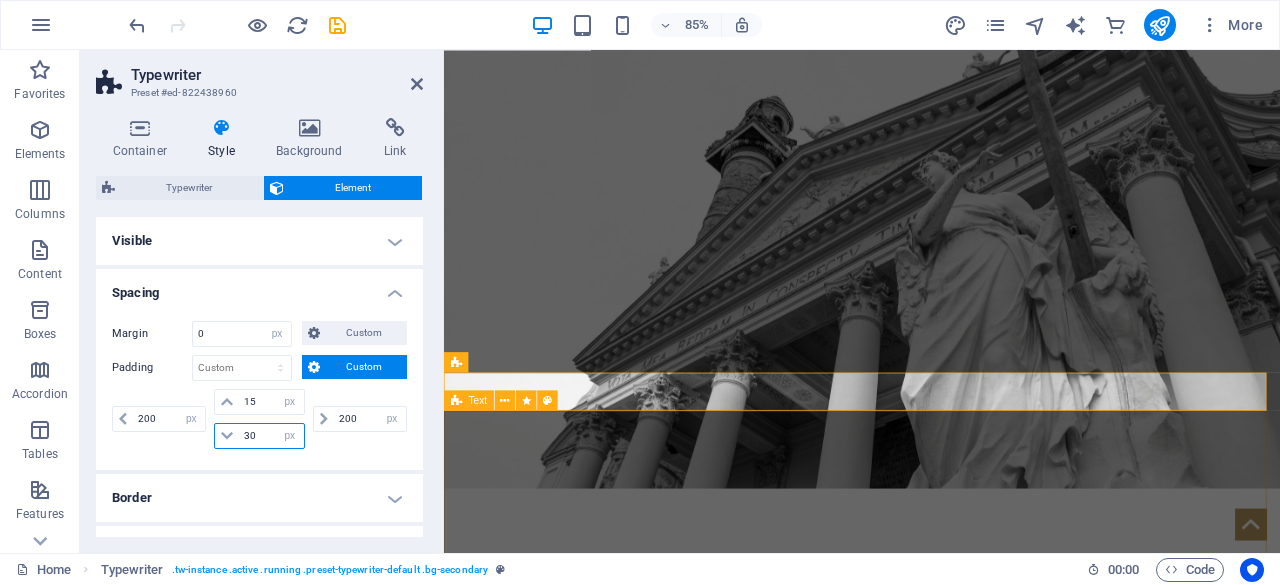 type on "30" 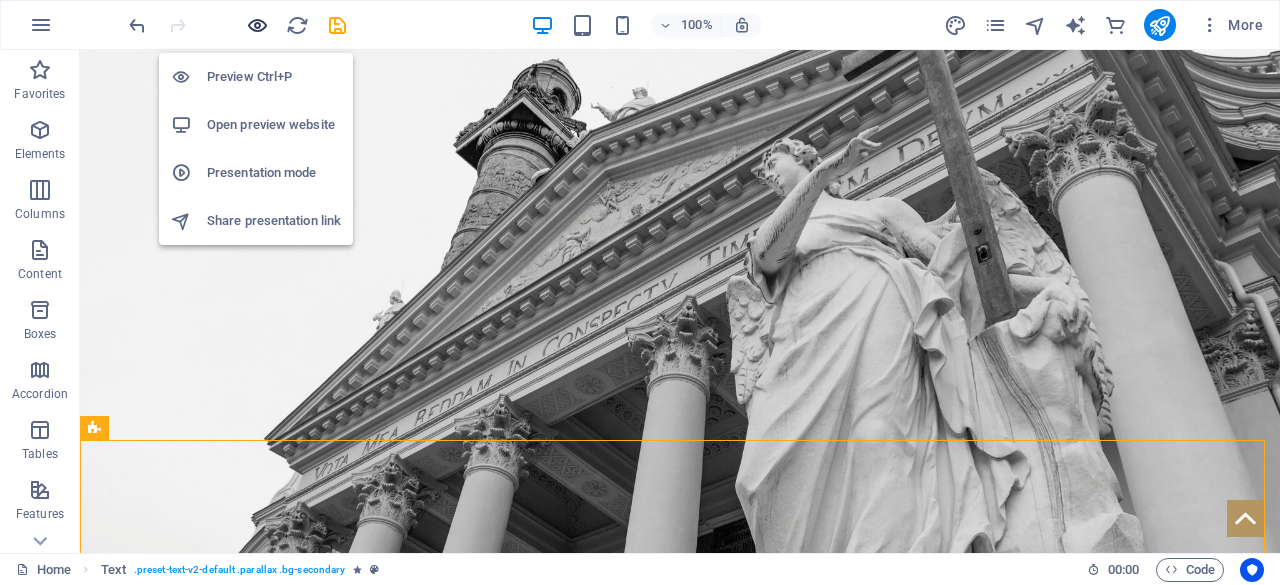 click at bounding box center [257, 25] 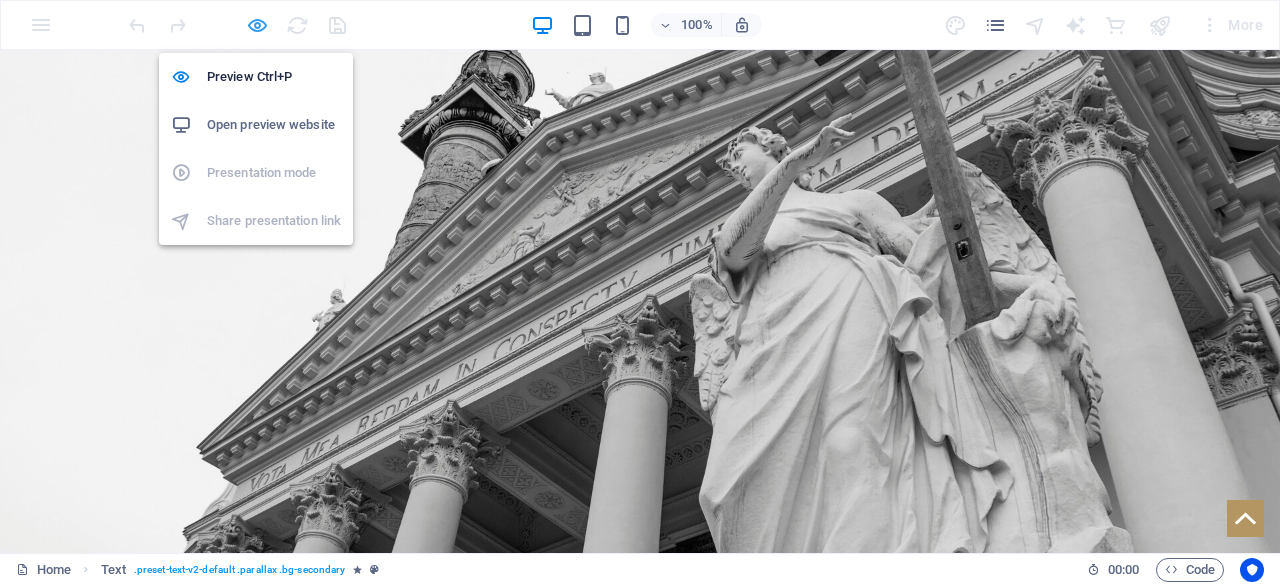 click at bounding box center (257, 25) 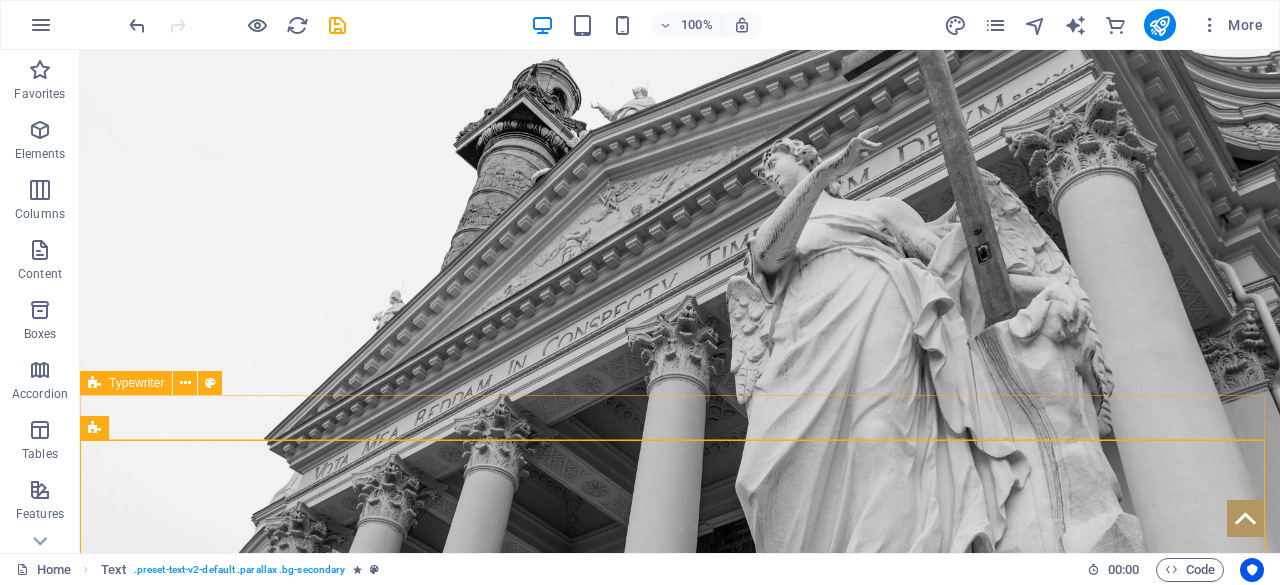 click on "Typewriter" at bounding box center [136, 383] 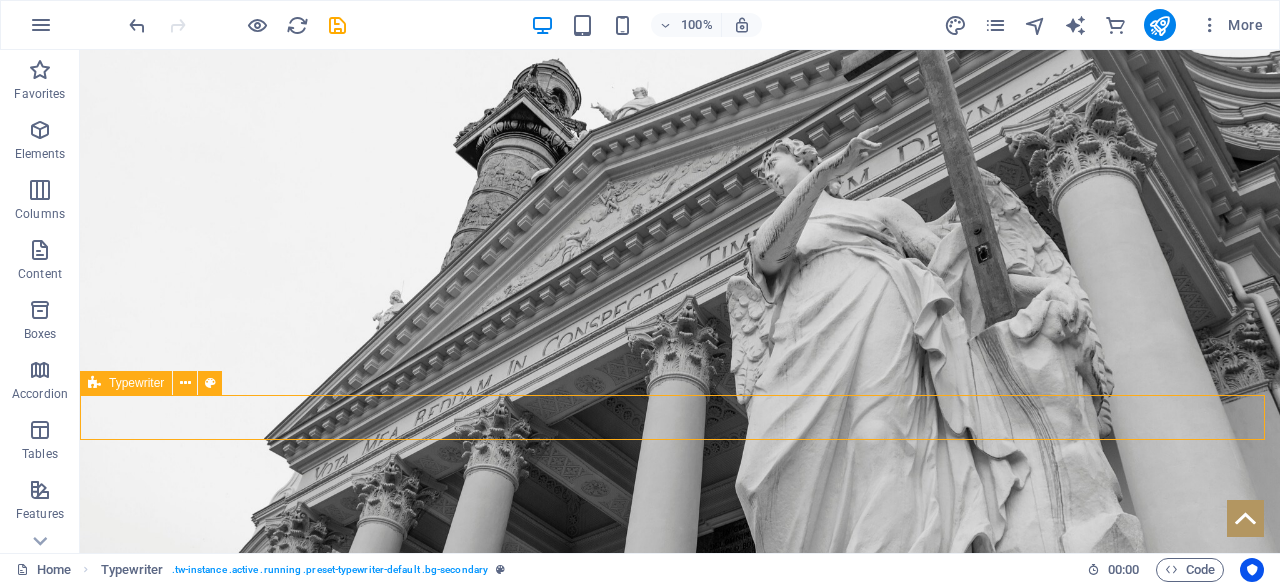 click on "Typewriter" at bounding box center [136, 383] 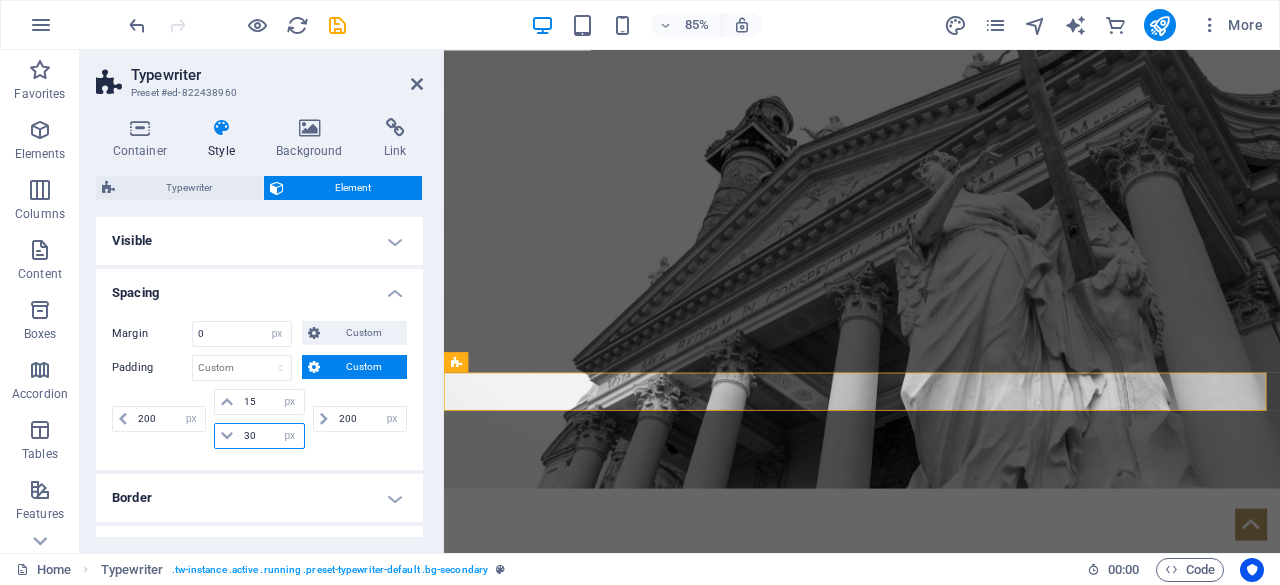 click on "30" at bounding box center [271, 436] 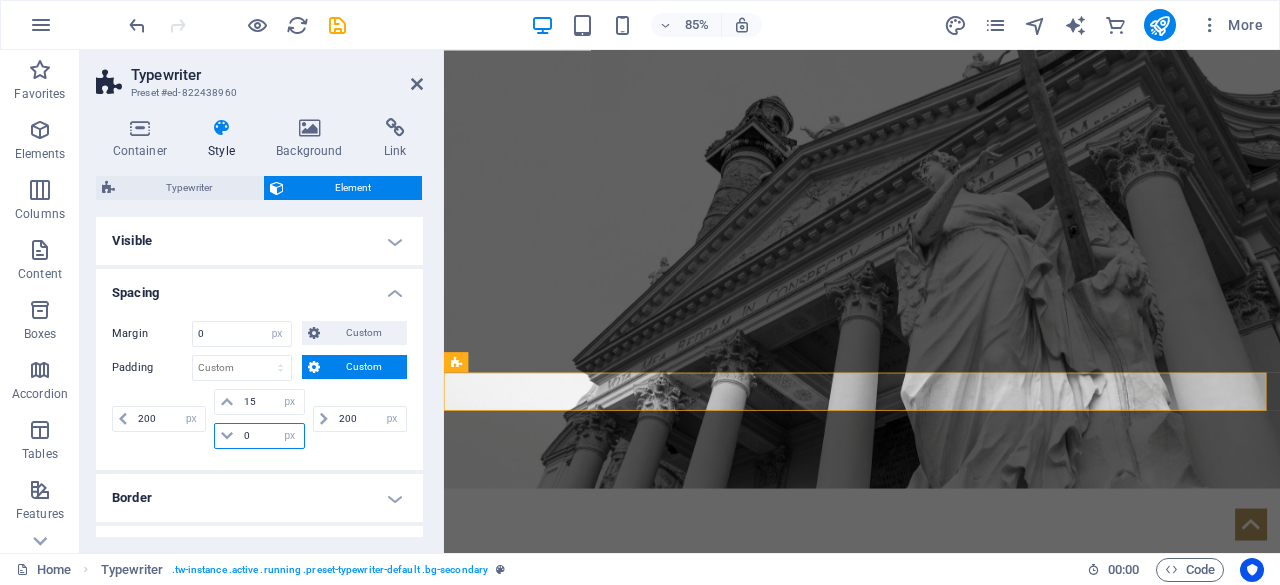 click on "0" at bounding box center [271, 436] 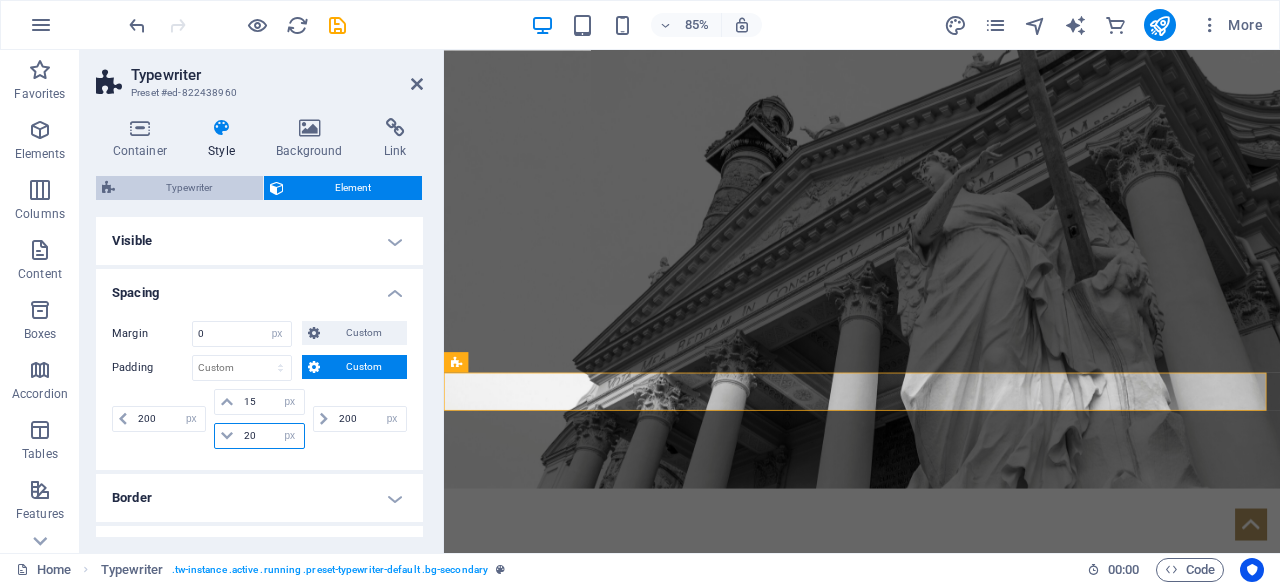 type on "20" 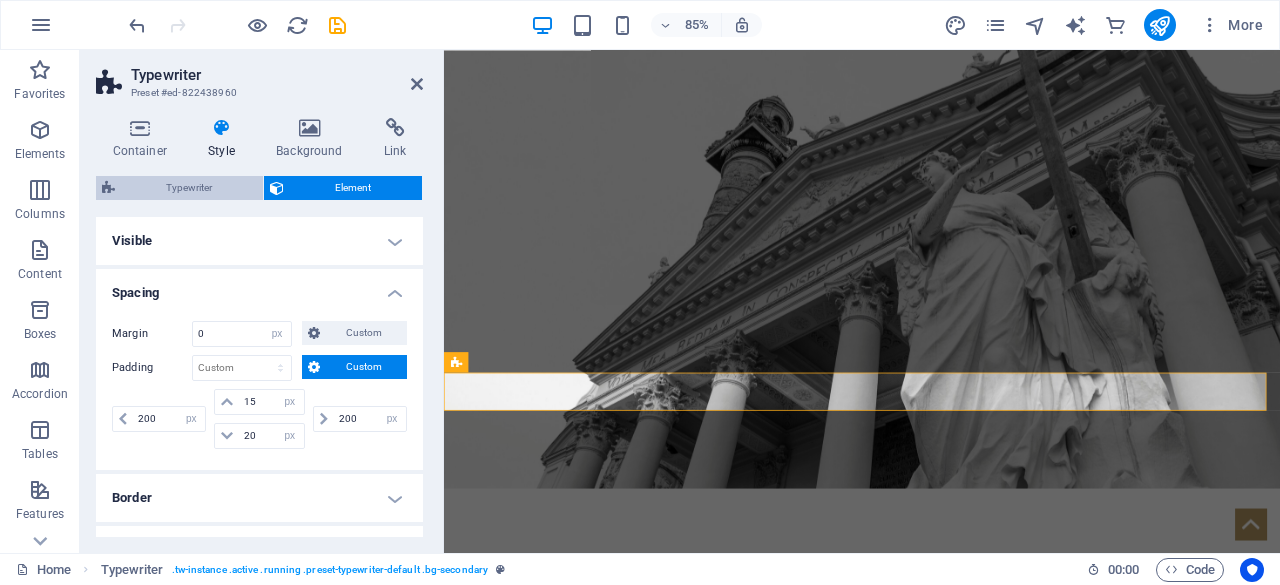 click on "Typewriter" at bounding box center (189, 188) 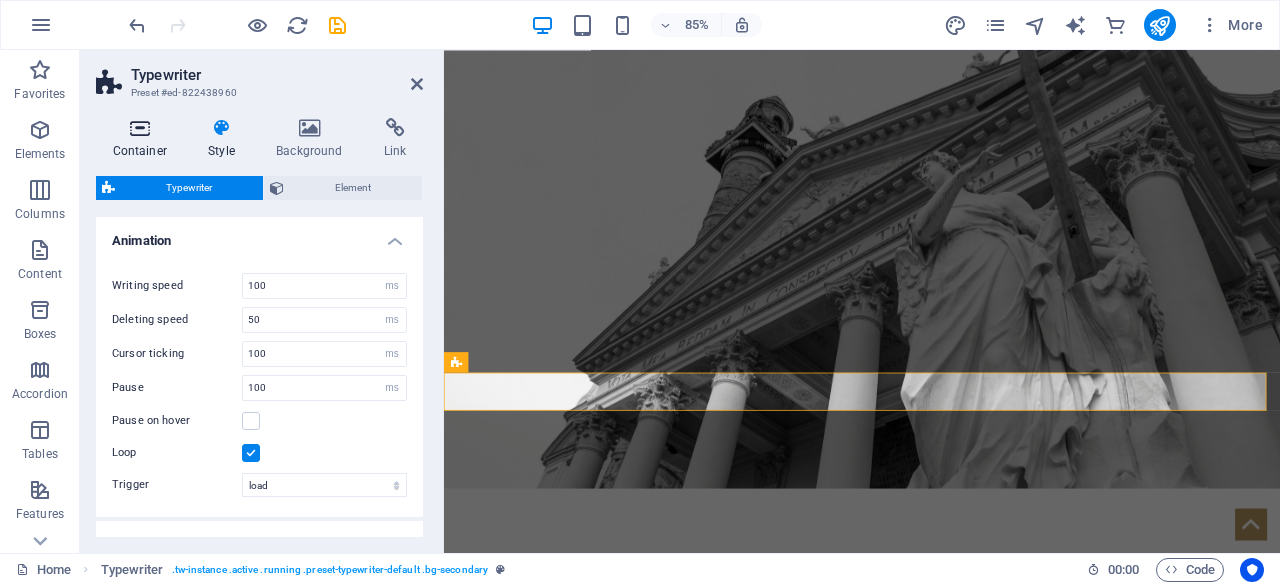 click at bounding box center (140, 128) 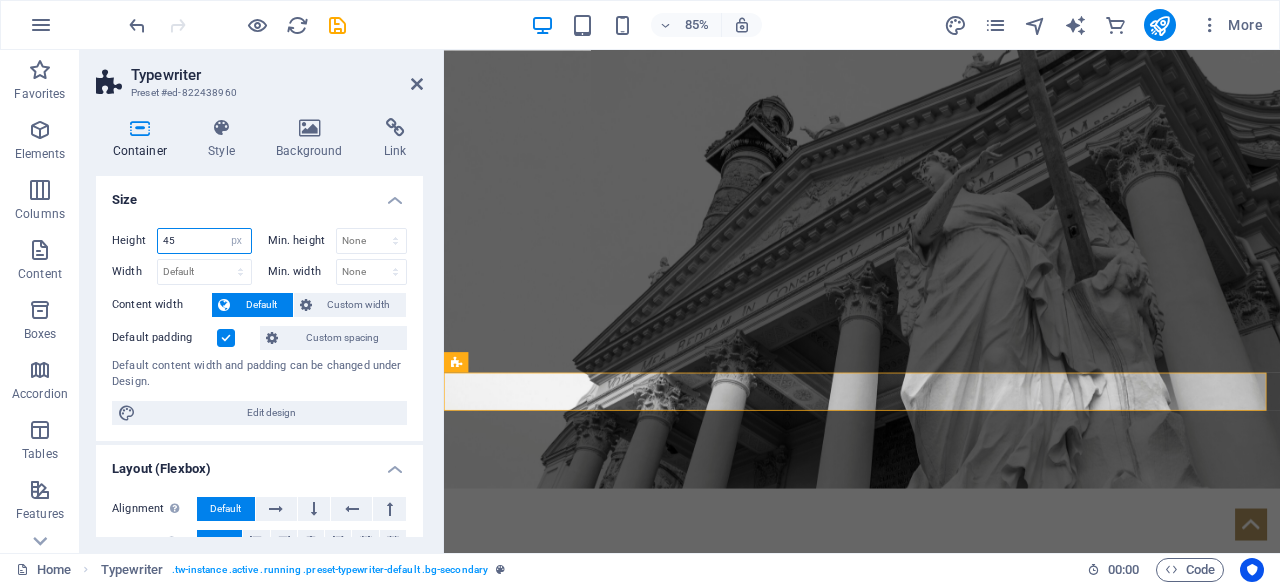click on "45" at bounding box center (204, 241) 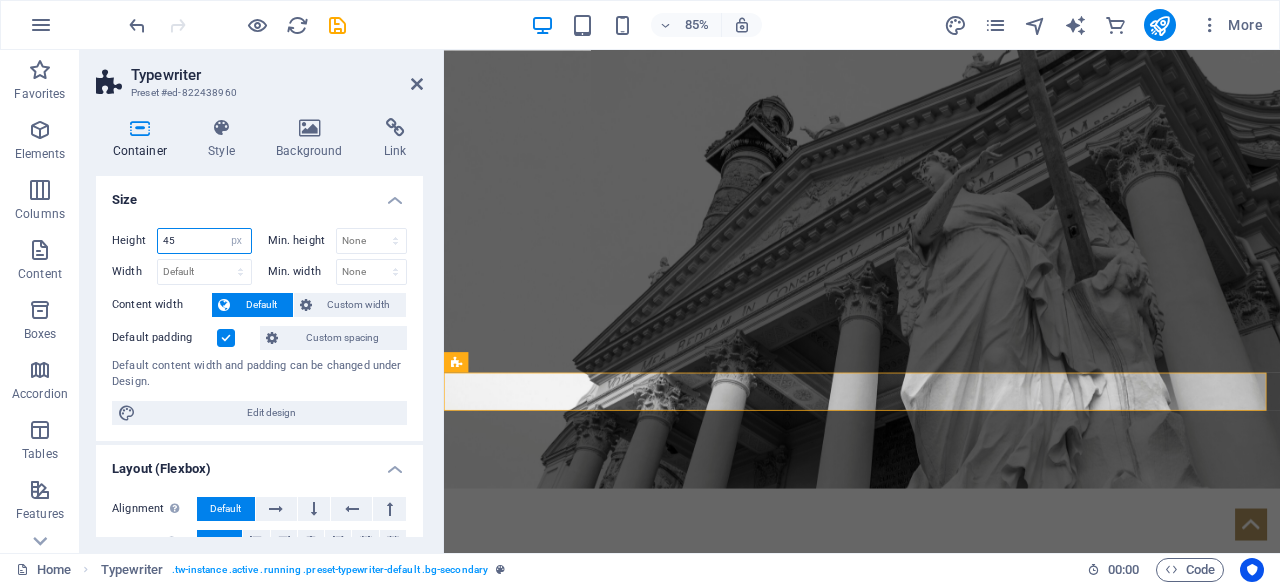 click on "45" at bounding box center [204, 241] 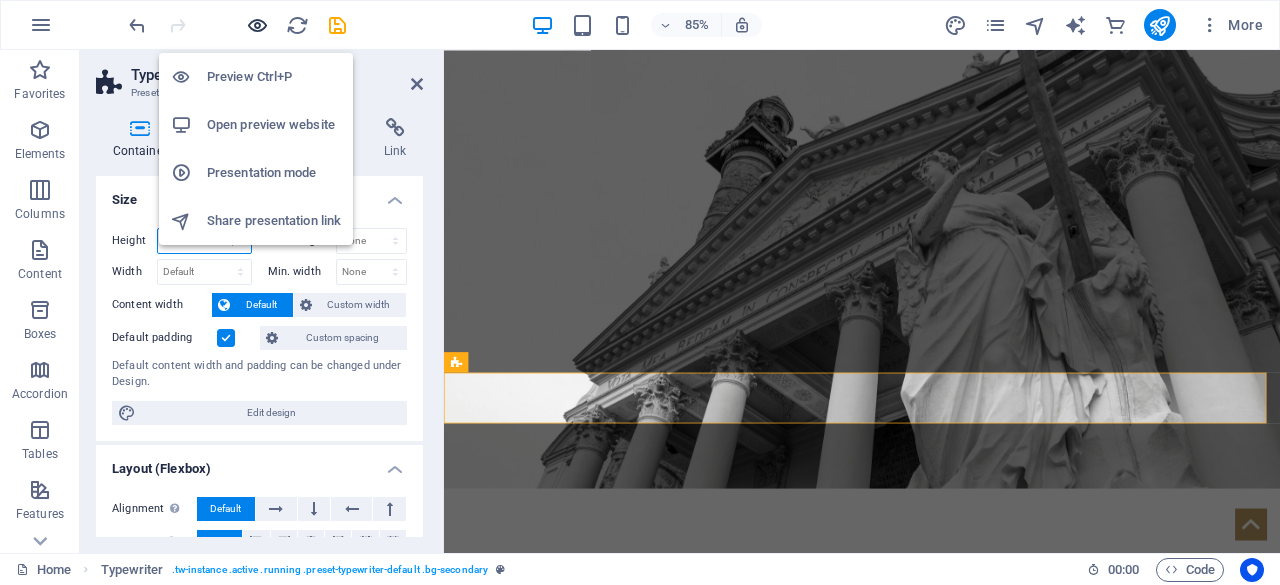type on "60" 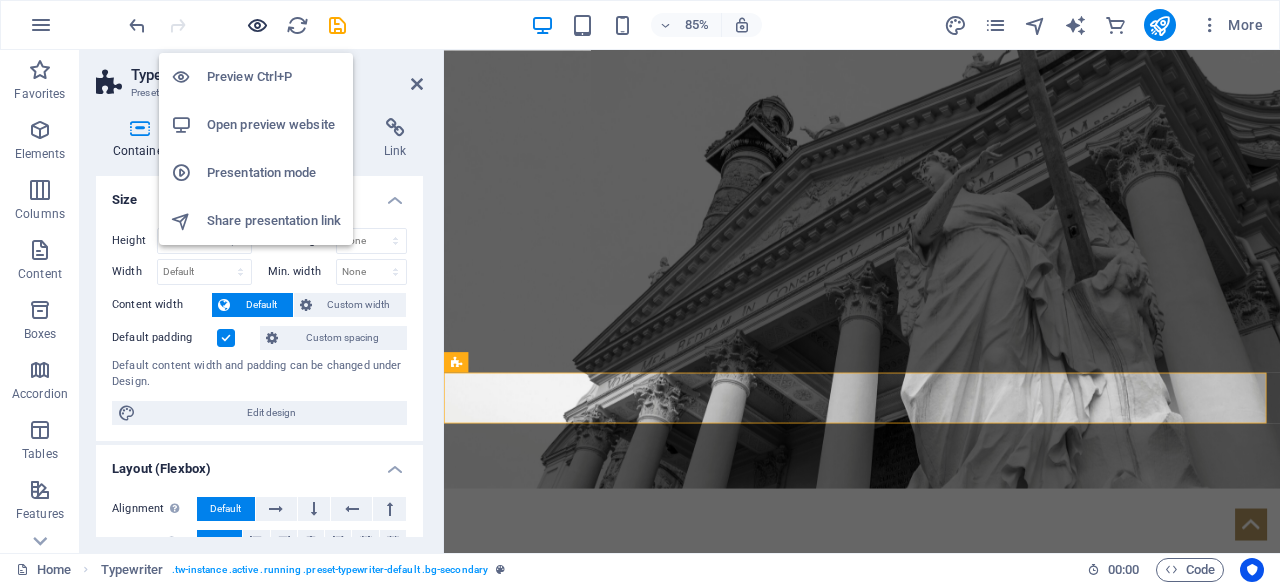 click at bounding box center [257, 25] 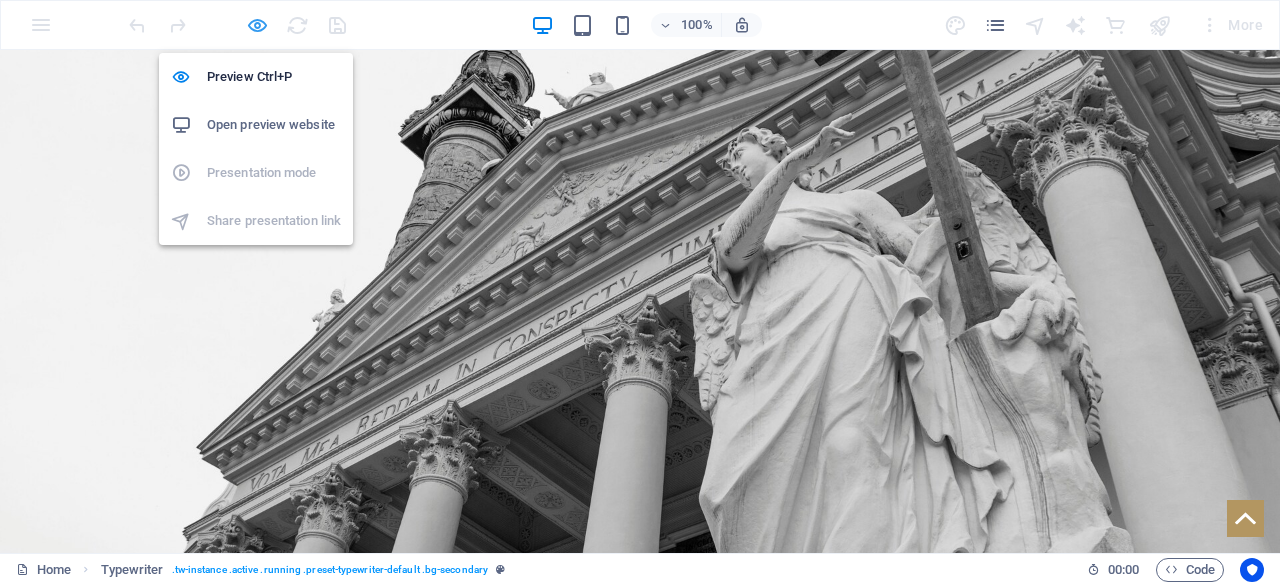 click at bounding box center [257, 25] 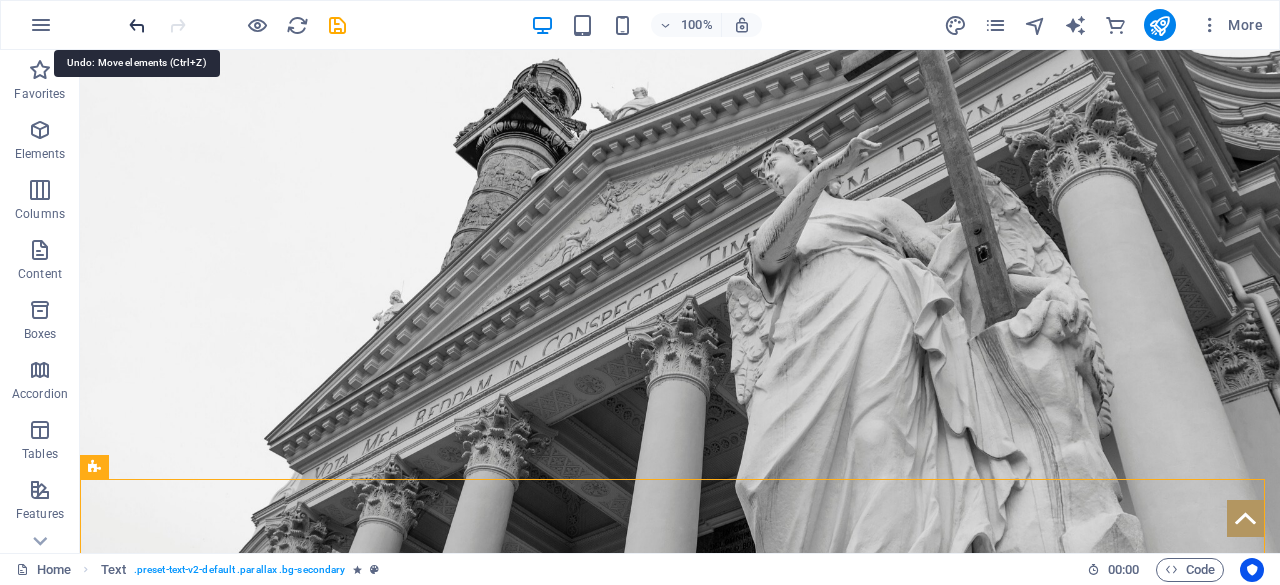 click at bounding box center (137, 25) 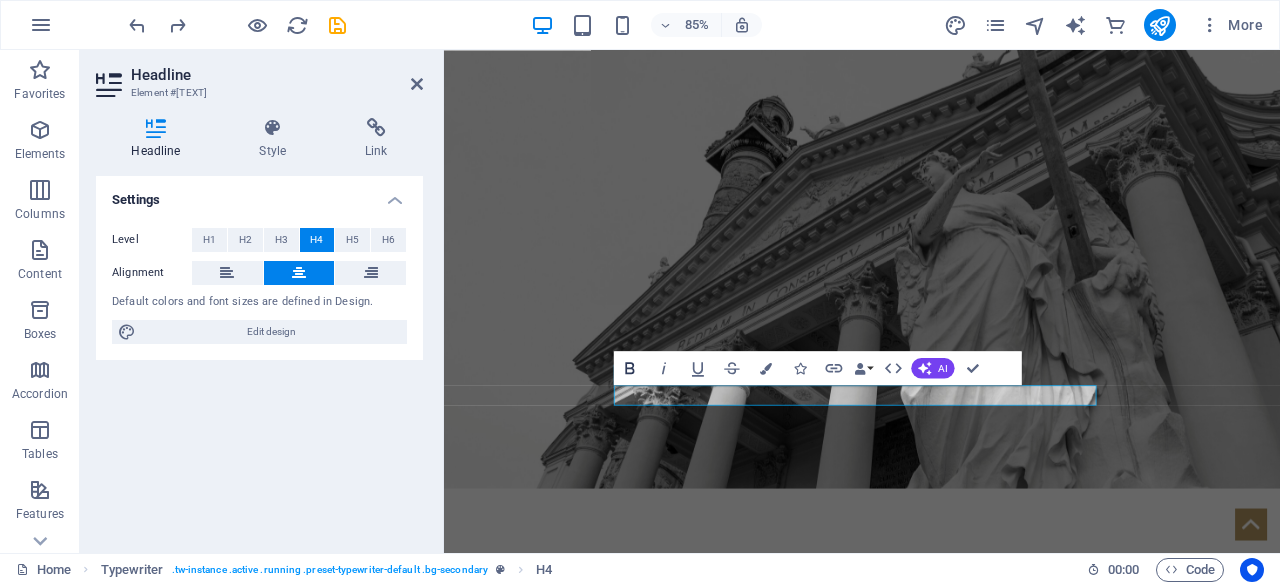 click 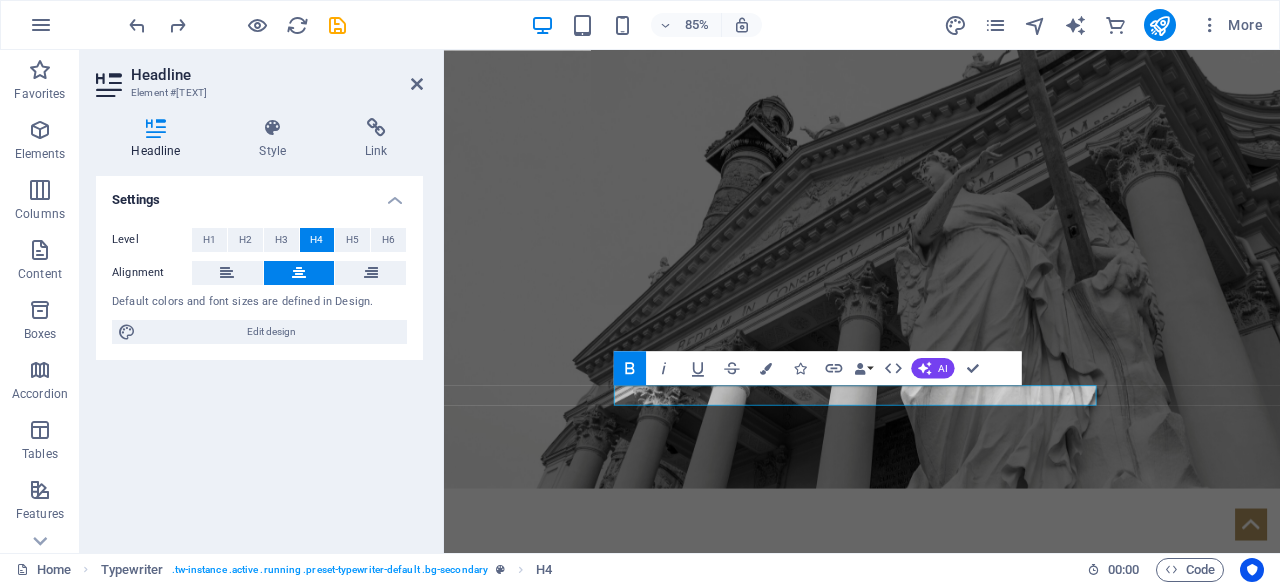 click 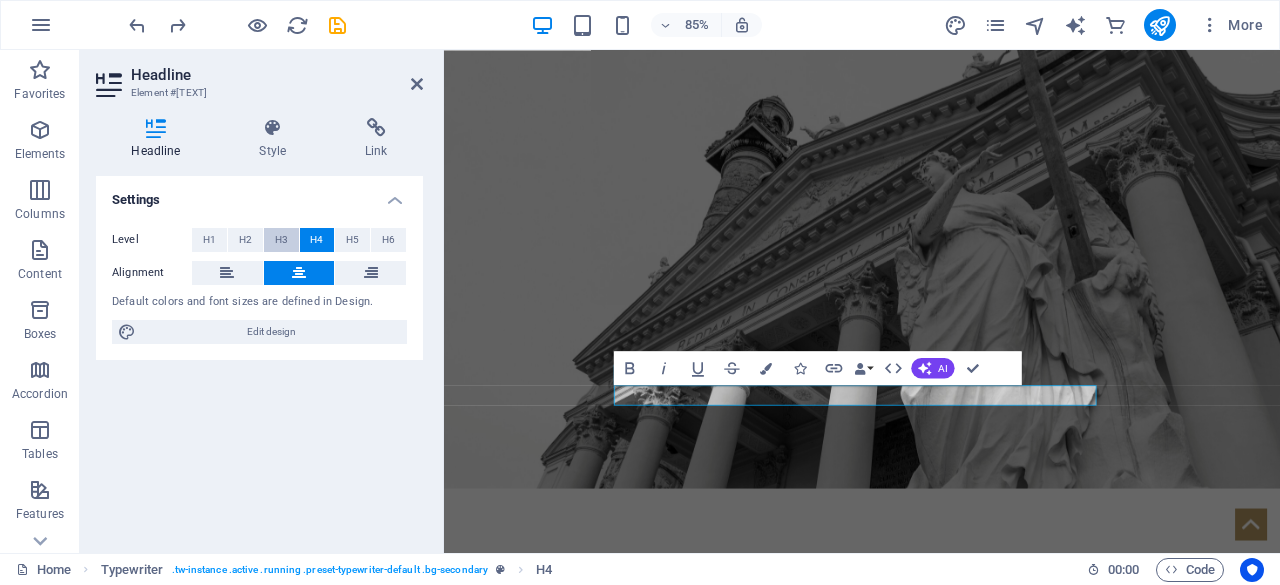 click on "H3" at bounding box center (281, 240) 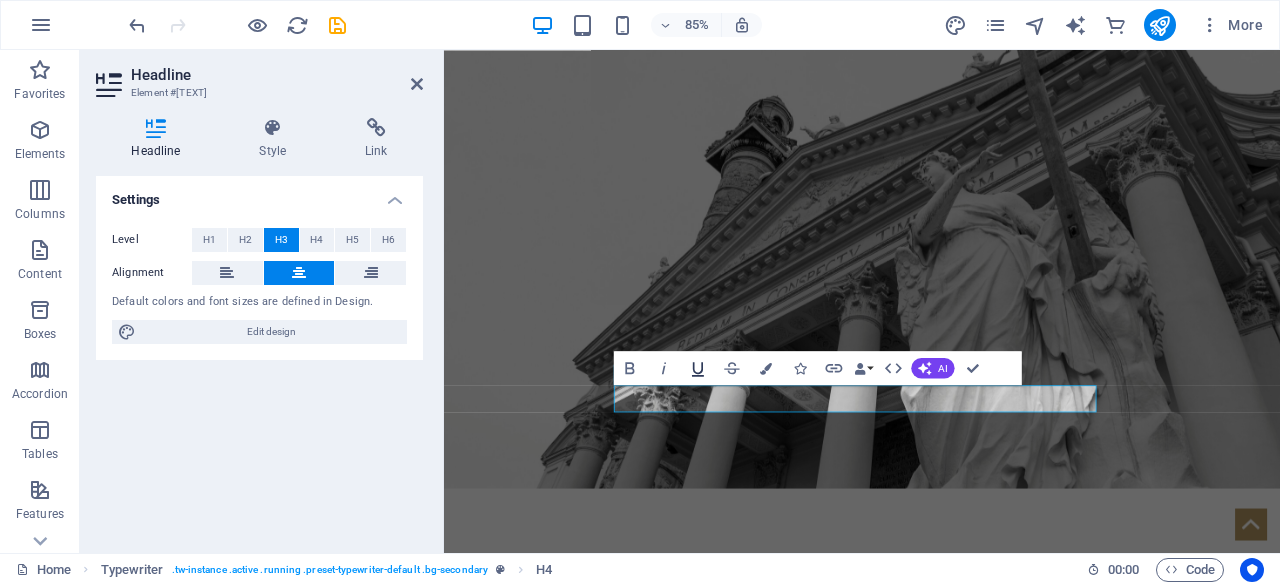 click 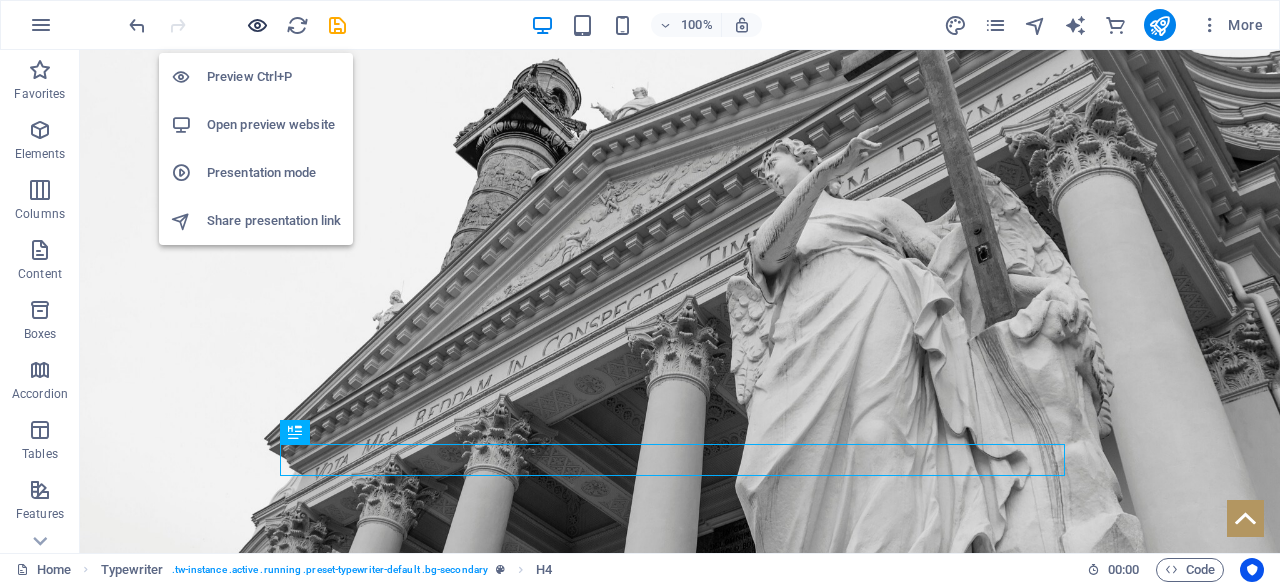 click at bounding box center [257, 25] 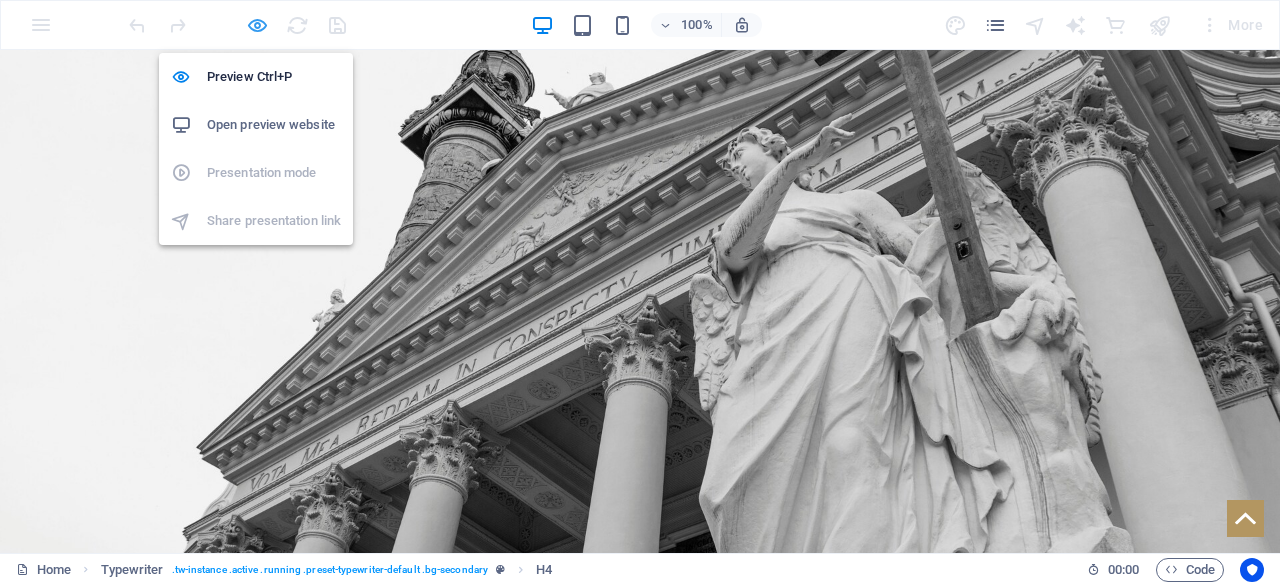 click at bounding box center (257, 25) 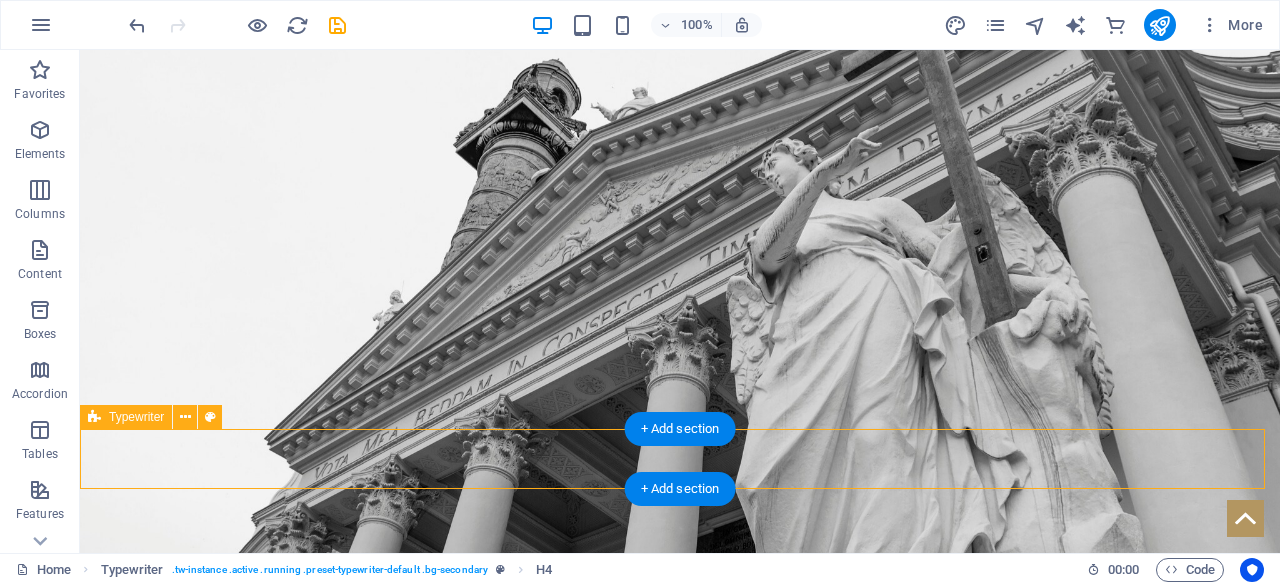 select on "px" 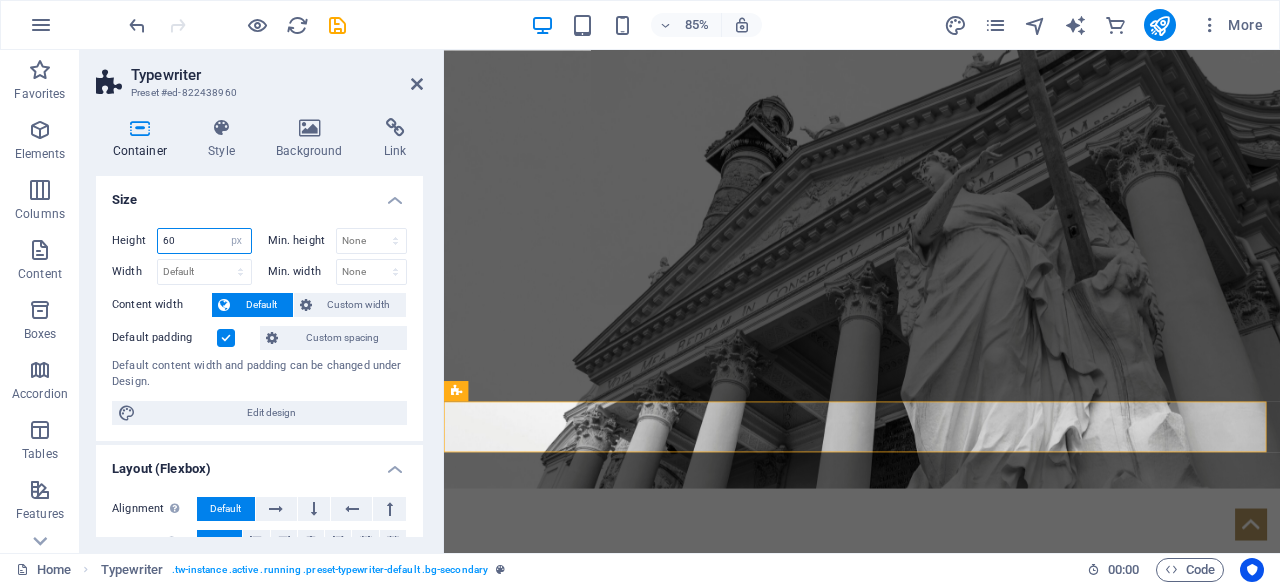 click on "60" at bounding box center [204, 241] 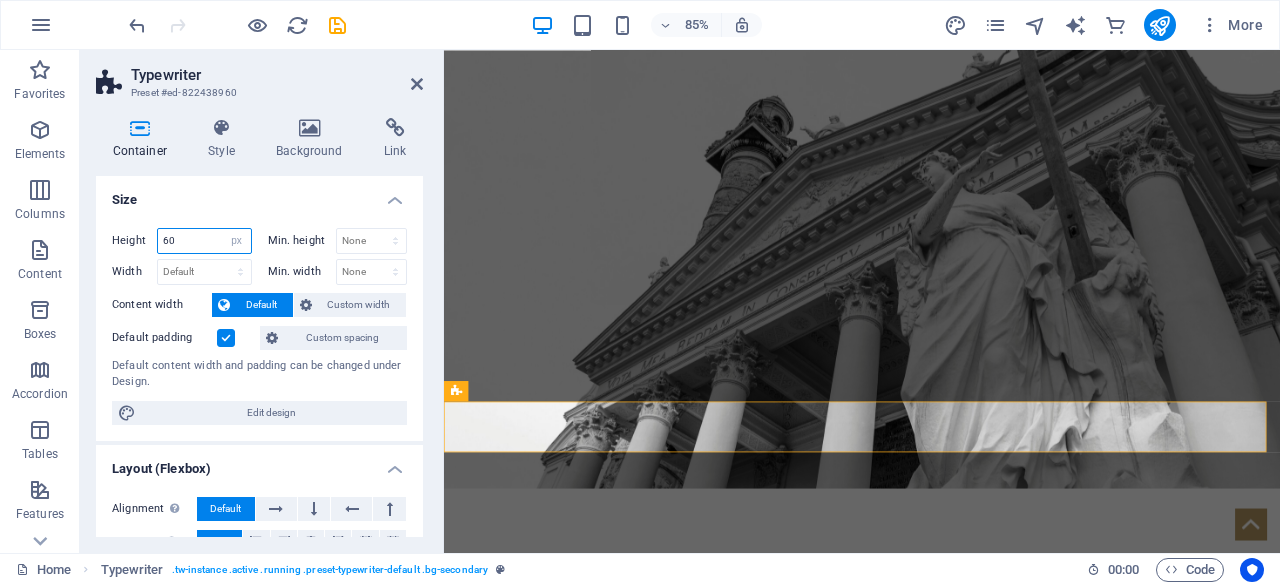 click on "60" at bounding box center (204, 241) 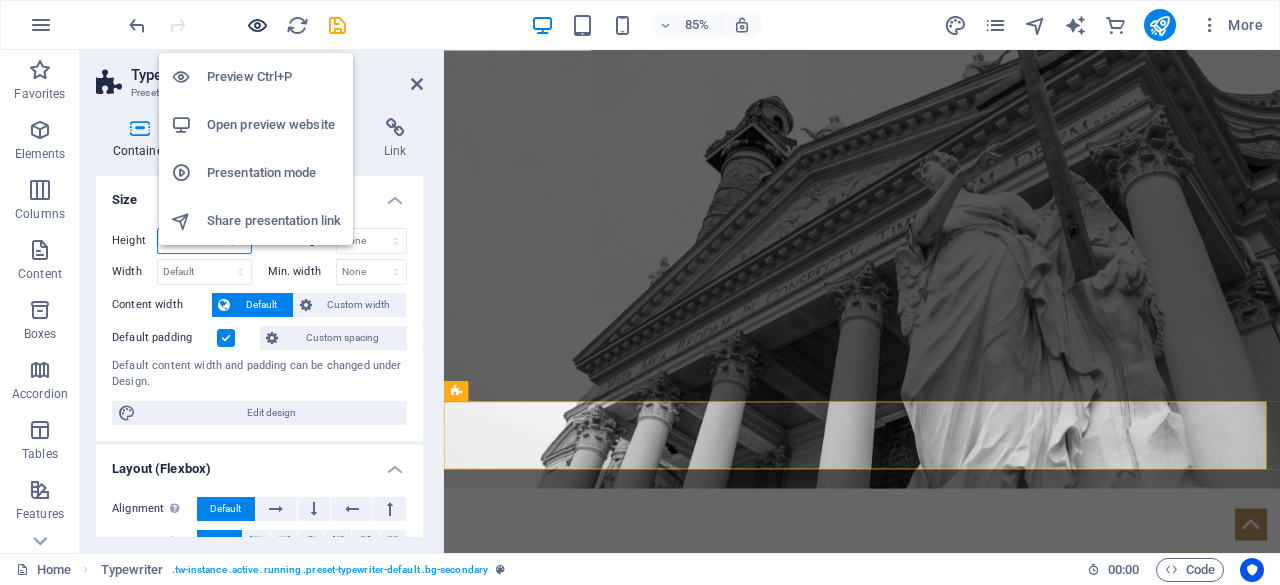 type on "80" 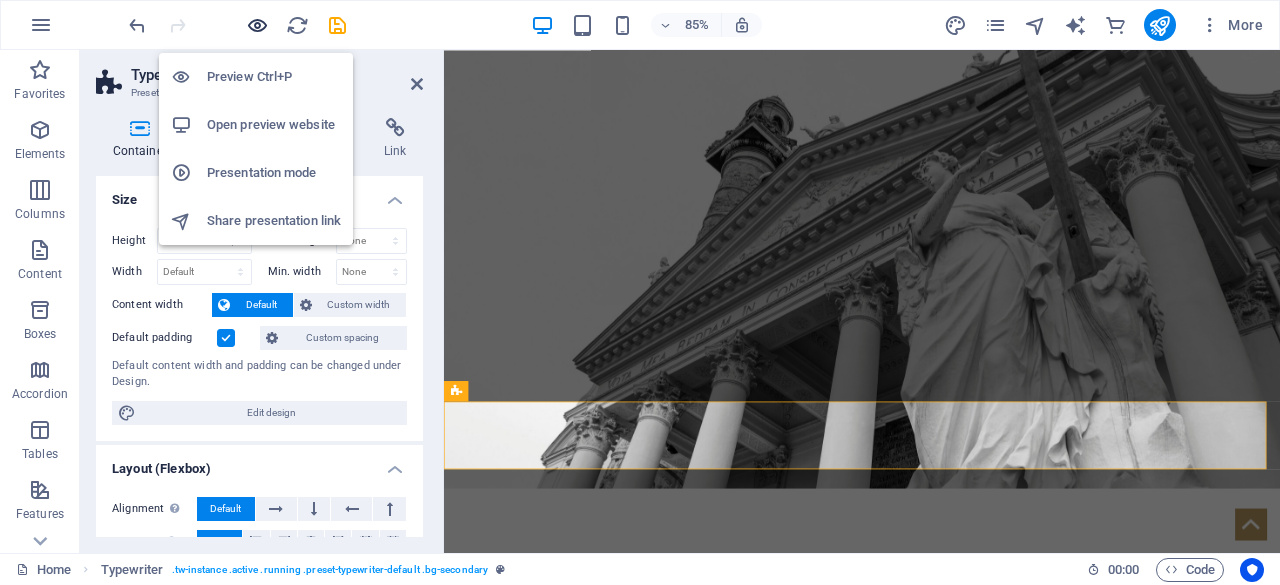 click at bounding box center [257, 25] 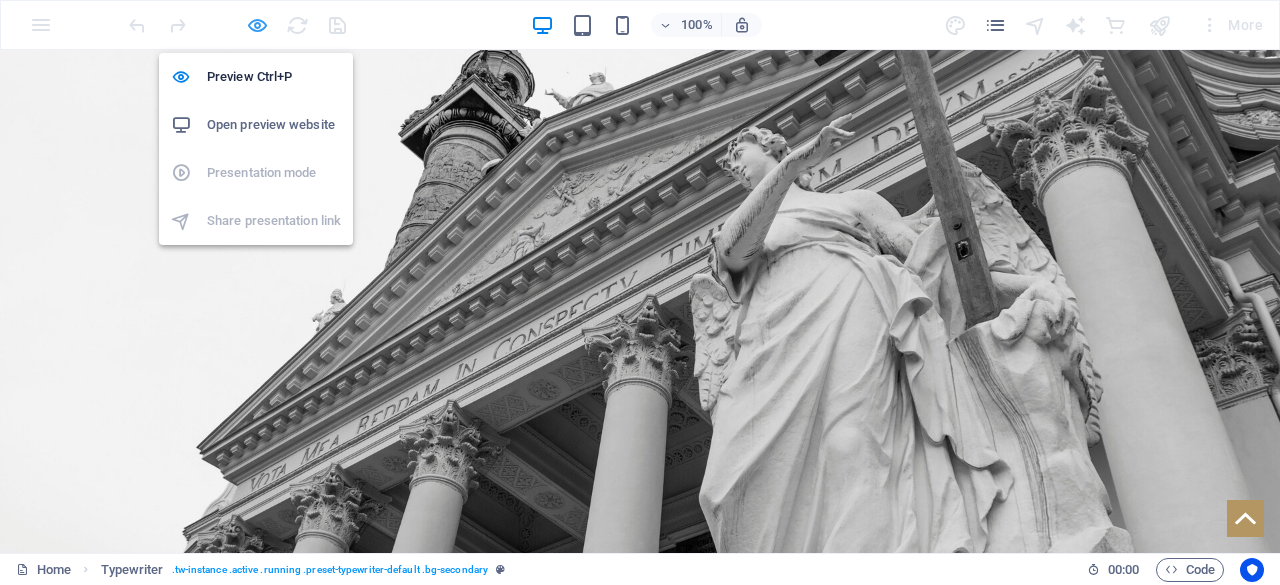 click at bounding box center [257, 25] 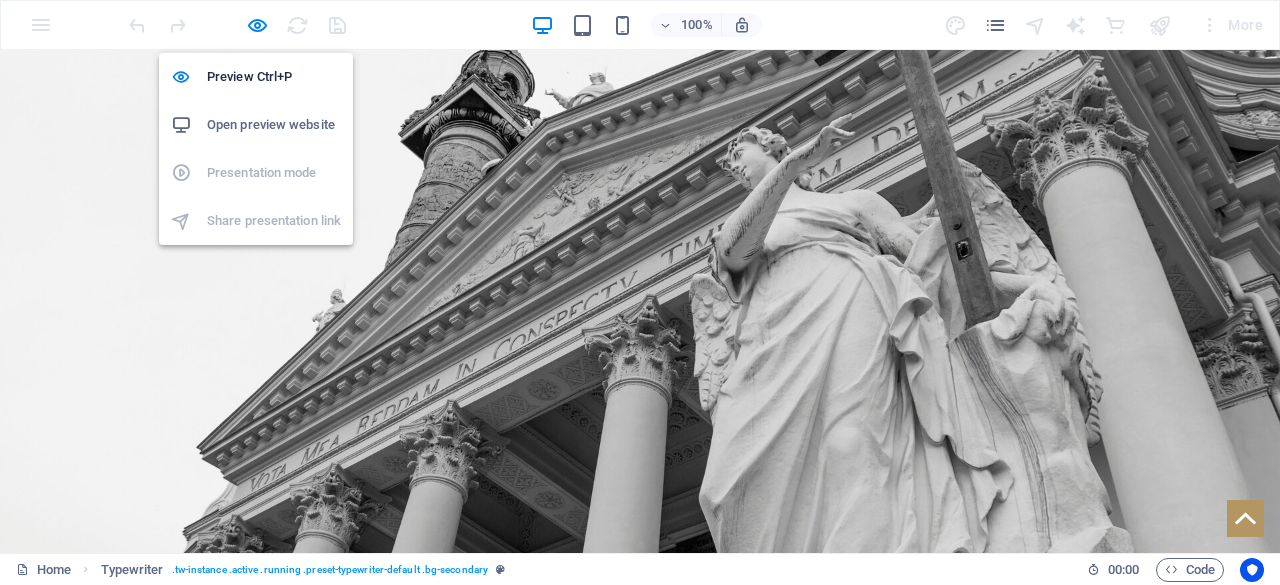 select on "px" 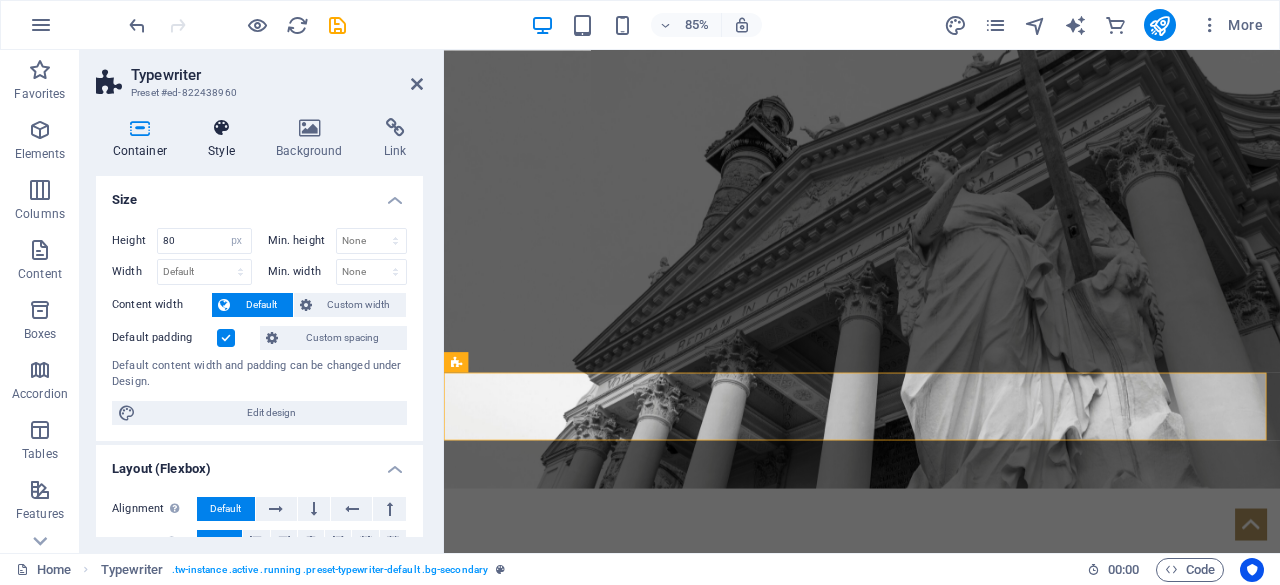 click on "Style" at bounding box center [226, 139] 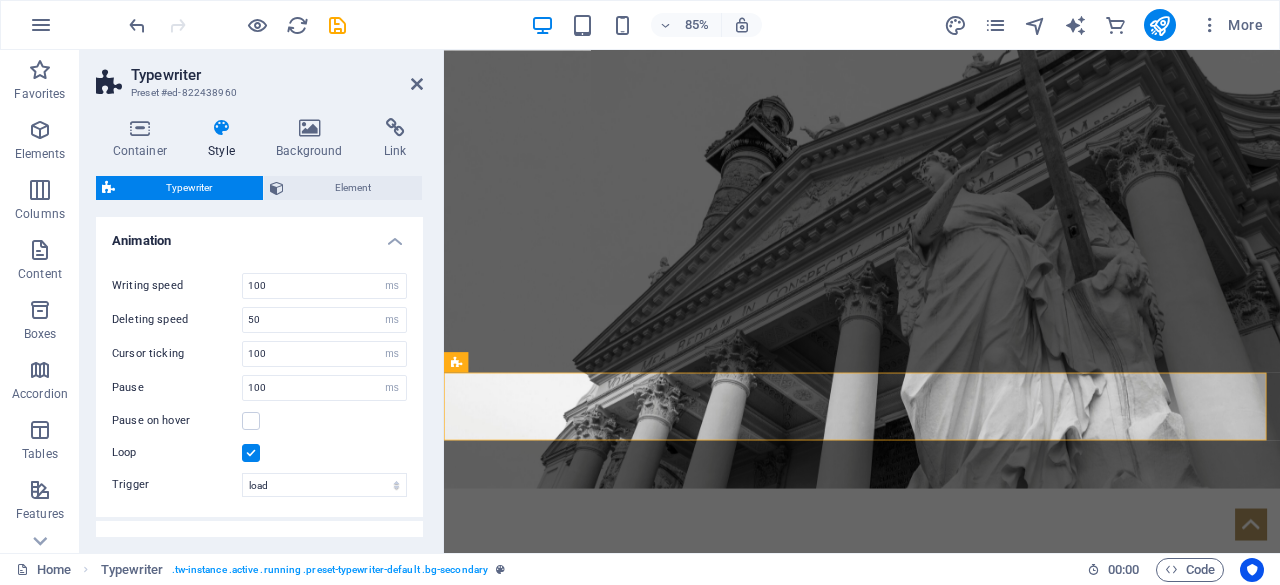 scroll, scrollTop: 160, scrollLeft: 0, axis: vertical 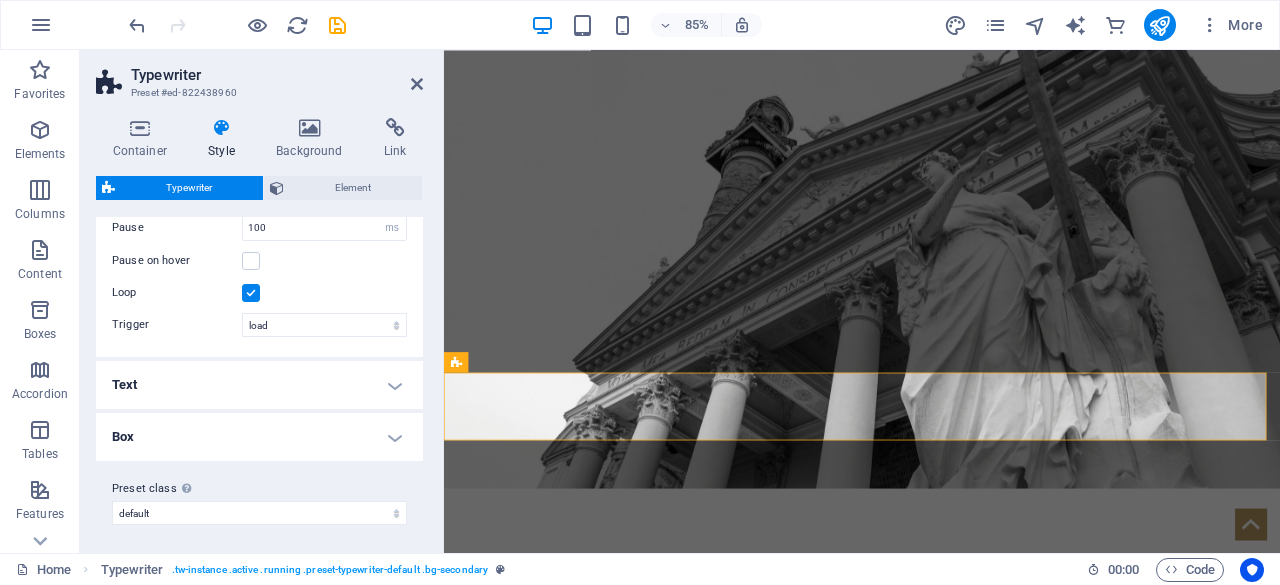 click on "Box" at bounding box center (259, 437) 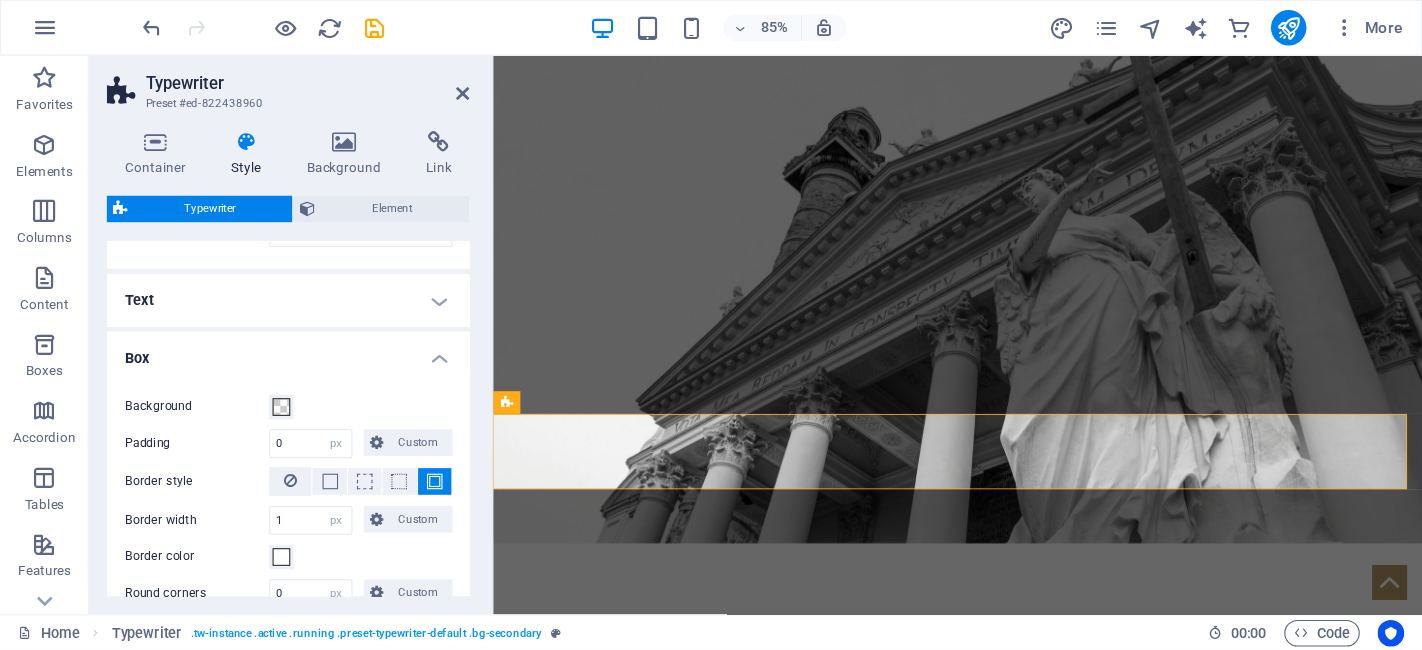 scroll, scrollTop: 360, scrollLeft: 0, axis: vertical 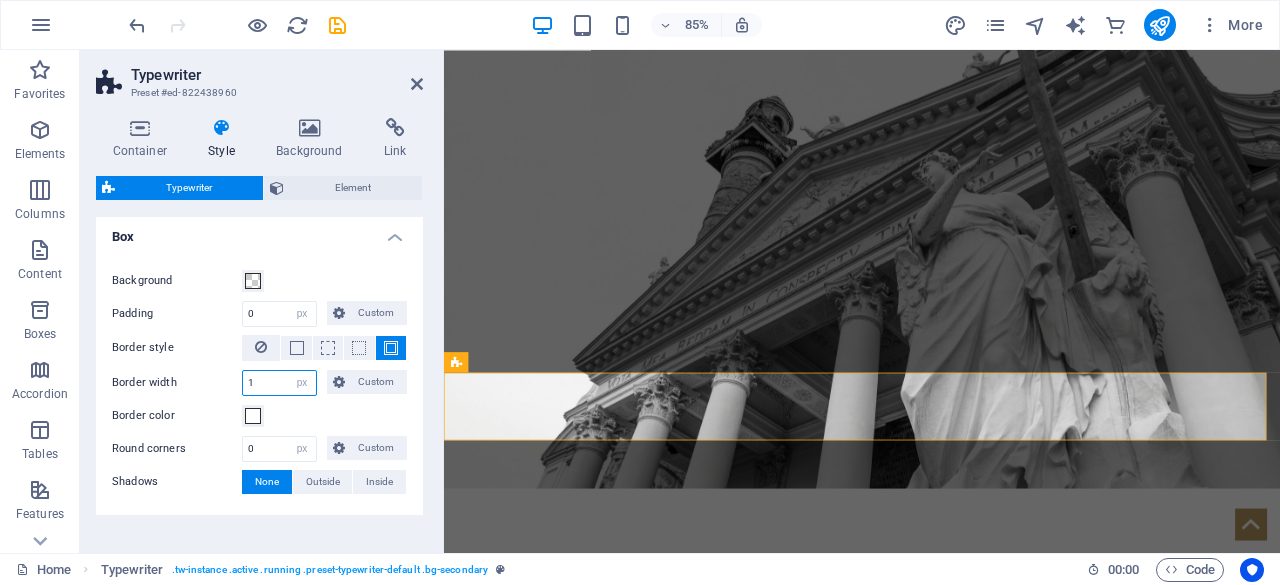click on "1" at bounding box center (279, 383) 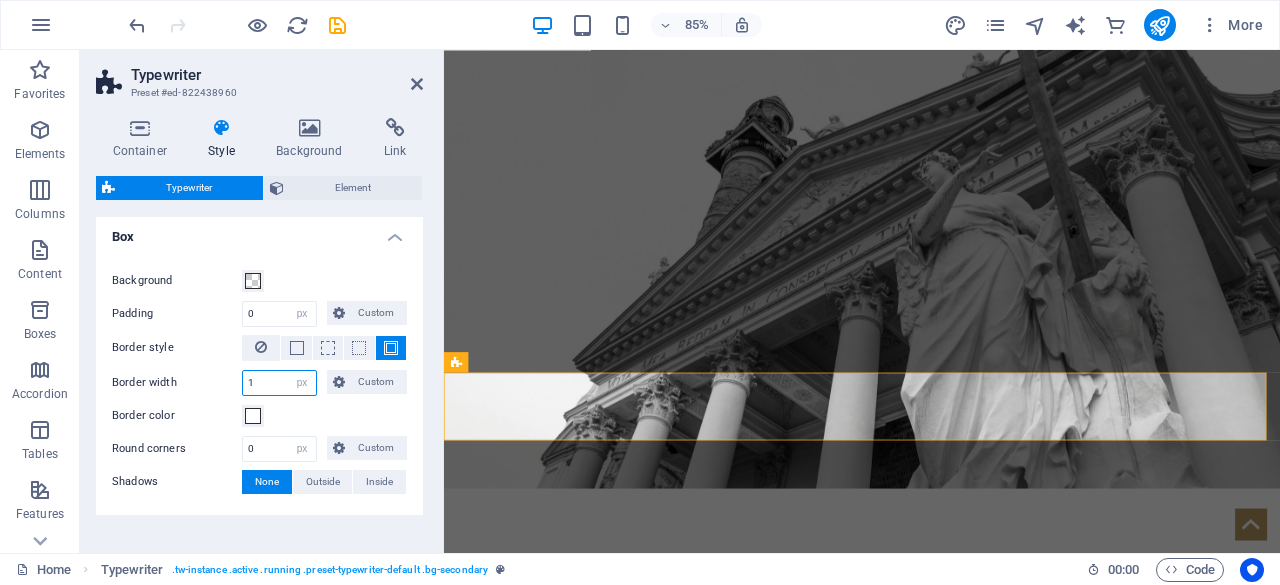 click on "1" at bounding box center (279, 383) 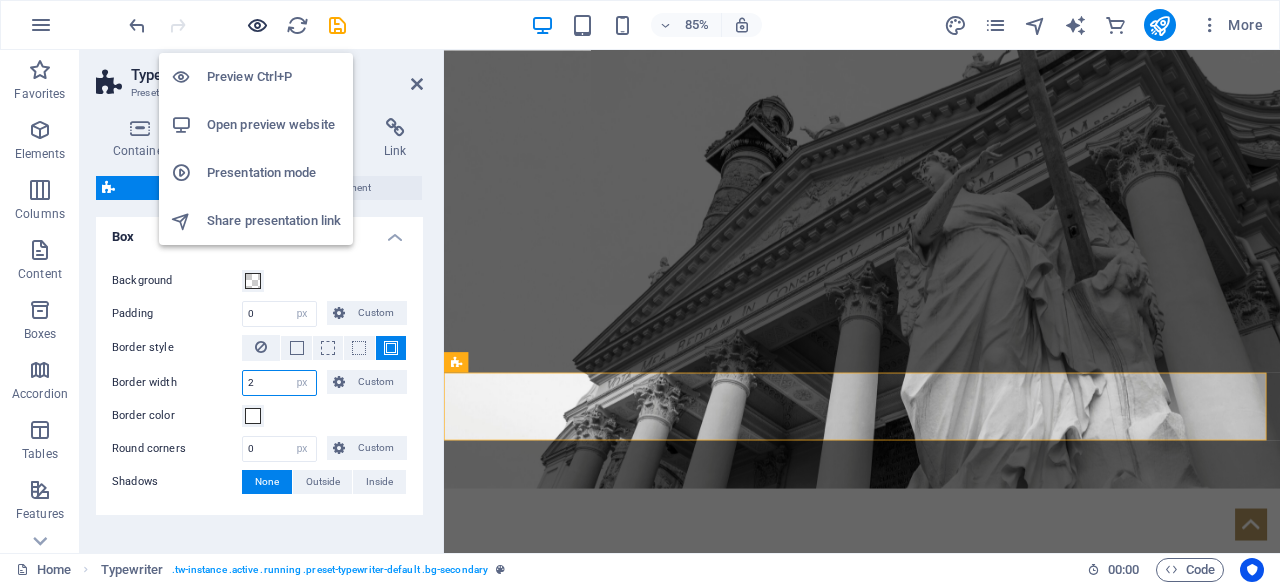 type on "2" 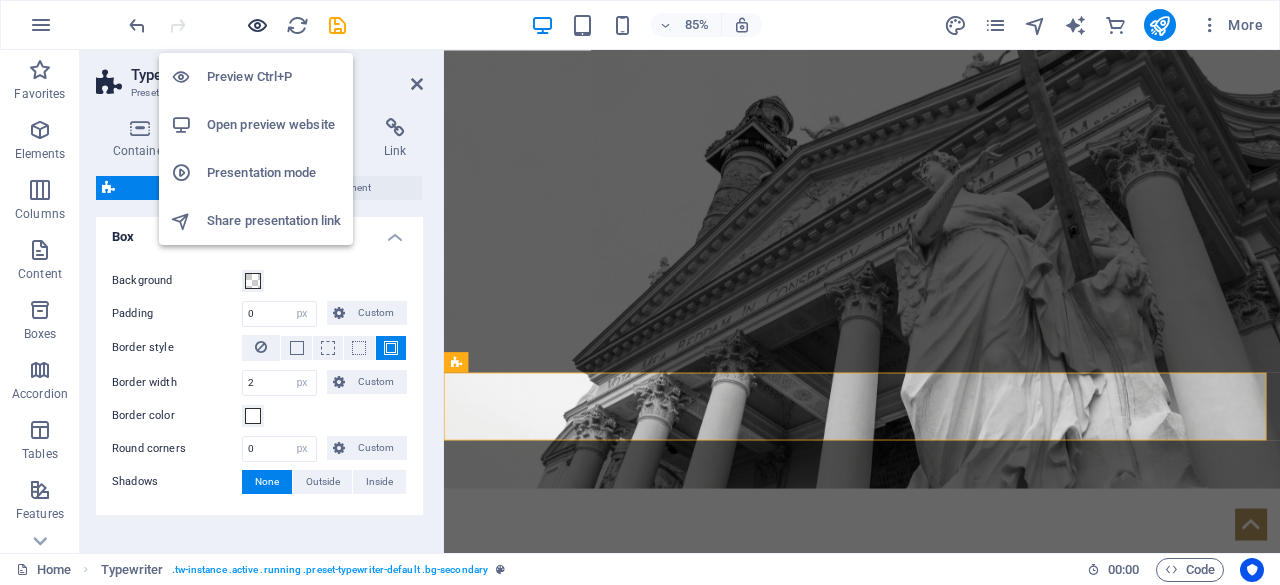 click at bounding box center [257, 25] 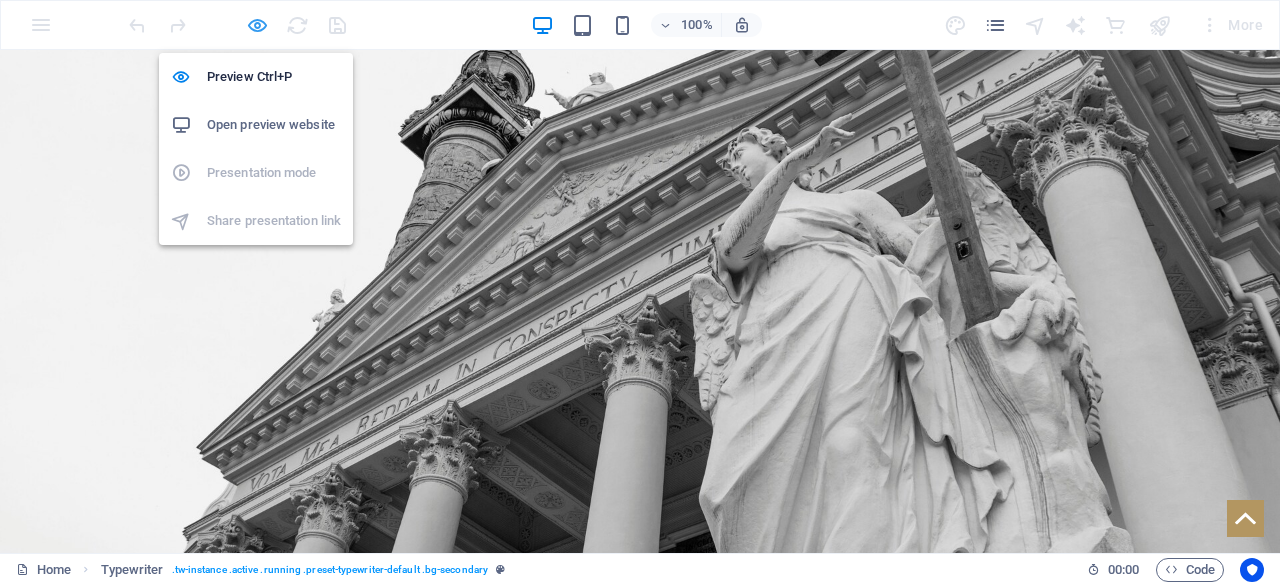 click at bounding box center [257, 25] 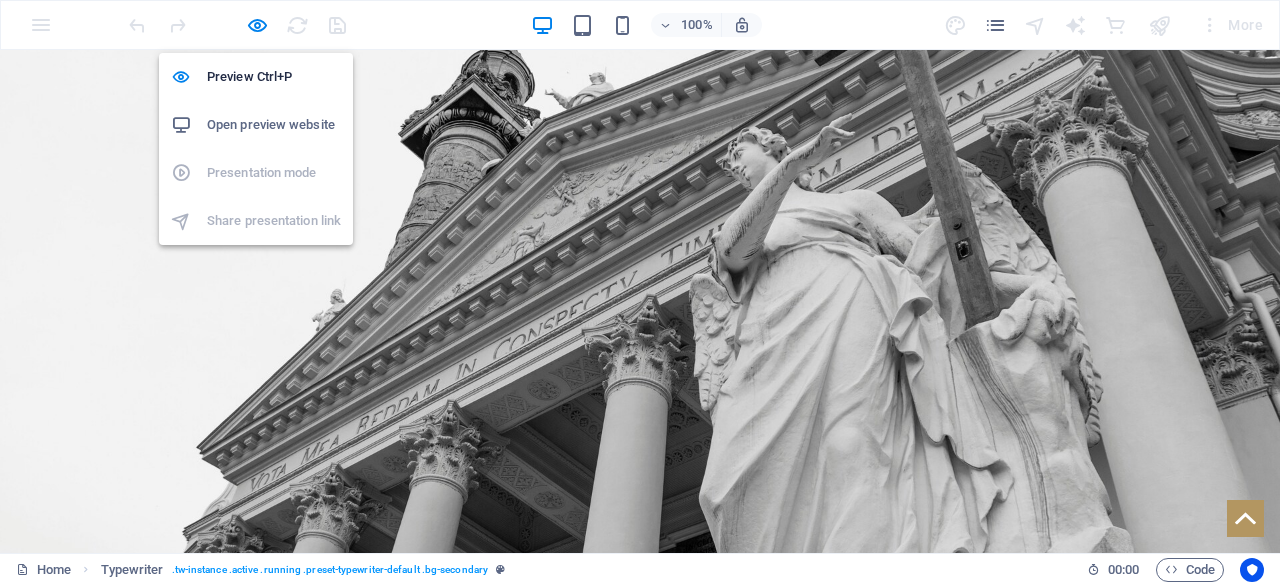 select on "ms" 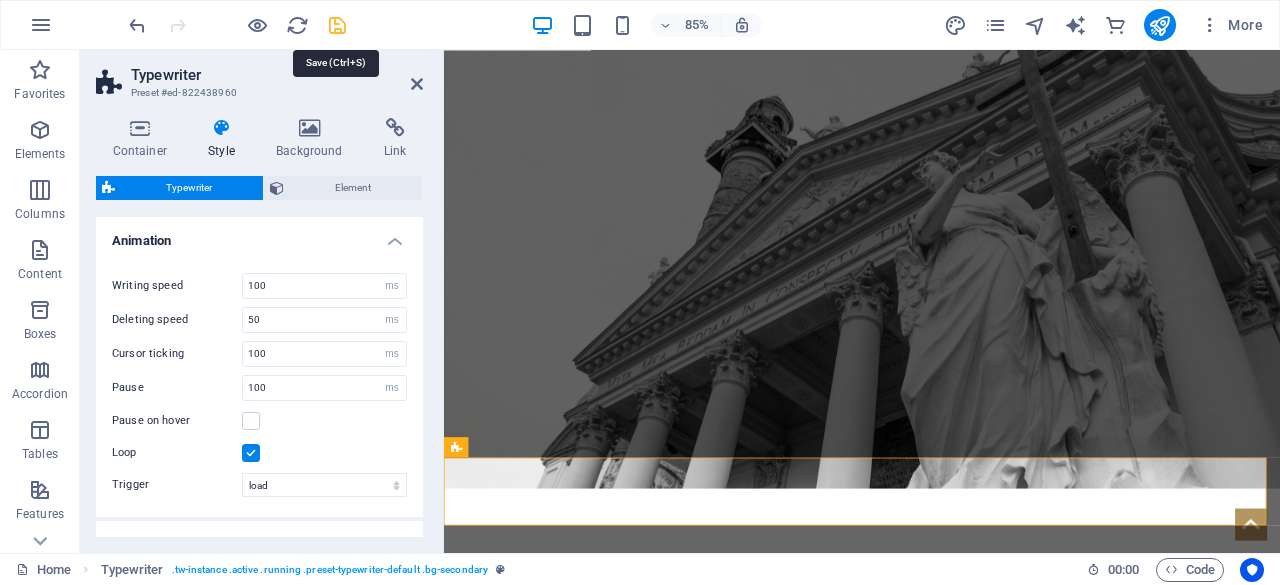 click at bounding box center [337, 25] 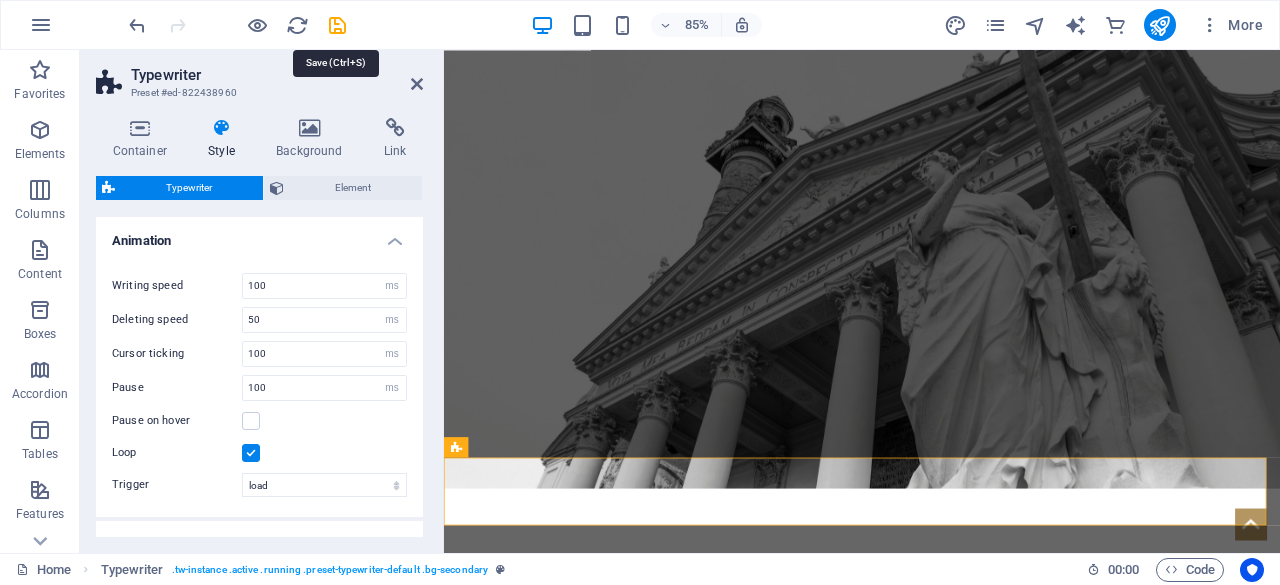 select on "ms" 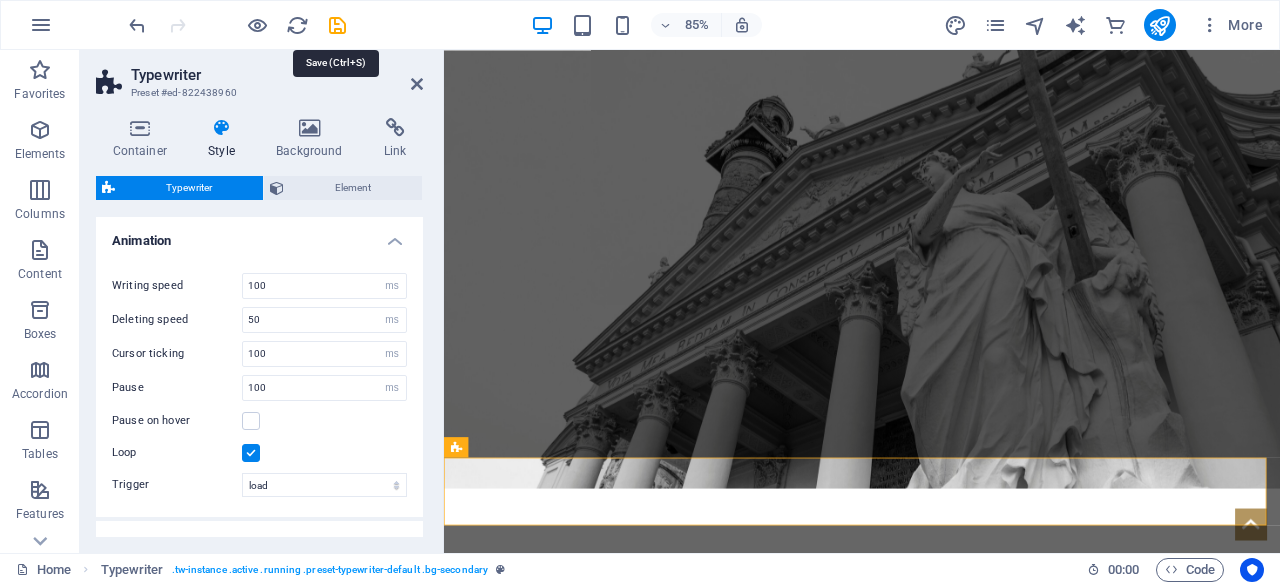 select on "ms" 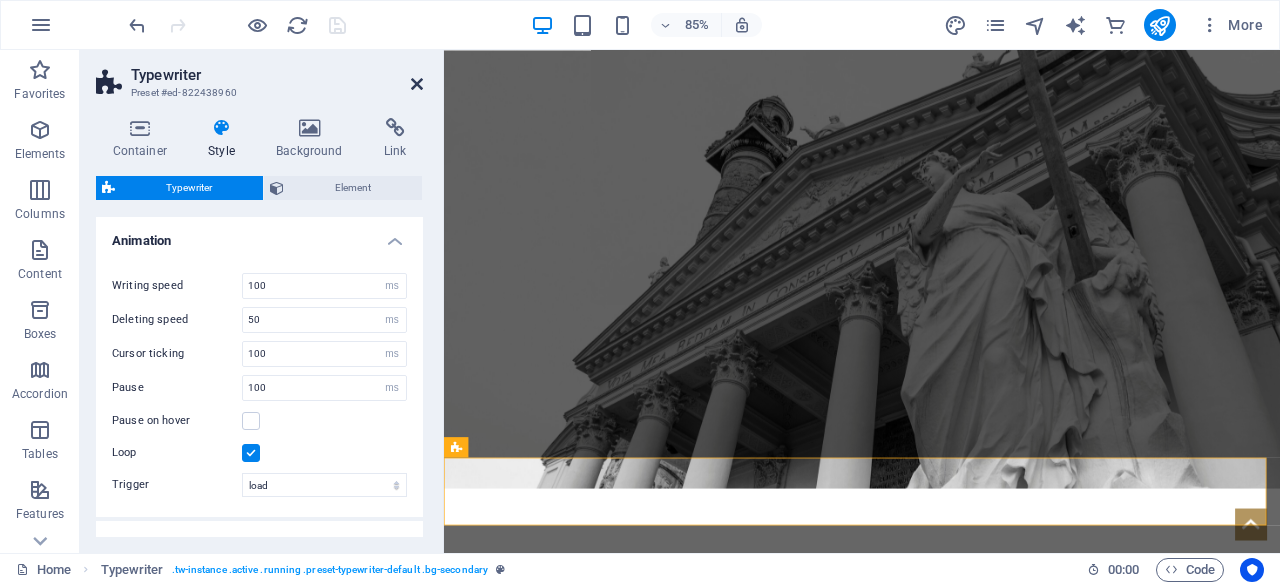 click at bounding box center (417, 84) 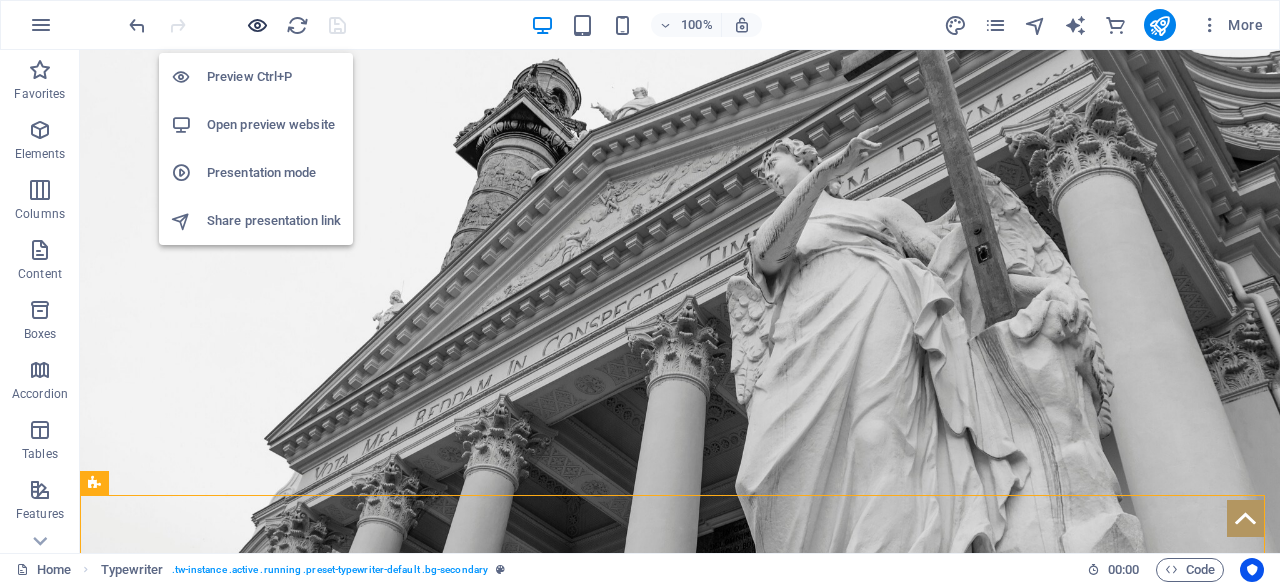 click at bounding box center (257, 25) 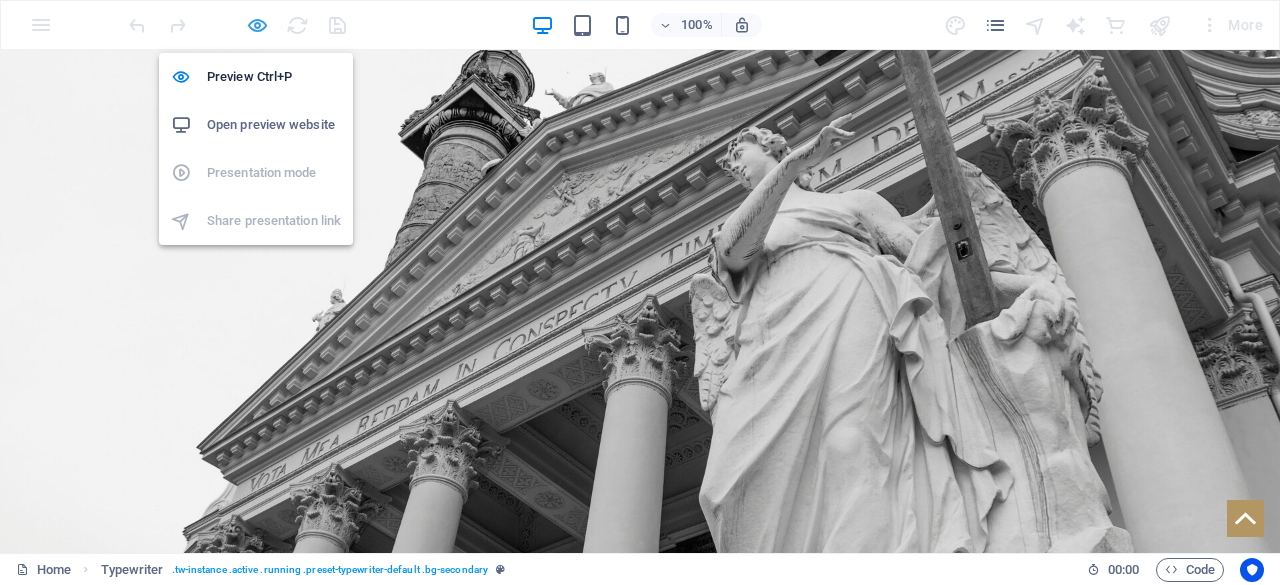 click at bounding box center (257, 25) 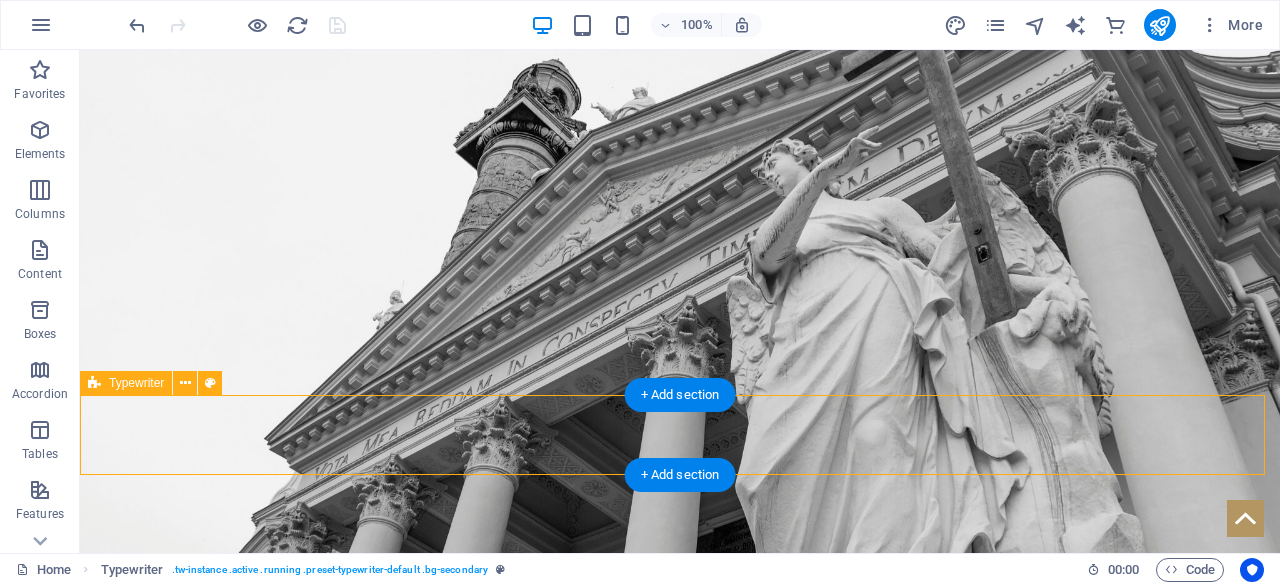 select on "px" 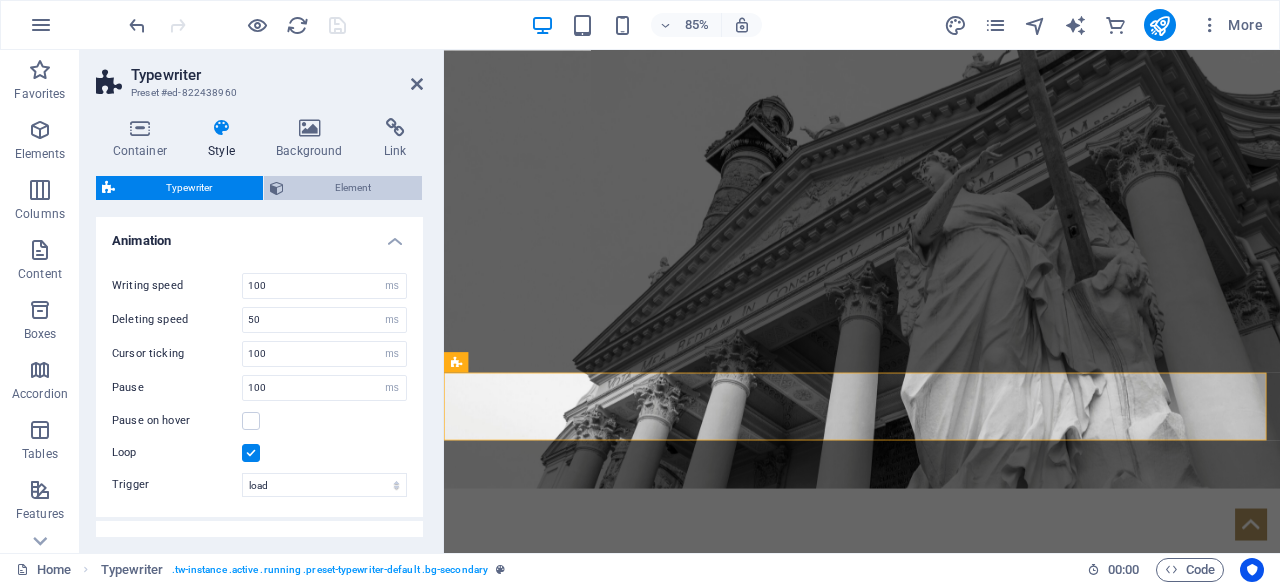 click on "Element" at bounding box center [353, 188] 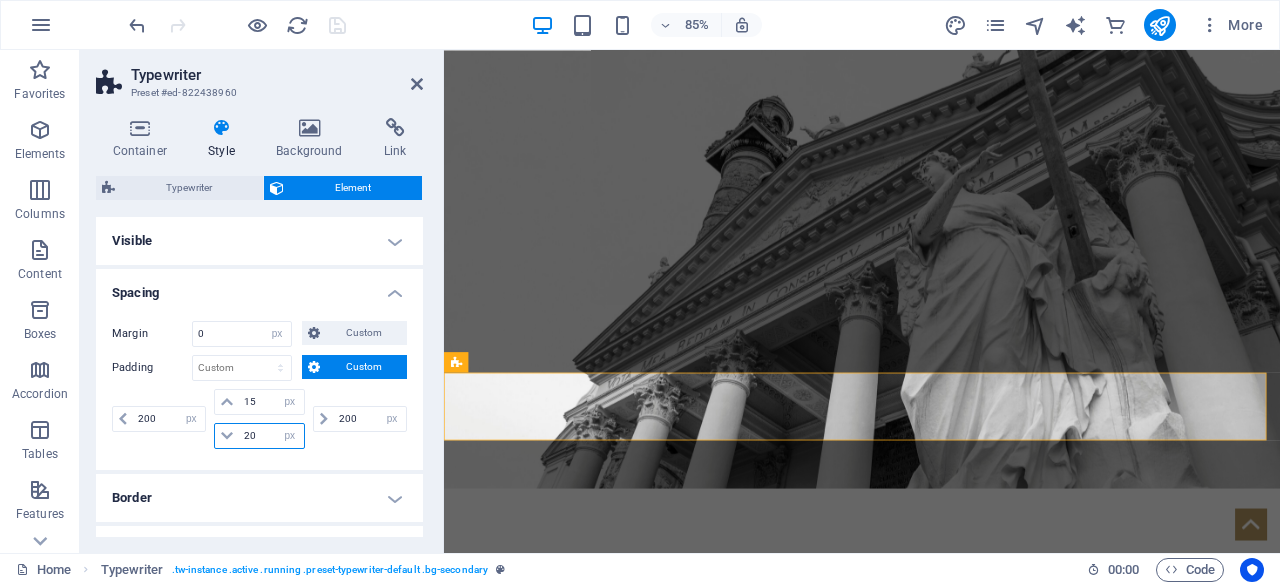 click on "20" at bounding box center [271, 436] 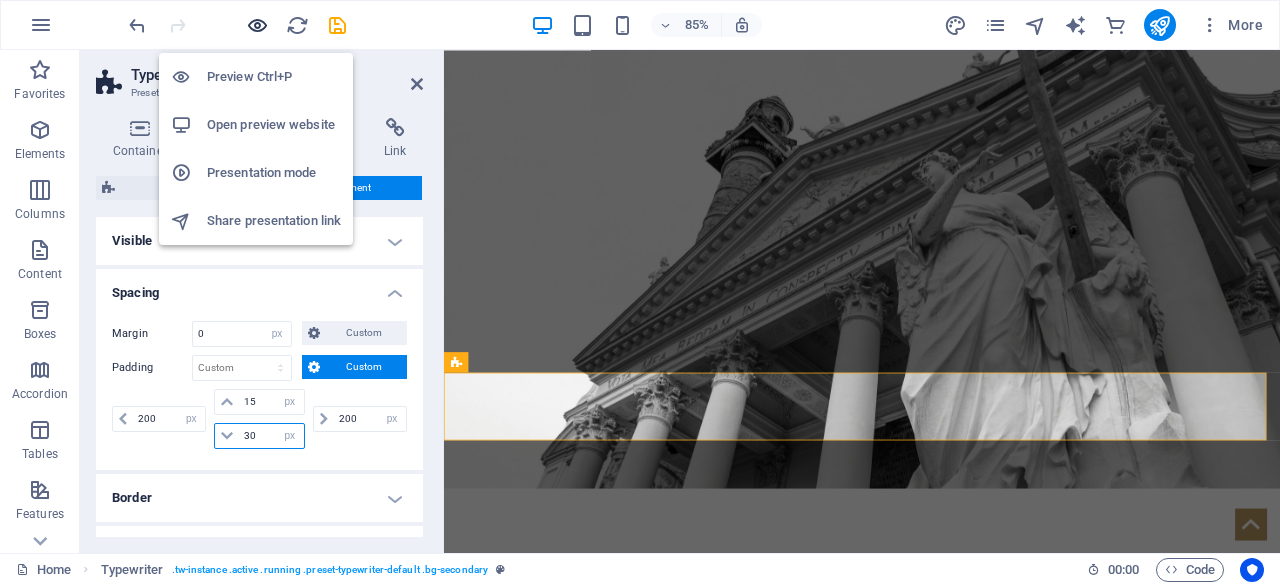type on "30" 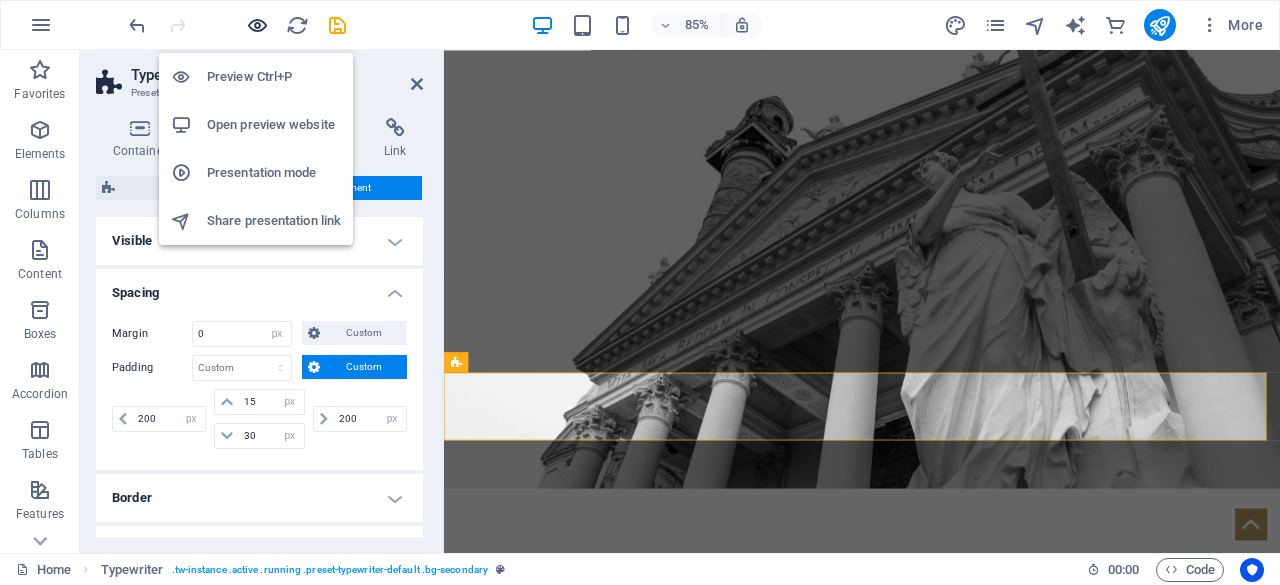 click at bounding box center (257, 25) 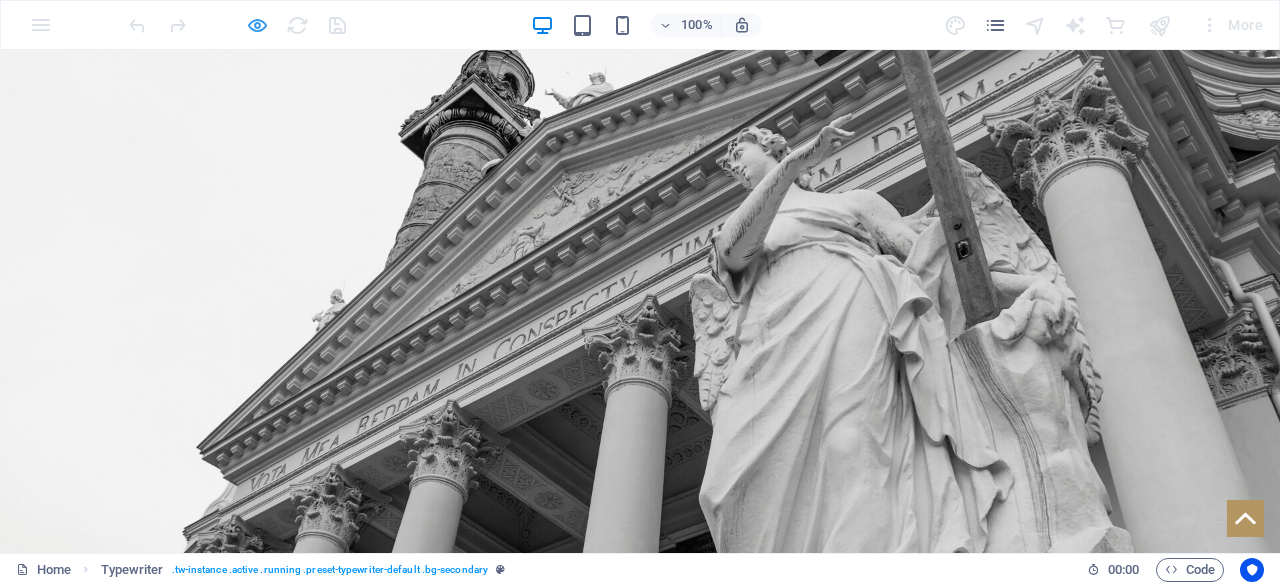click at bounding box center [257, 25] 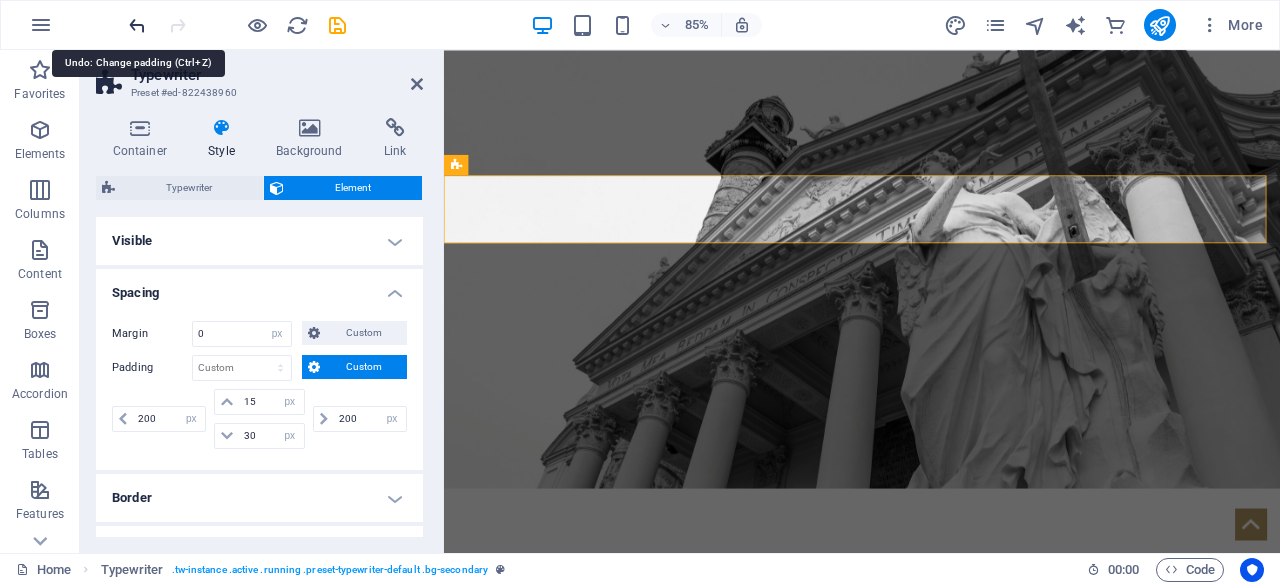 click at bounding box center [137, 25] 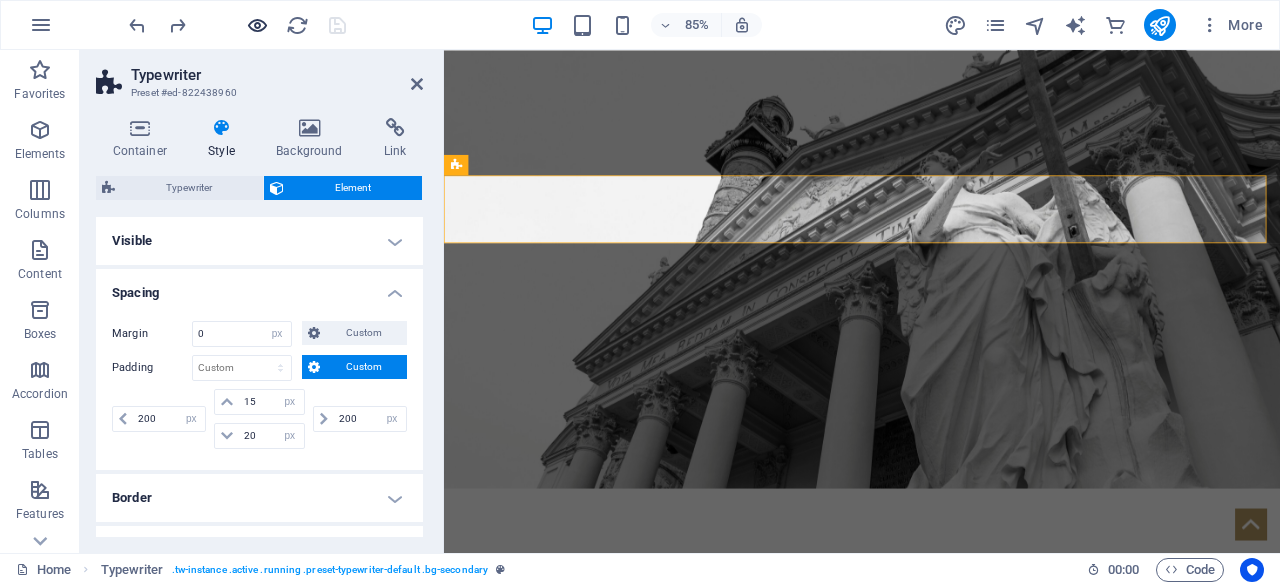click at bounding box center (257, 25) 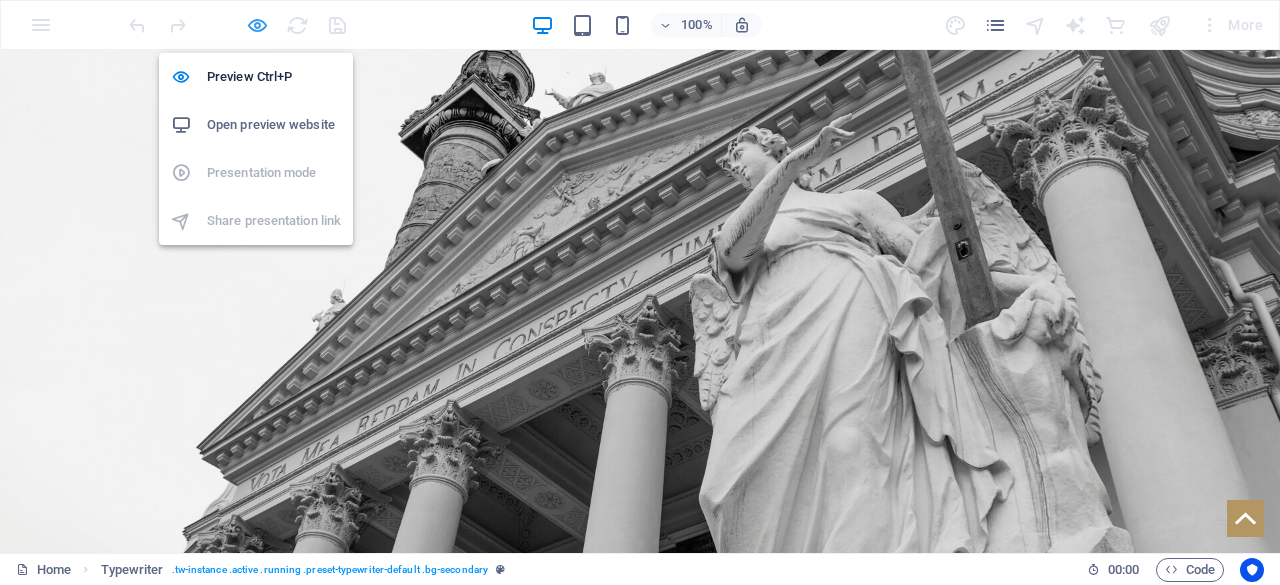 click at bounding box center [257, 25] 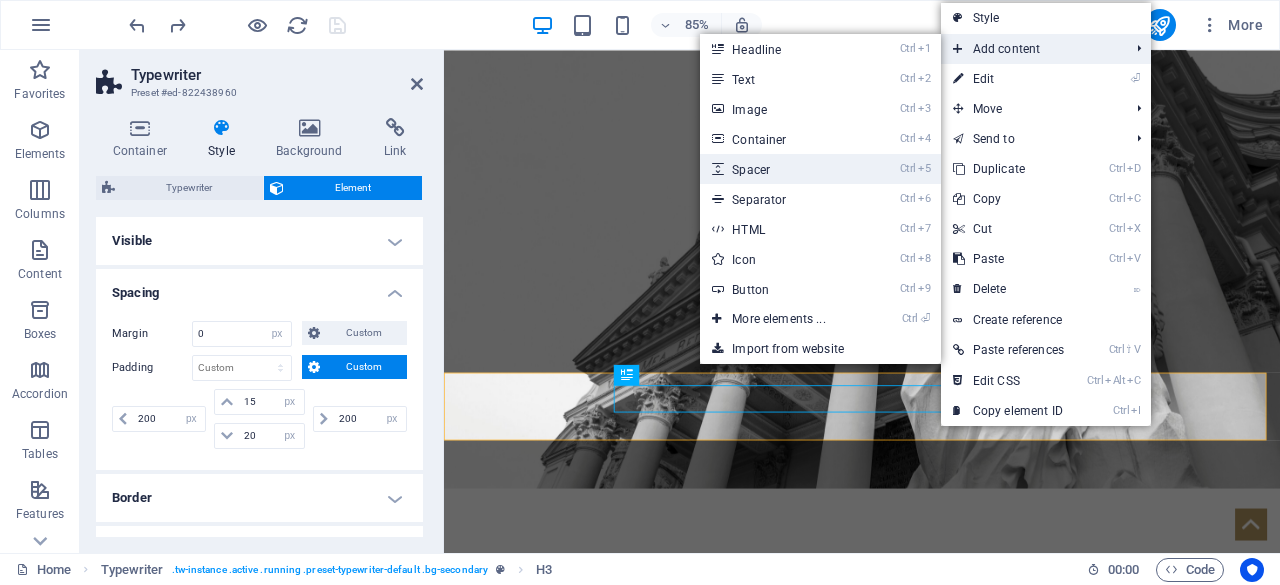 click on "Ctrl 5  Spacer" at bounding box center (782, 169) 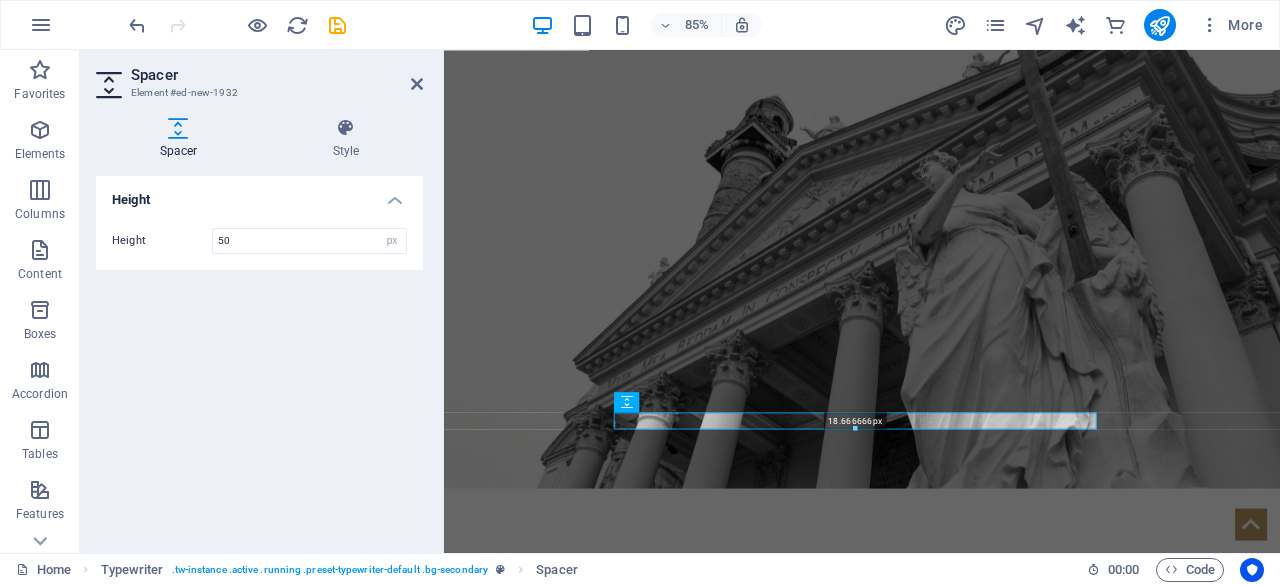 drag, startPoint x: 852, startPoint y: 454, endPoint x: 845, endPoint y: 423, distance: 31.780497 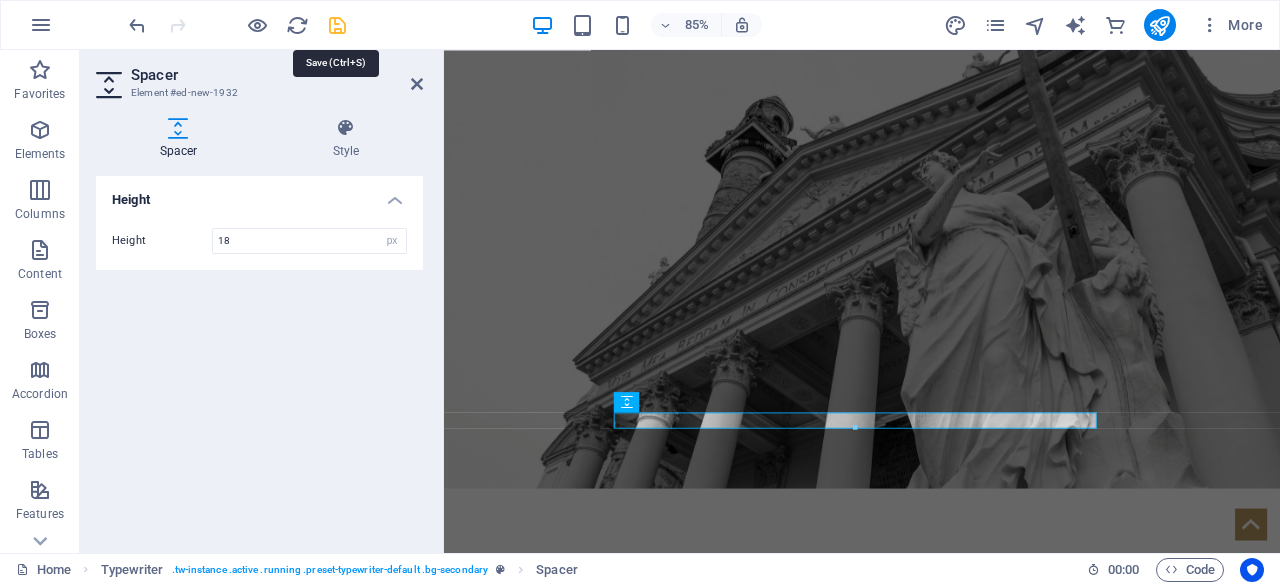 click at bounding box center [337, 25] 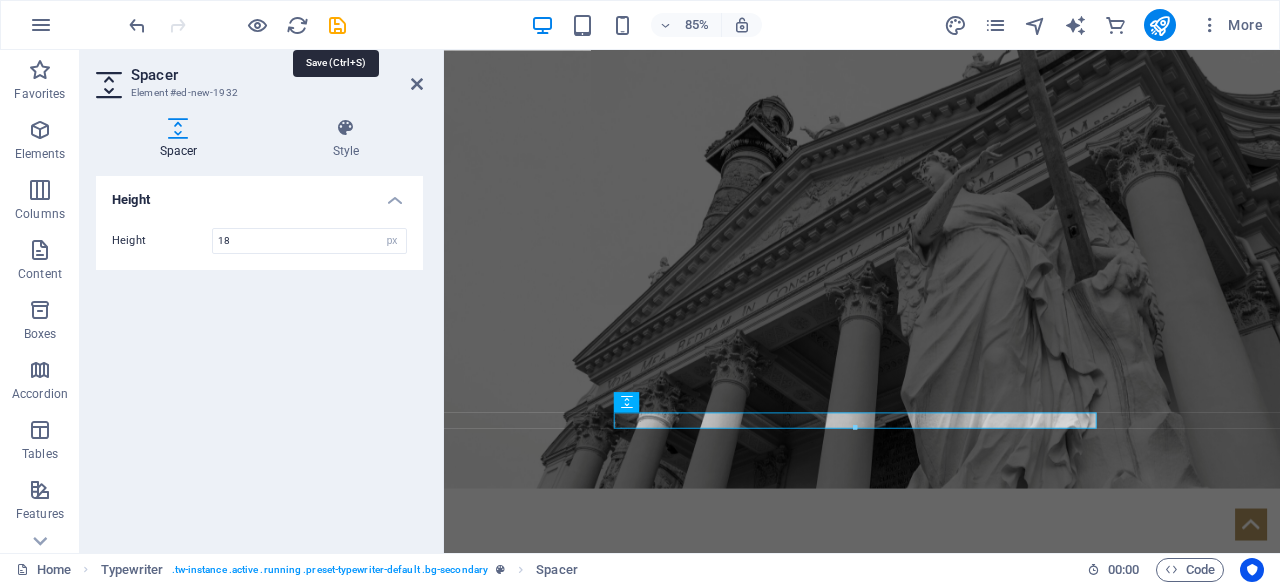 select on "px" 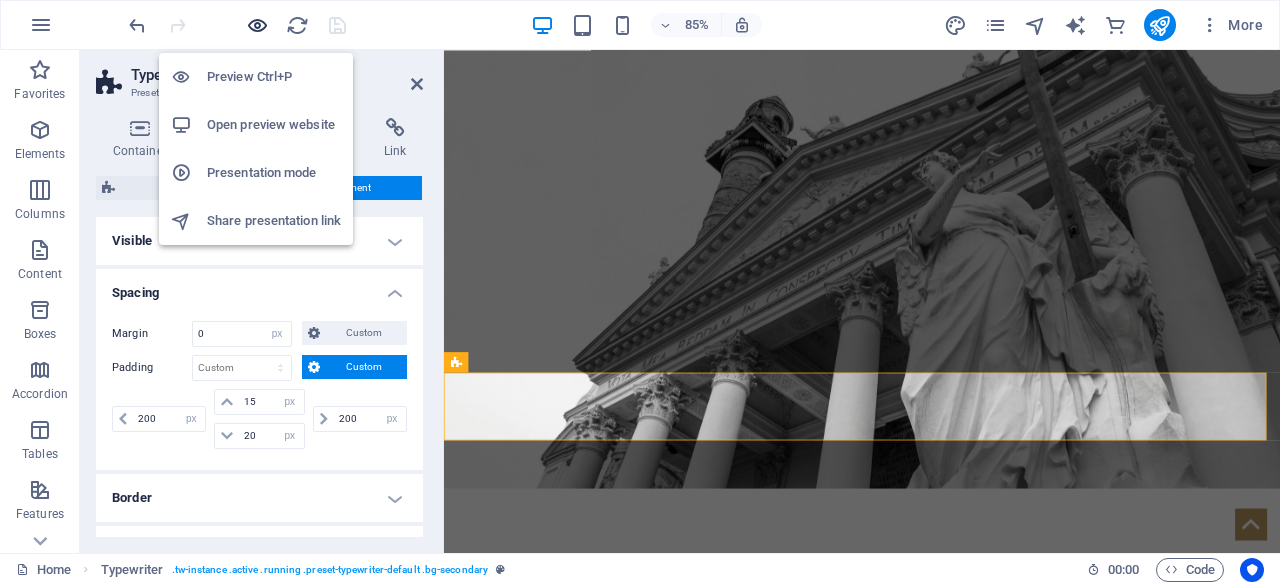 click at bounding box center (257, 25) 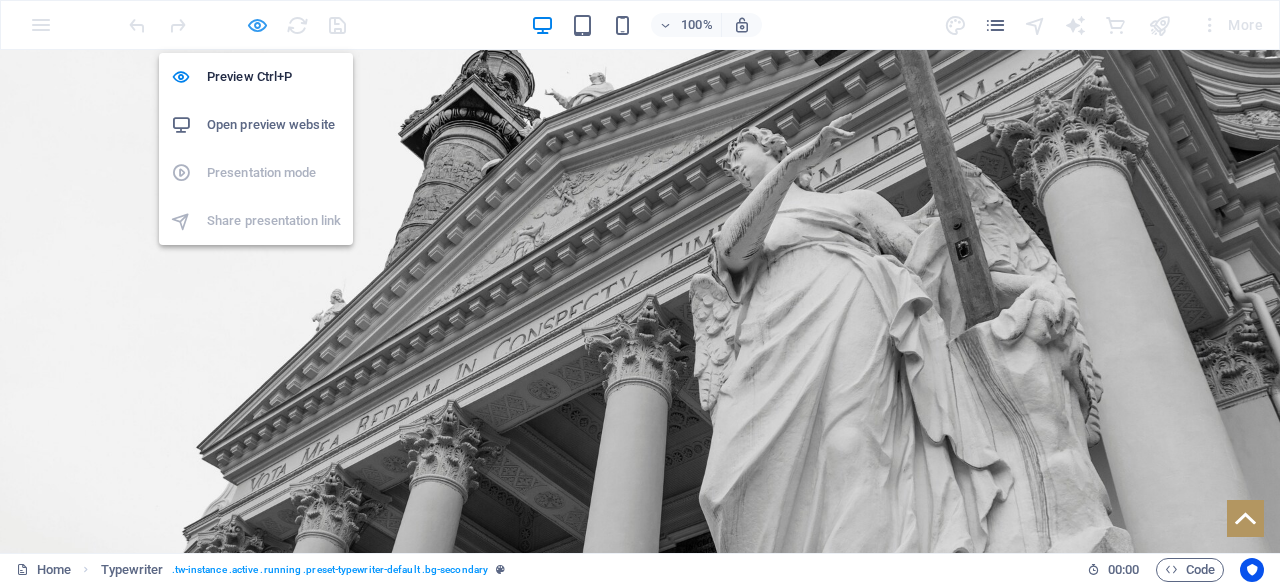 click at bounding box center [257, 25] 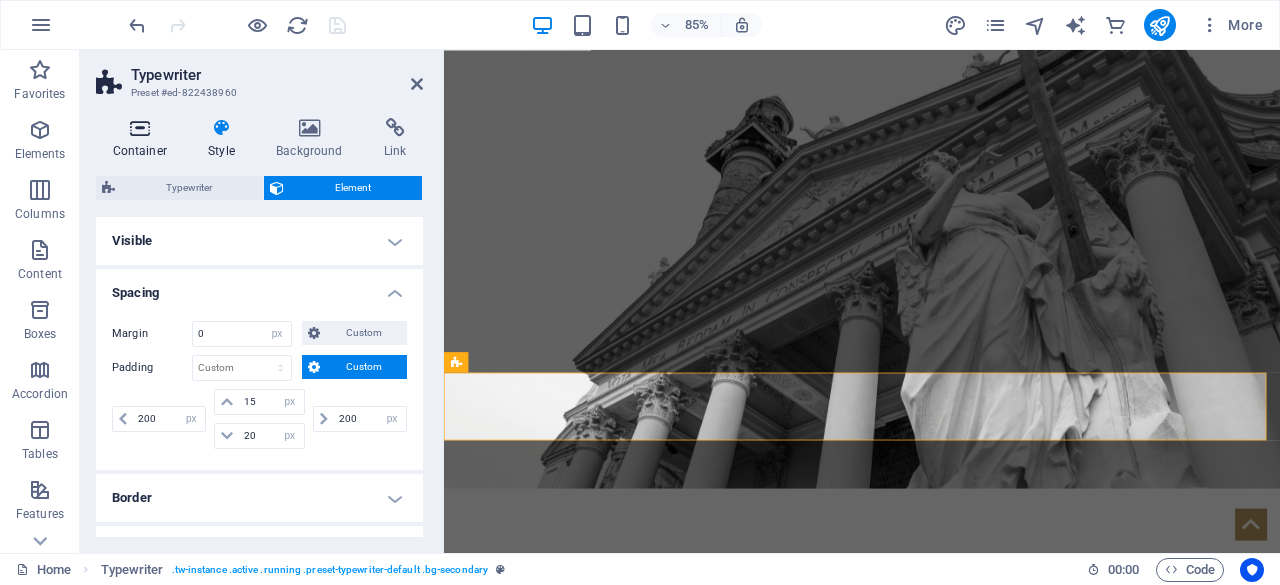 click at bounding box center (140, 128) 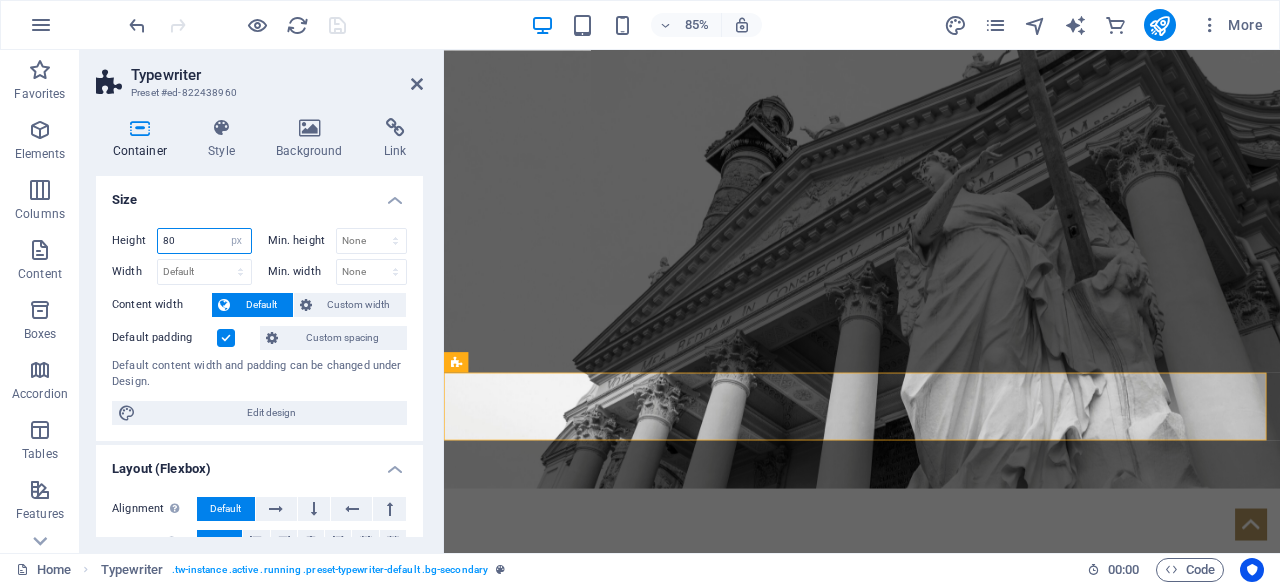 click on "80" at bounding box center [204, 241] 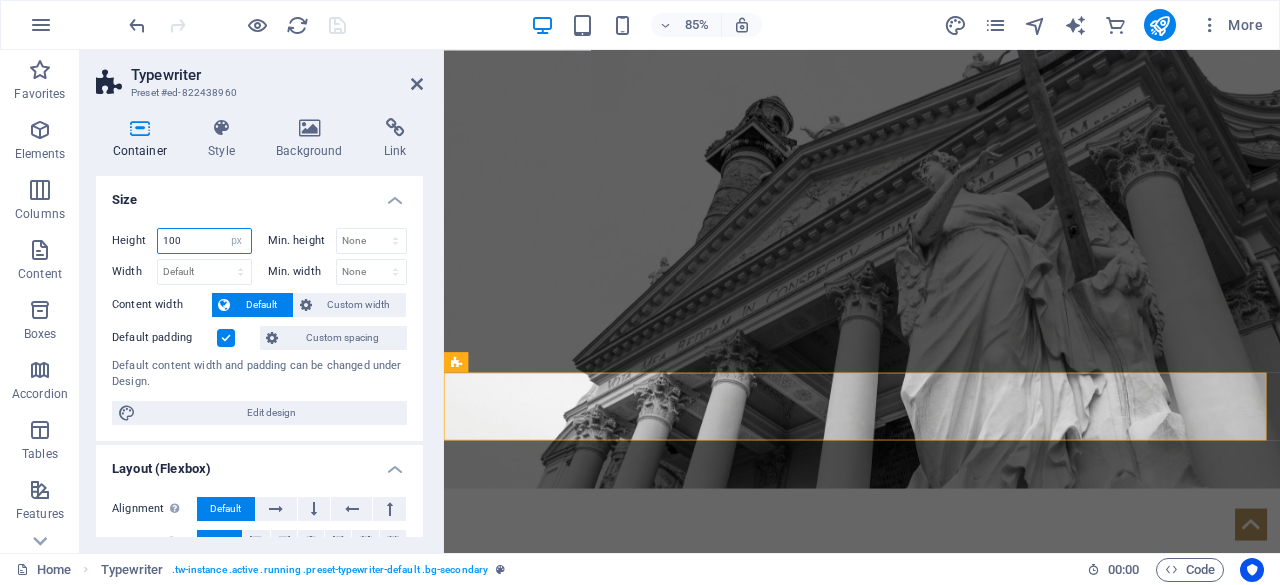 type on "100" 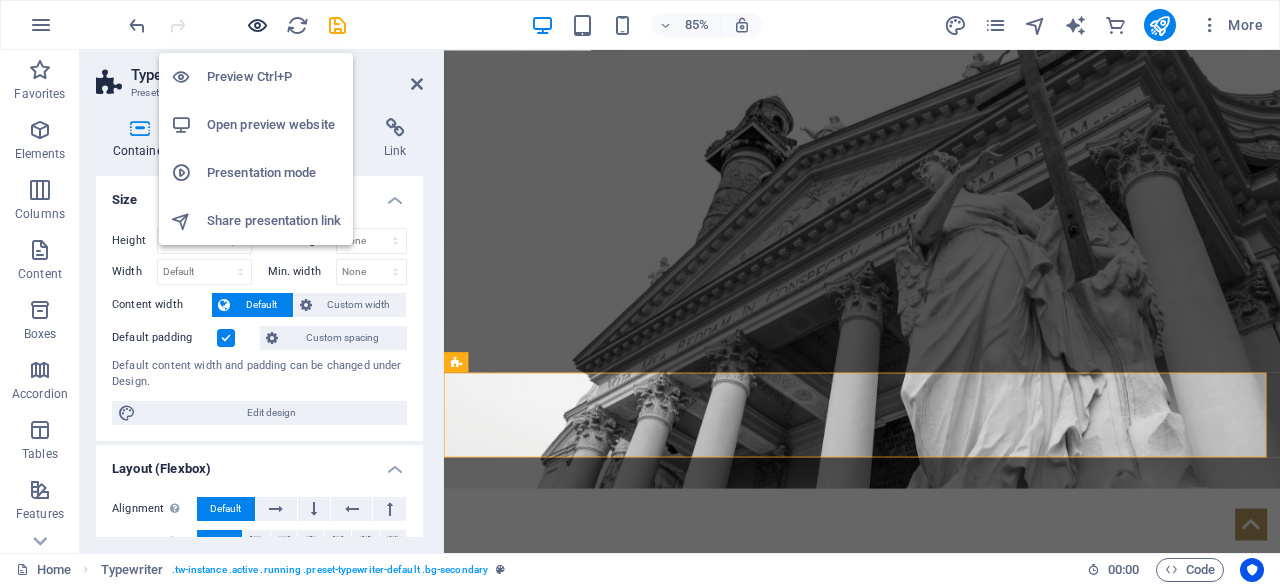 click at bounding box center [257, 25] 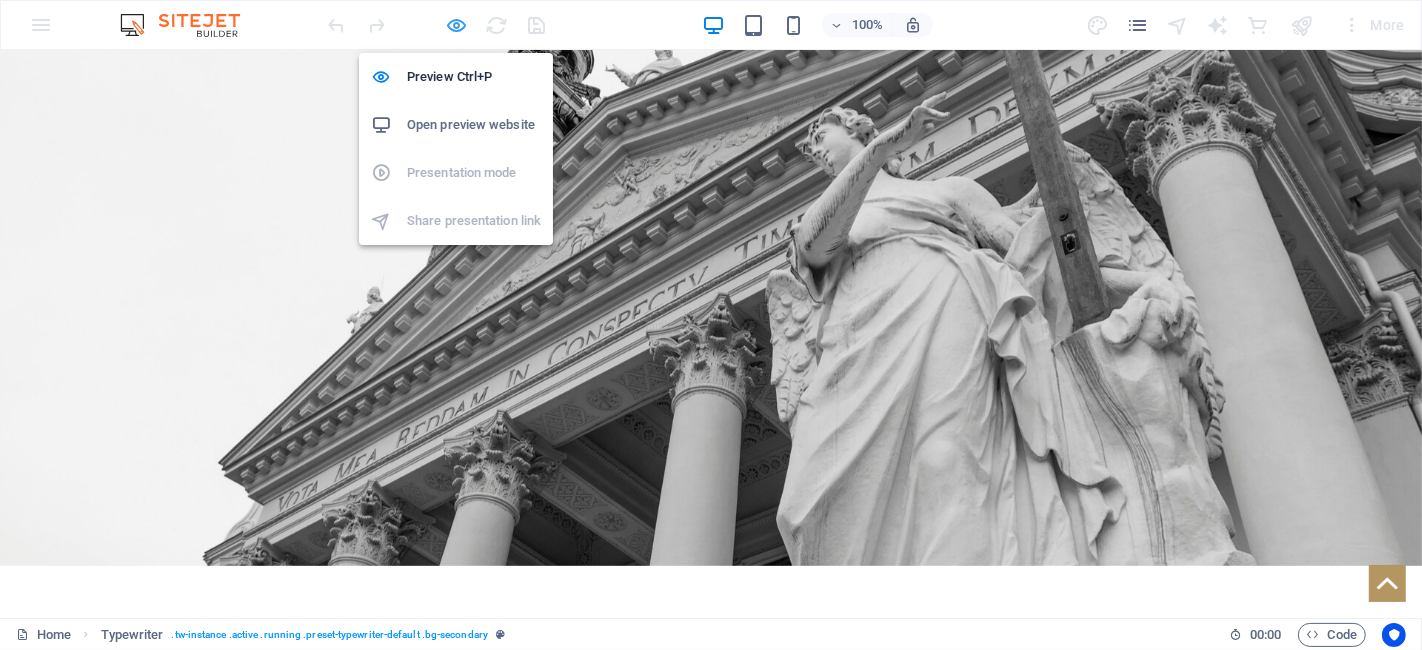 click at bounding box center (457, 25) 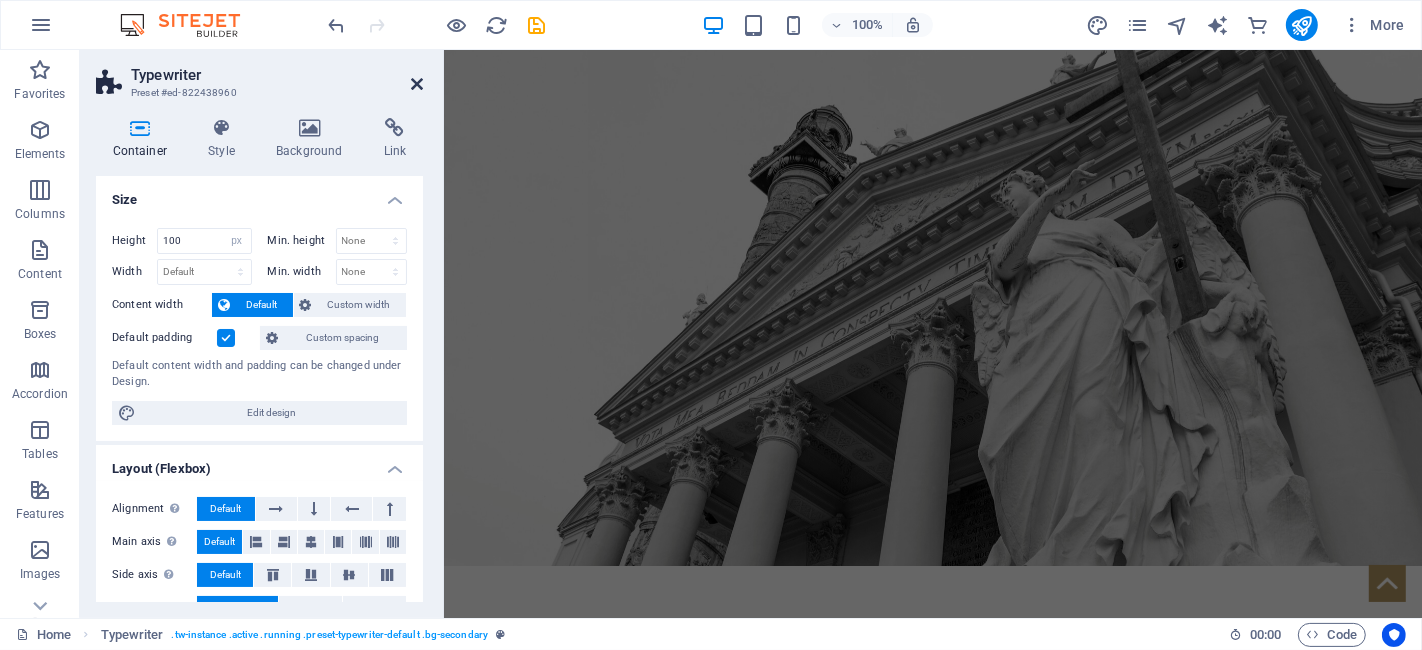 click at bounding box center (417, 84) 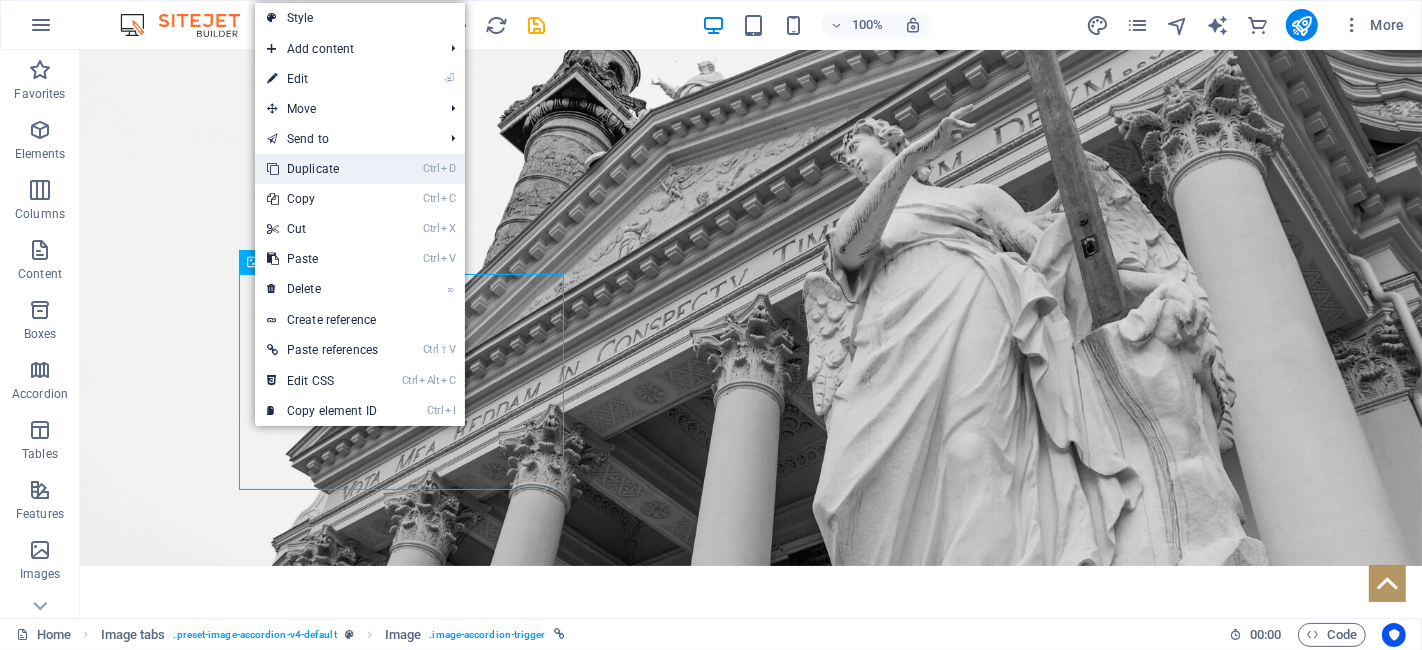 click on "Ctrl D  Duplicate" at bounding box center (322, 169) 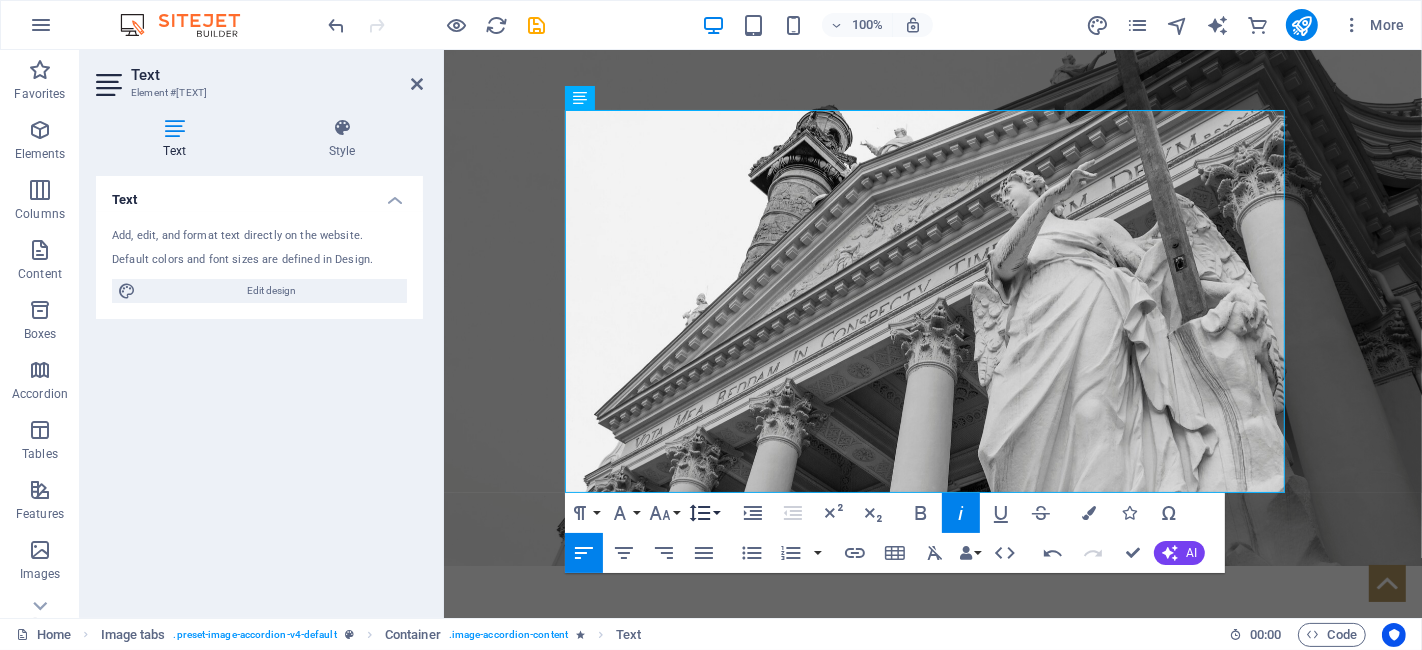click 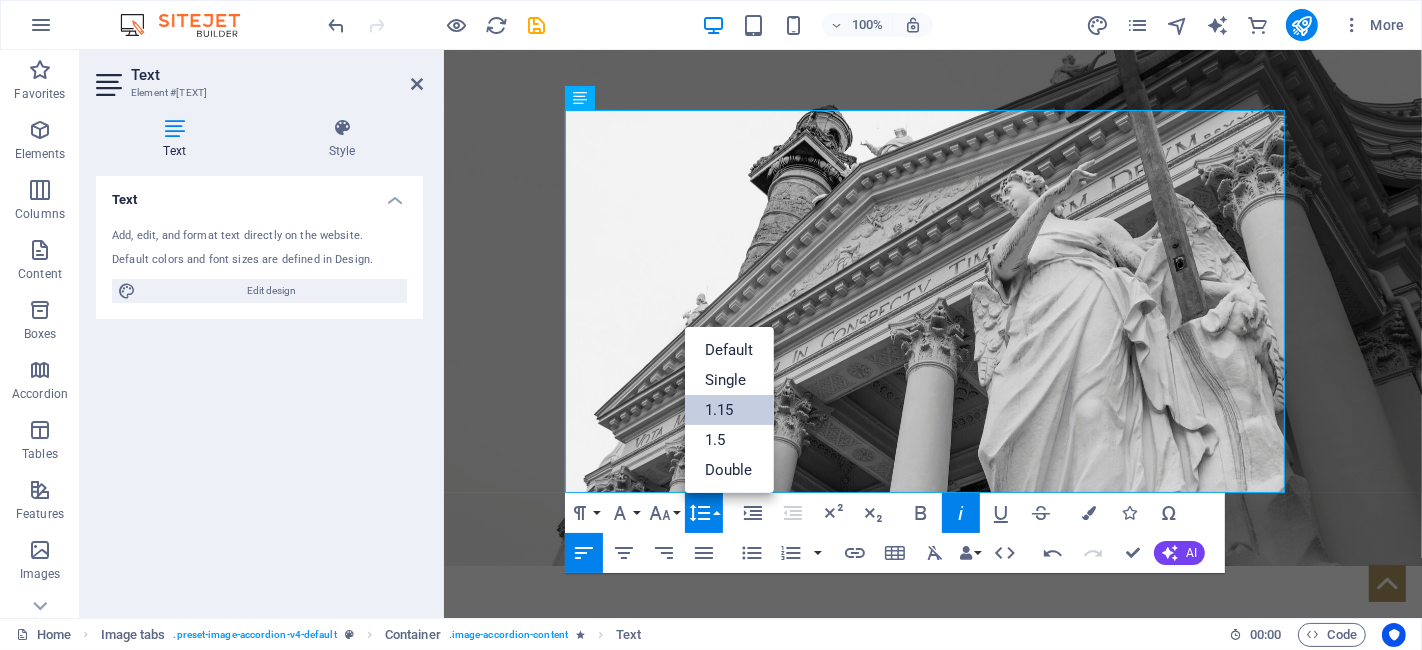 scroll, scrollTop: 0, scrollLeft: 0, axis: both 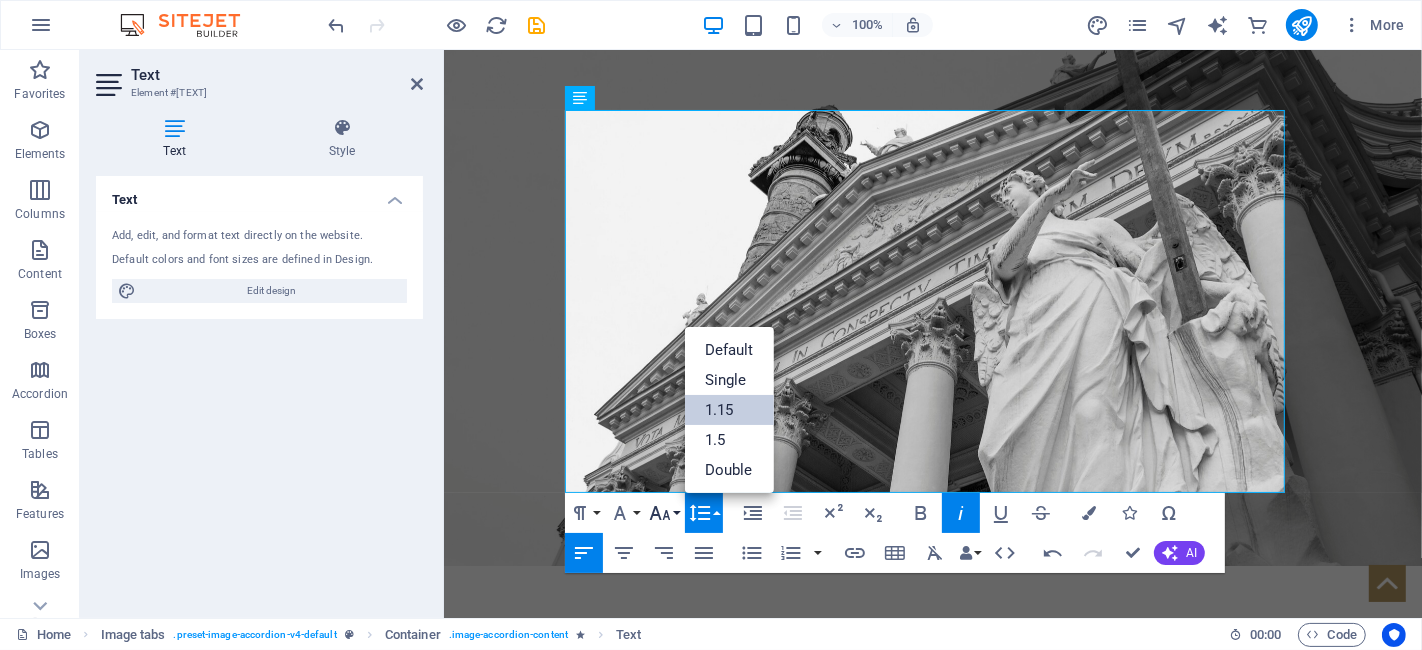 click 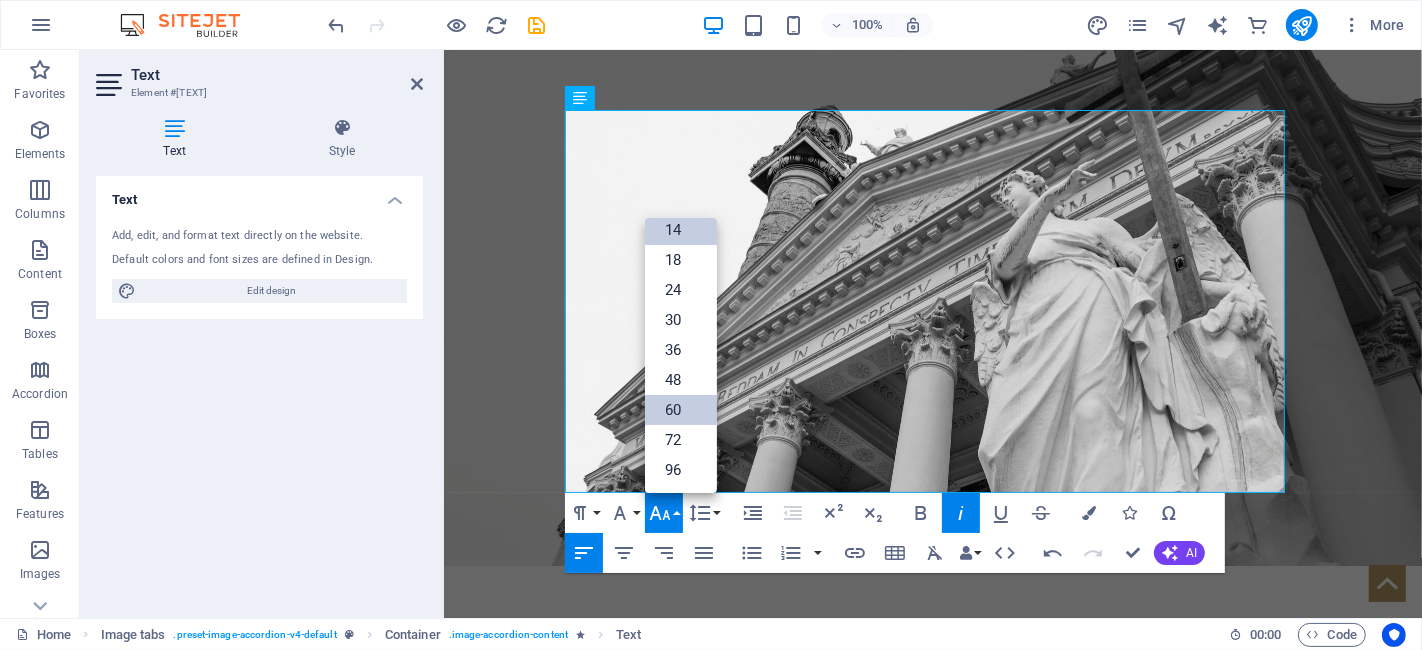 scroll, scrollTop: 161, scrollLeft: 0, axis: vertical 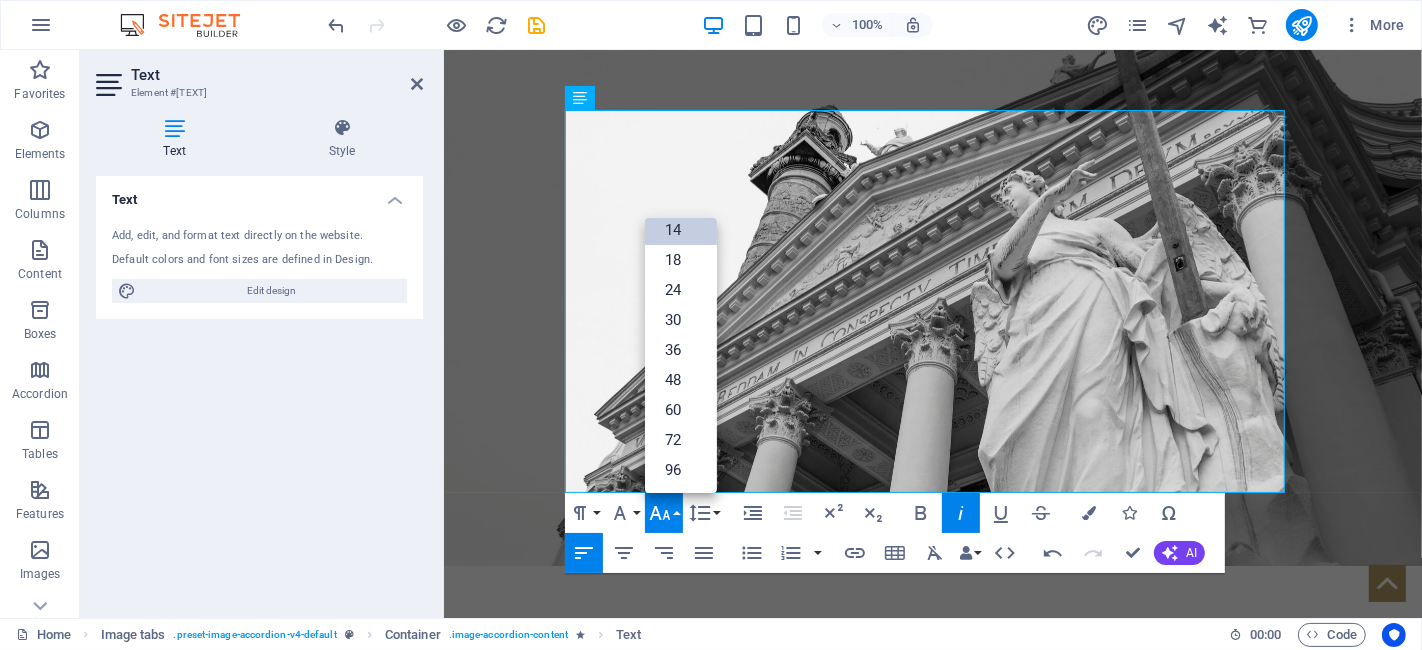 click on "14" at bounding box center [681, 230] 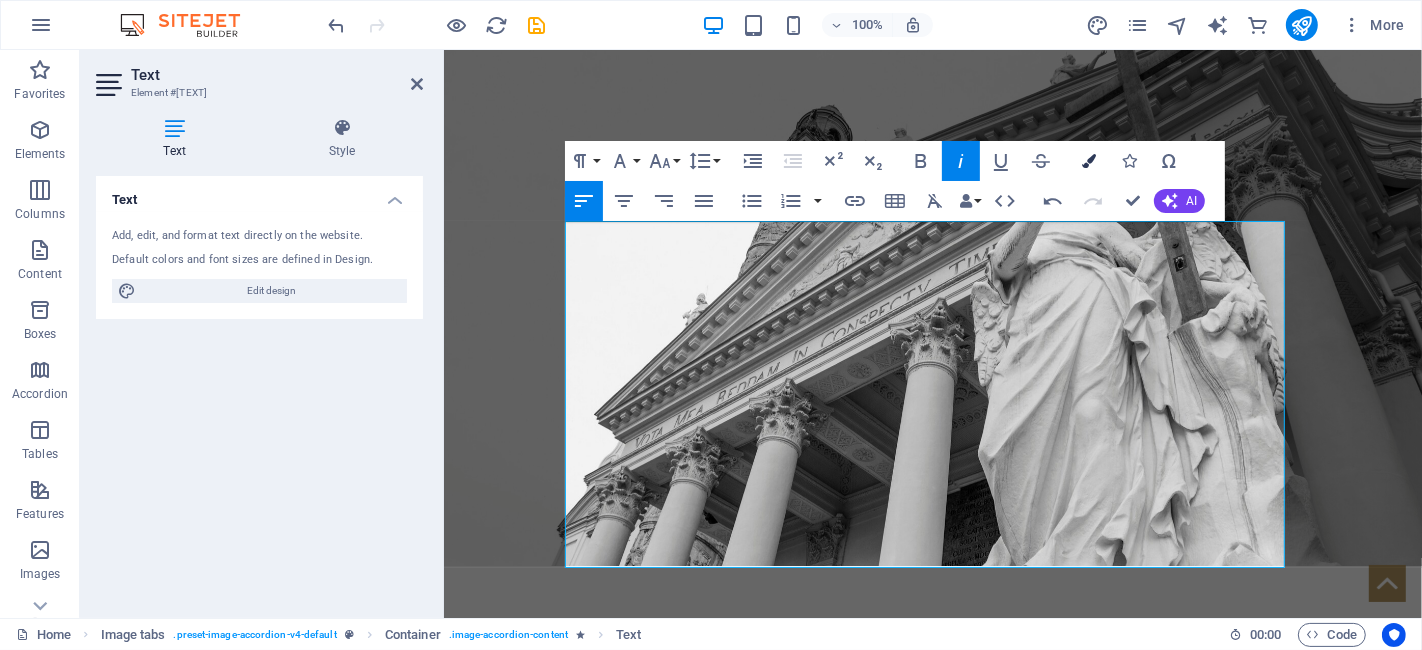 click at bounding box center [1089, 161] 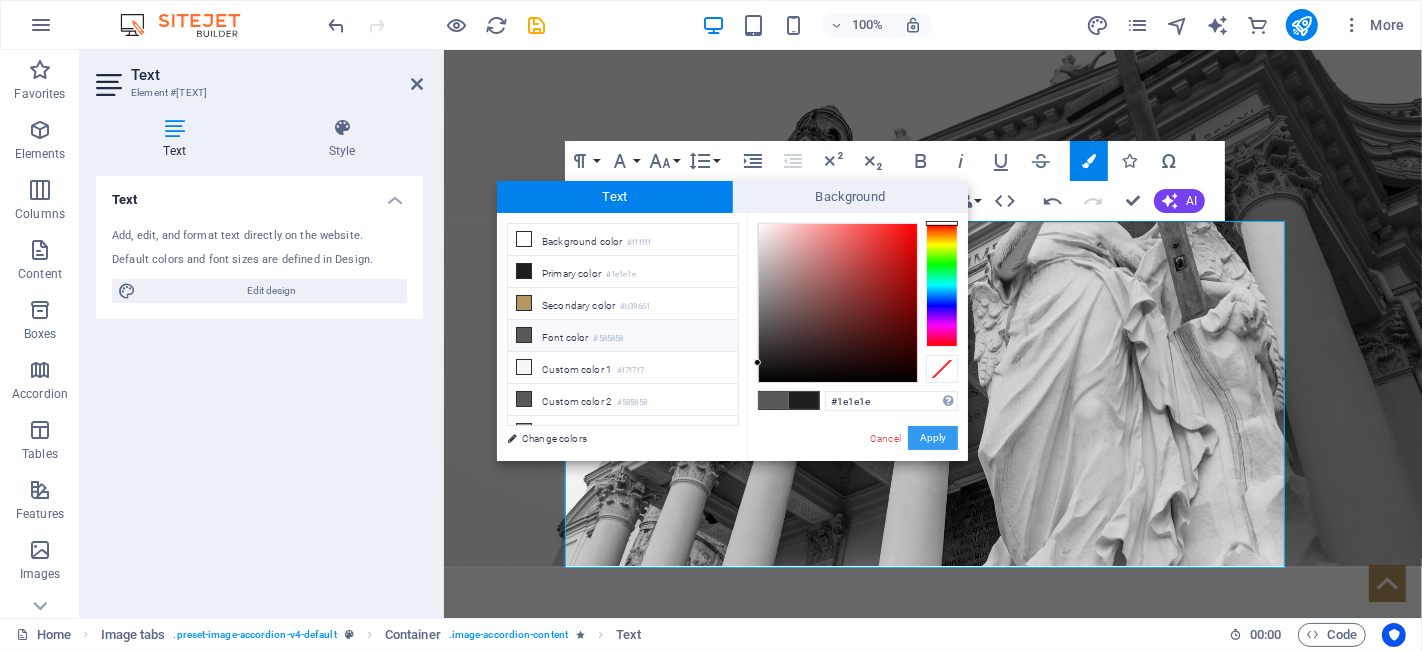click on "Apply" at bounding box center (933, 438) 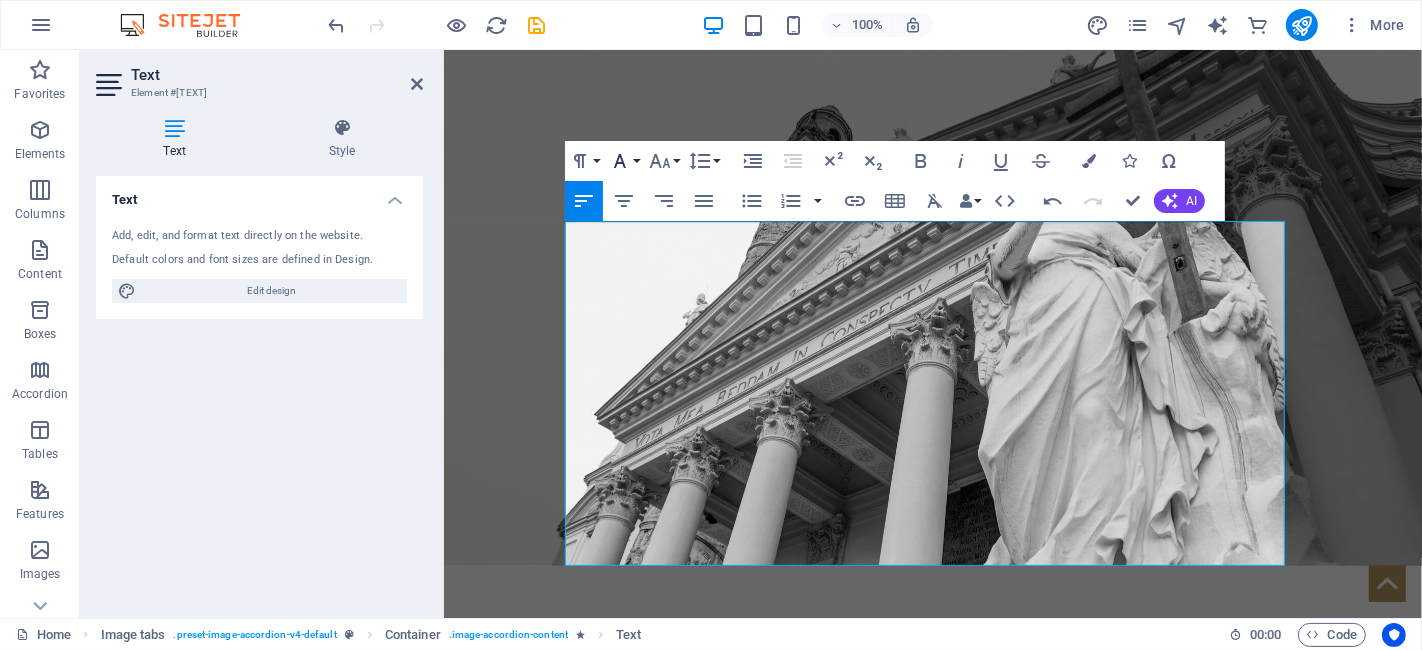 click on "Font Family" at bounding box center (624, 161) 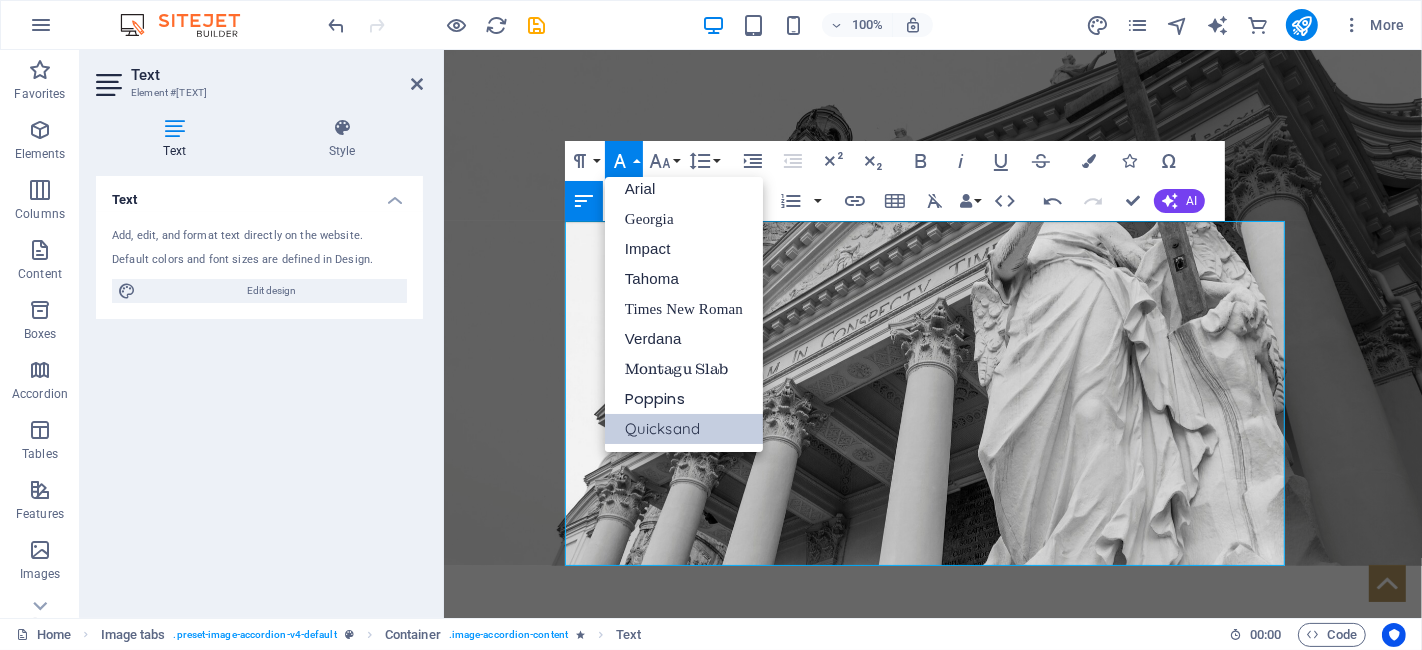 scroll, scrollTop: 11, scrollLeft: 0, axis: vertical 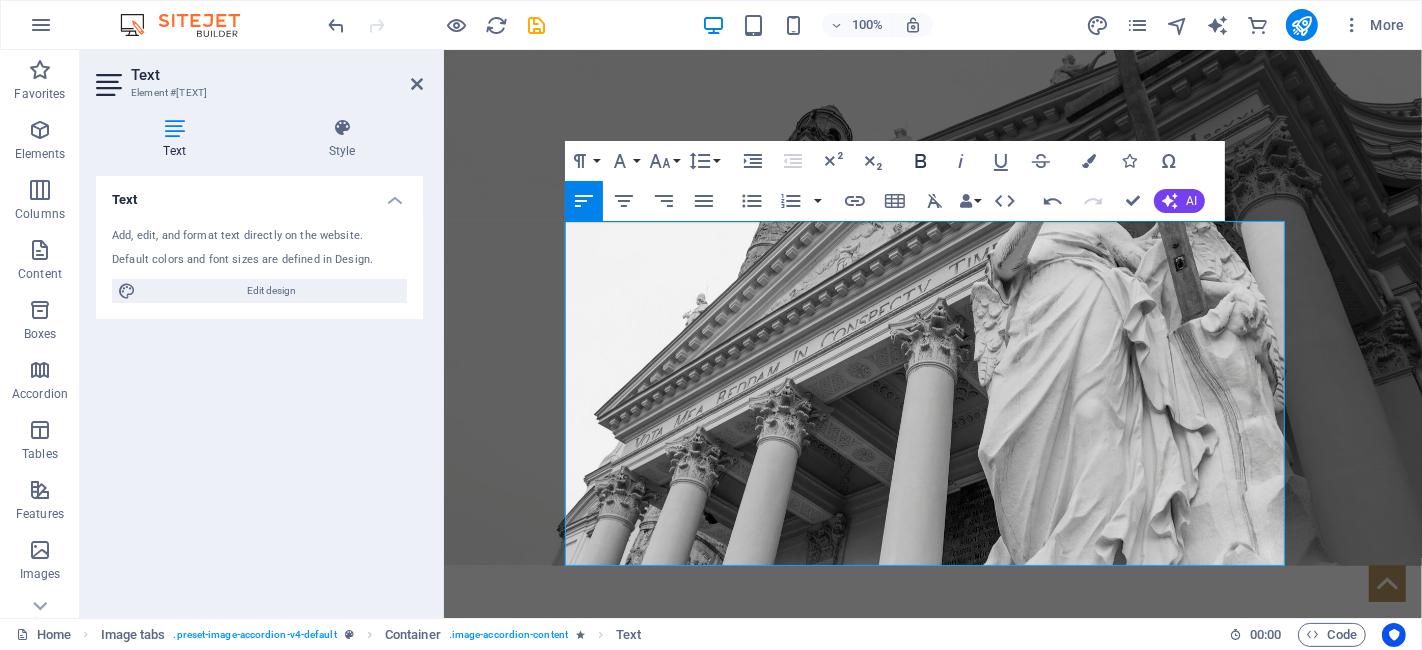 click 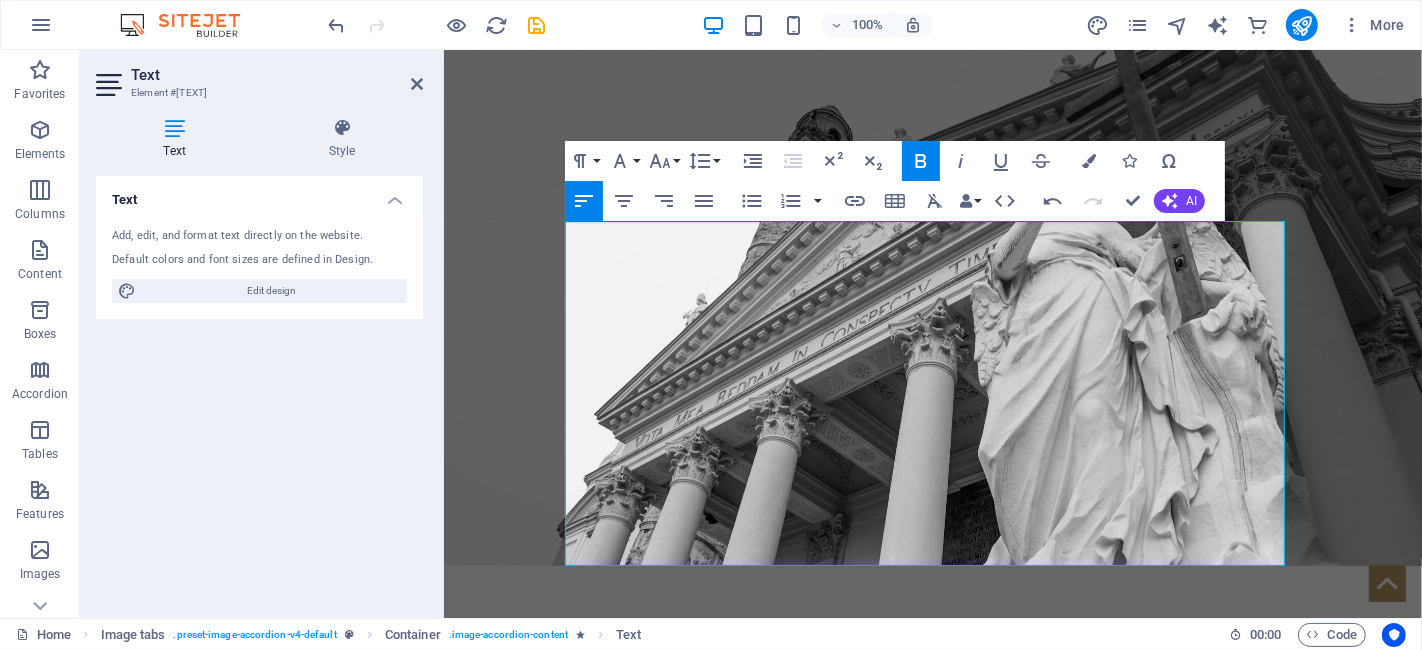 click 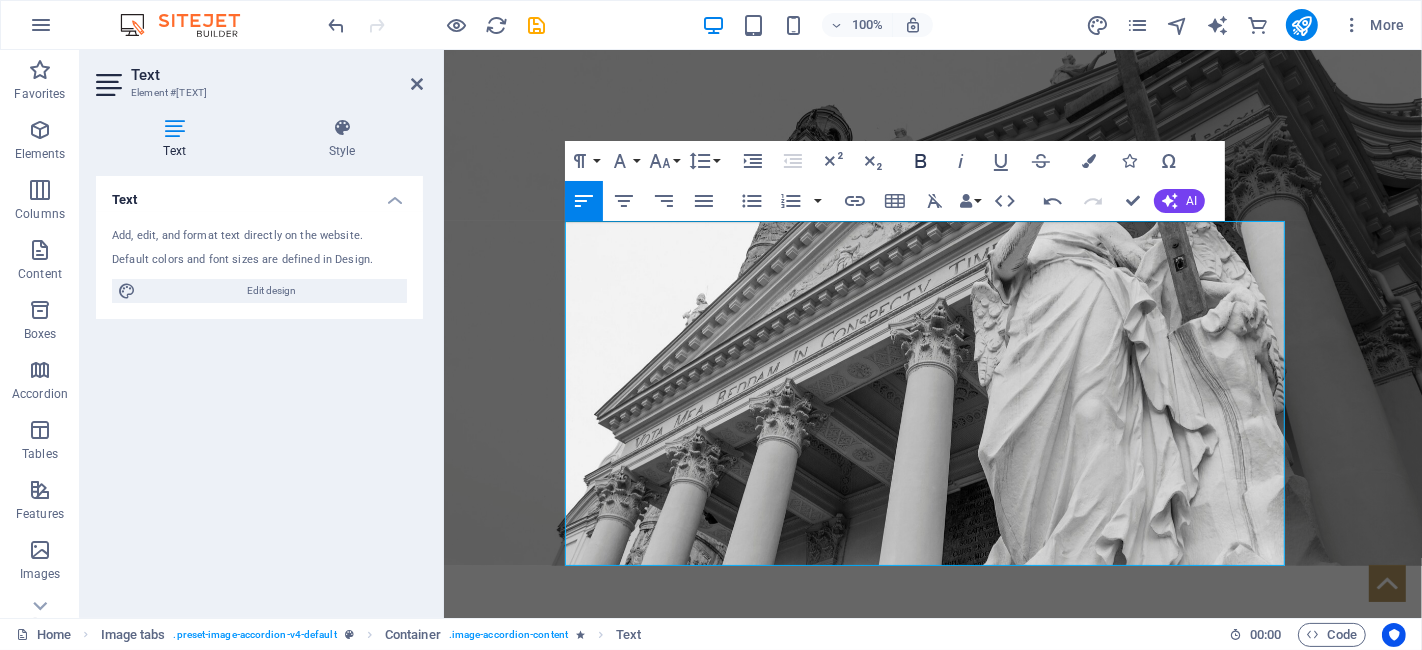 click 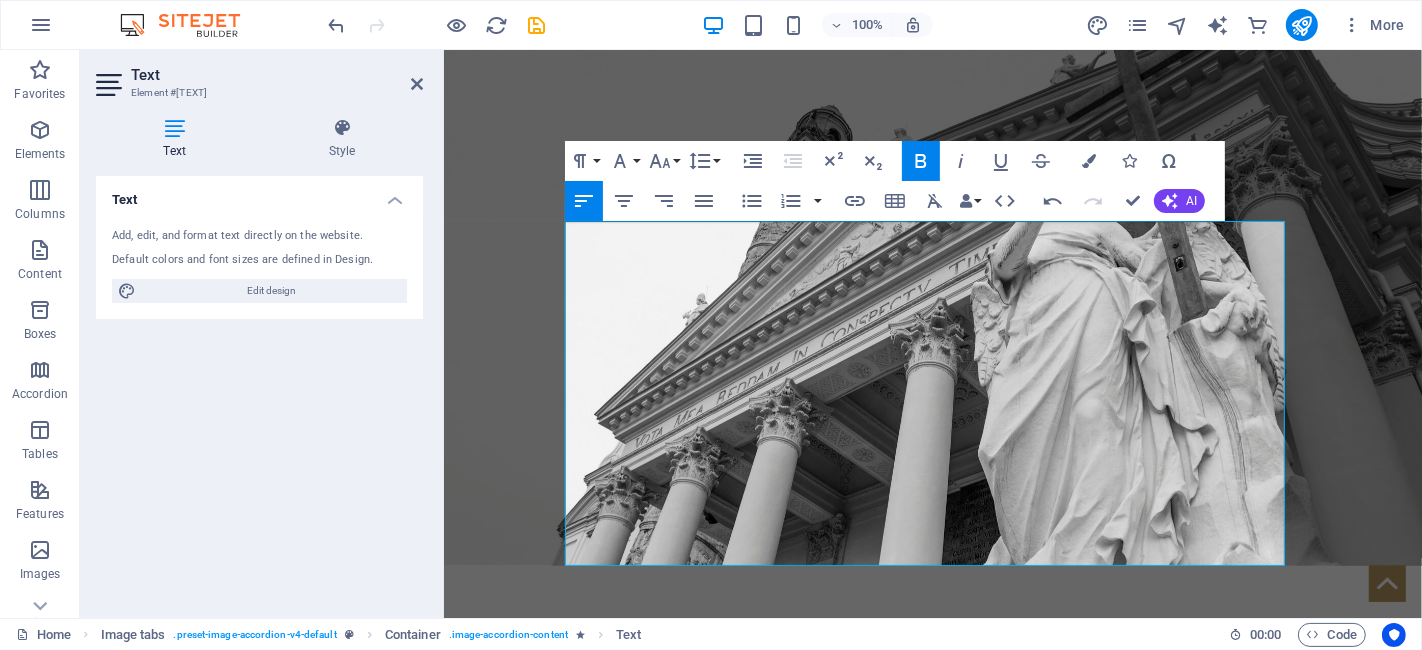 click 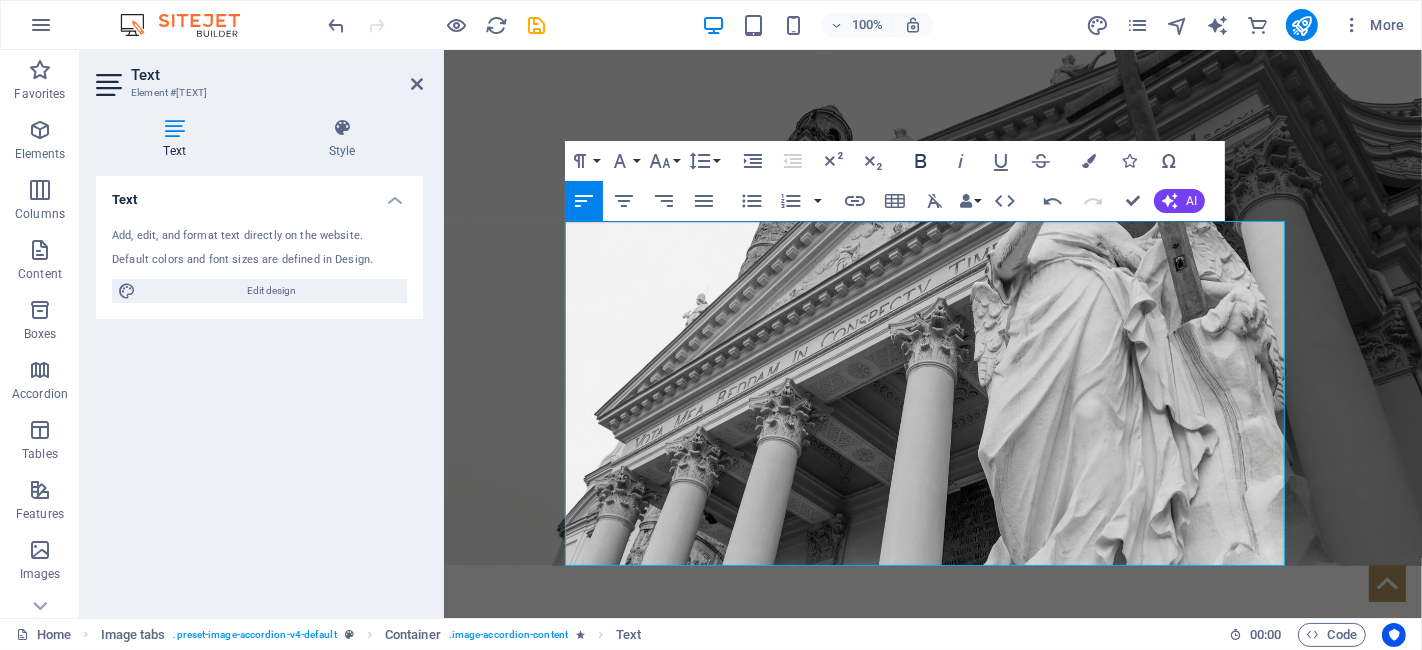 click 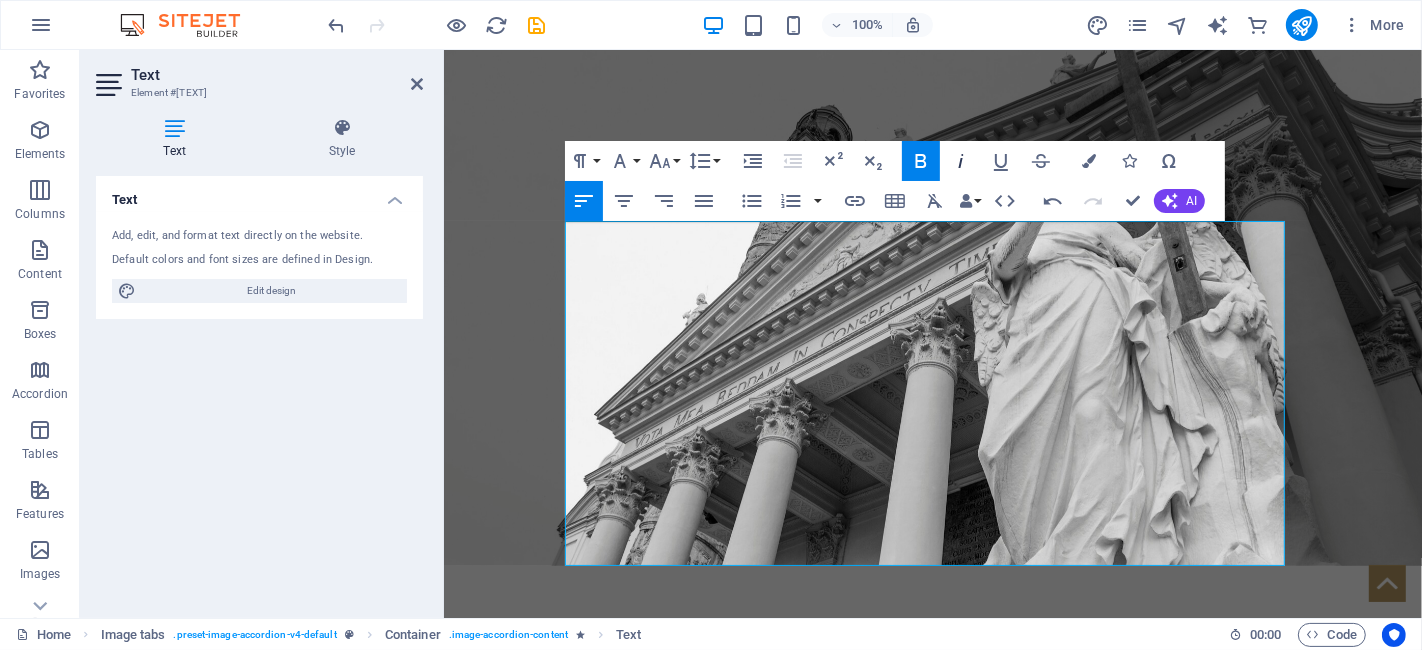 click 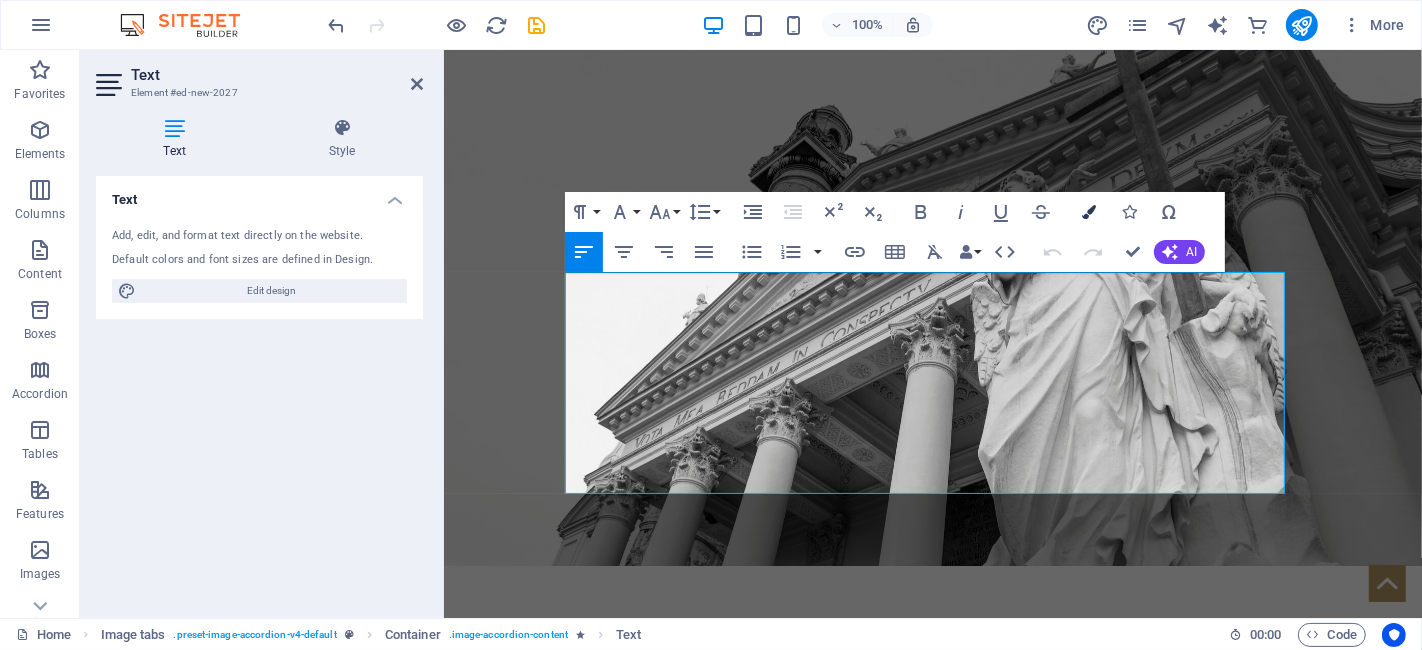 click at bounding box center (1089, 212) 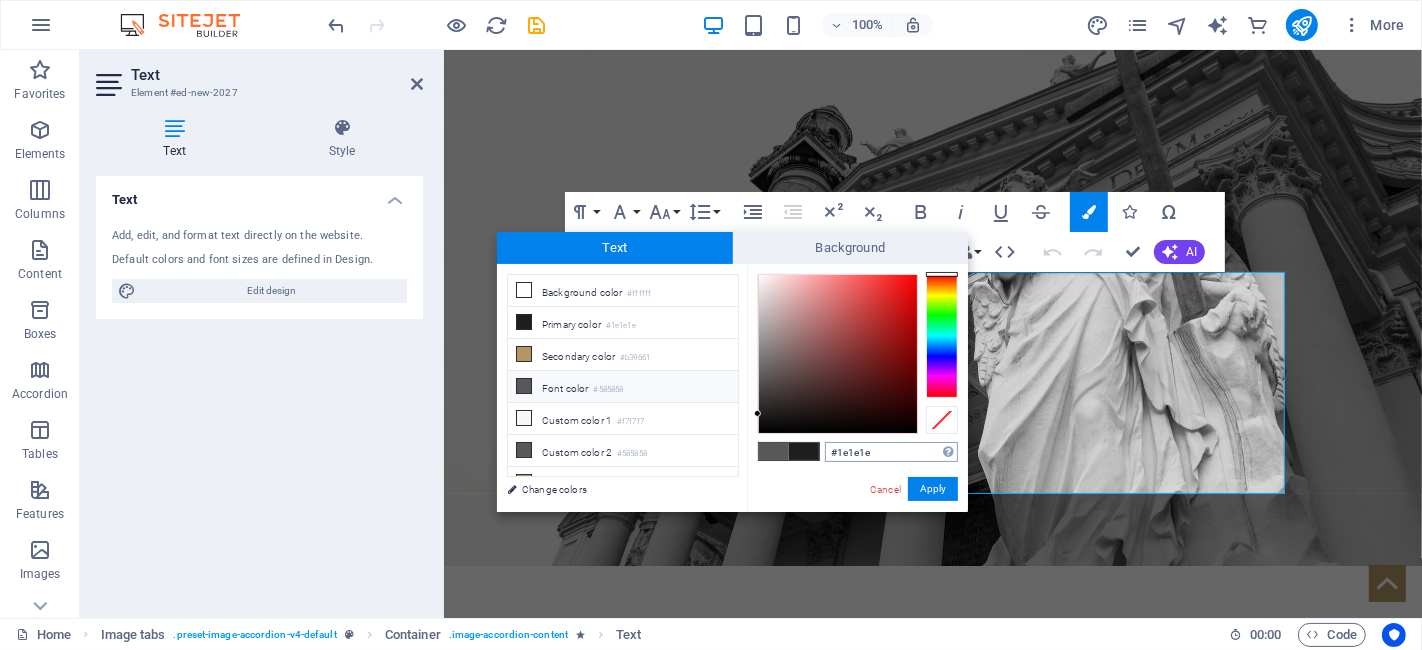 click on "#1e1e1e" at bounding box center [891, 452] 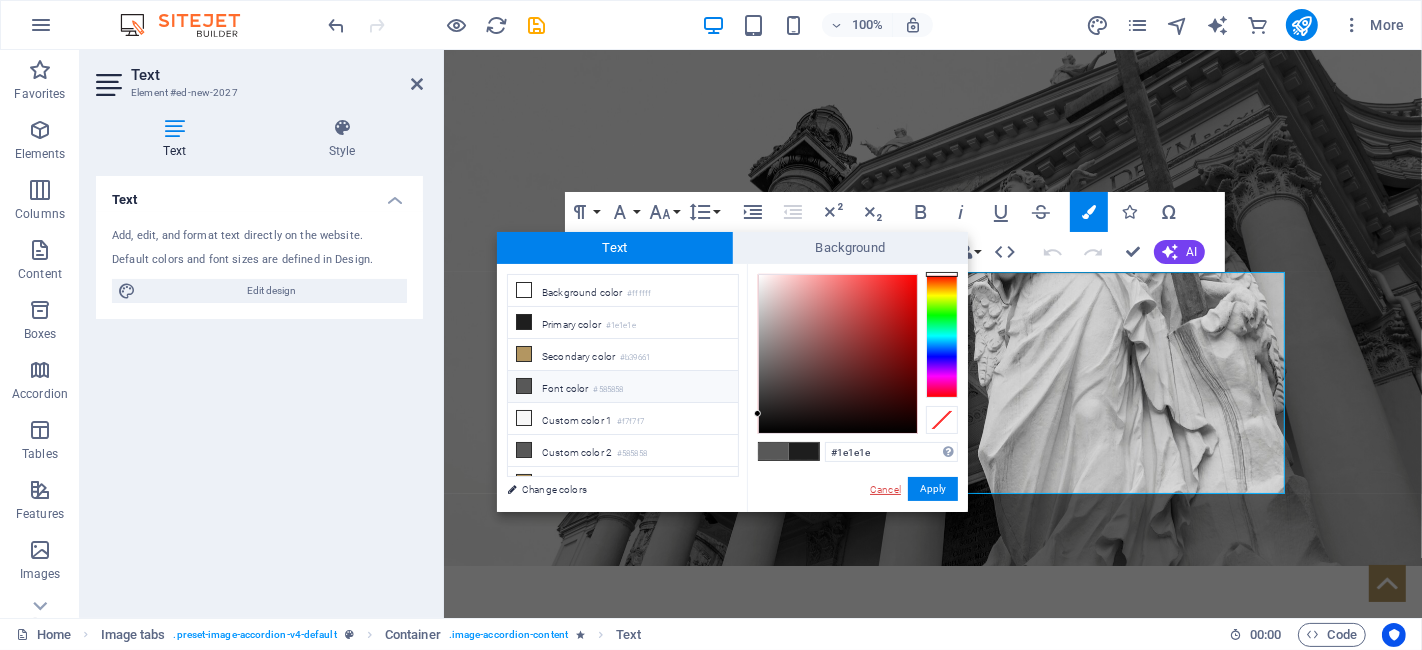 click on "Cancel" at bounding box center [885, 489] 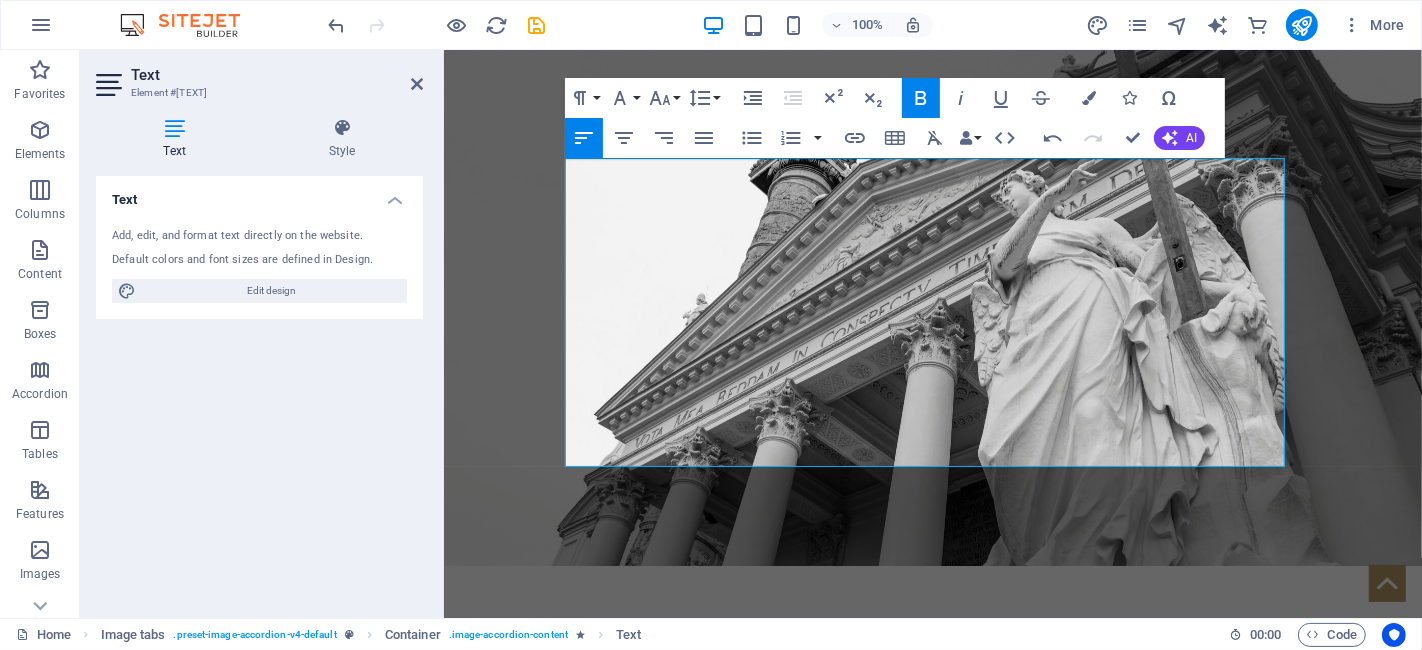 click on "Bold" at bounding box center (921, 98) 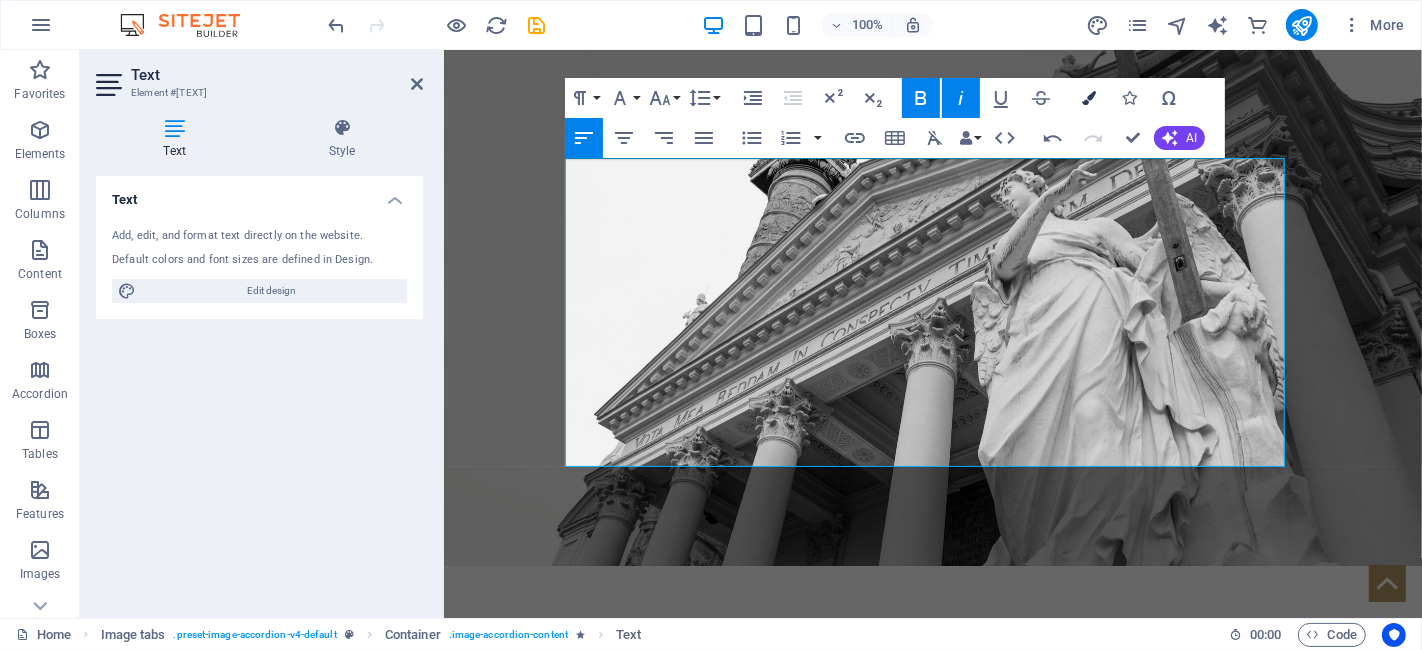 click on "Colors" at bounding box center (1089, 98) 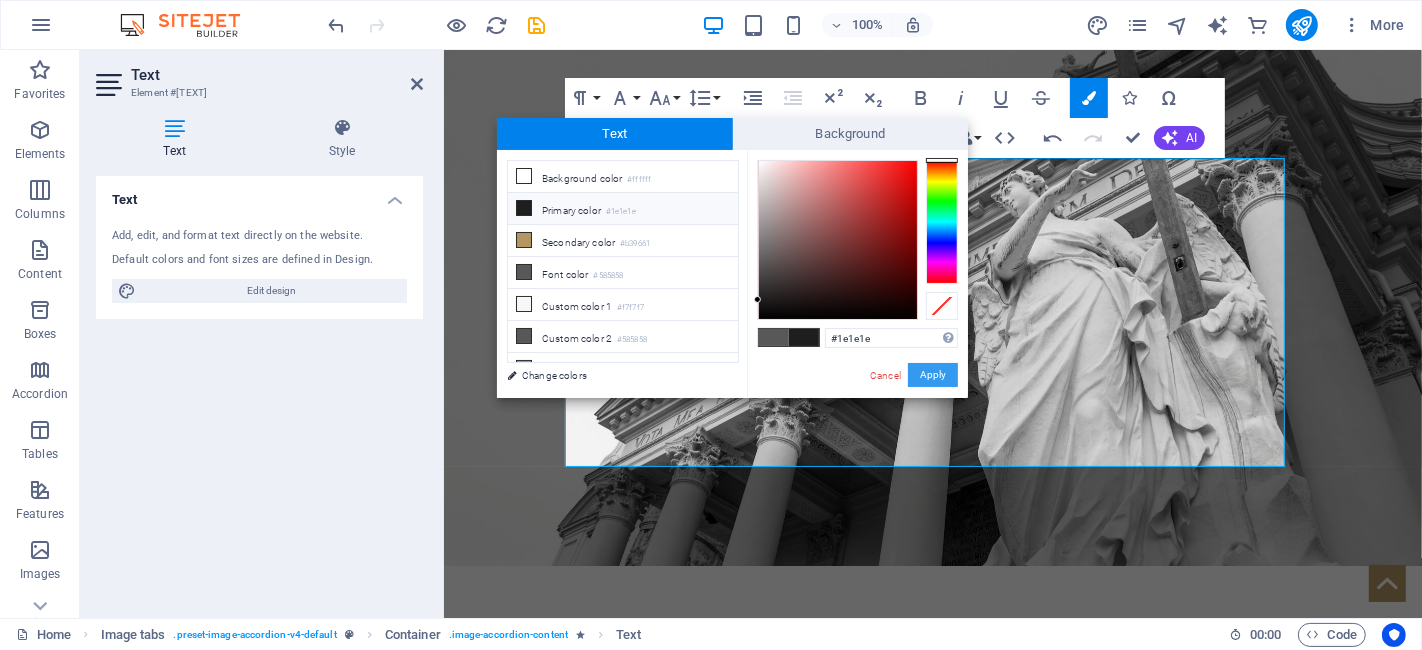 click on "Apply" at bounding box center (933, 375) 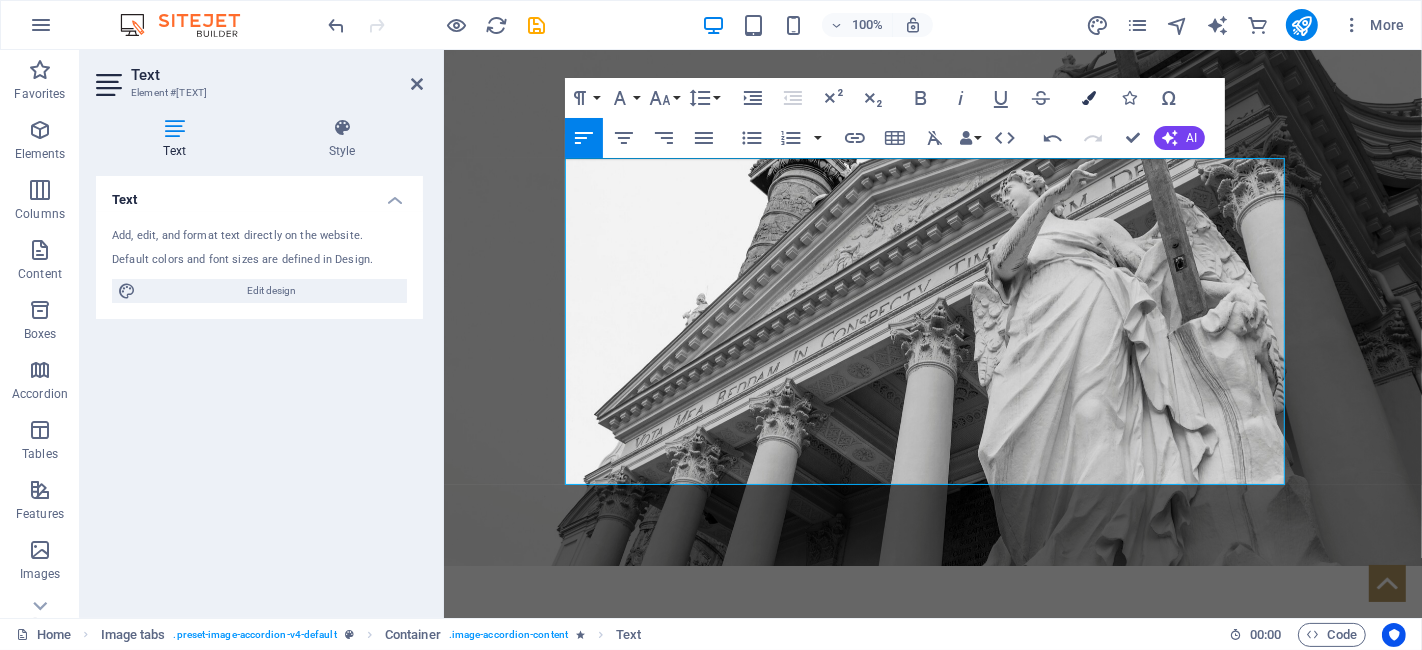 click on "Colors" at bounding box center [1089, 98] 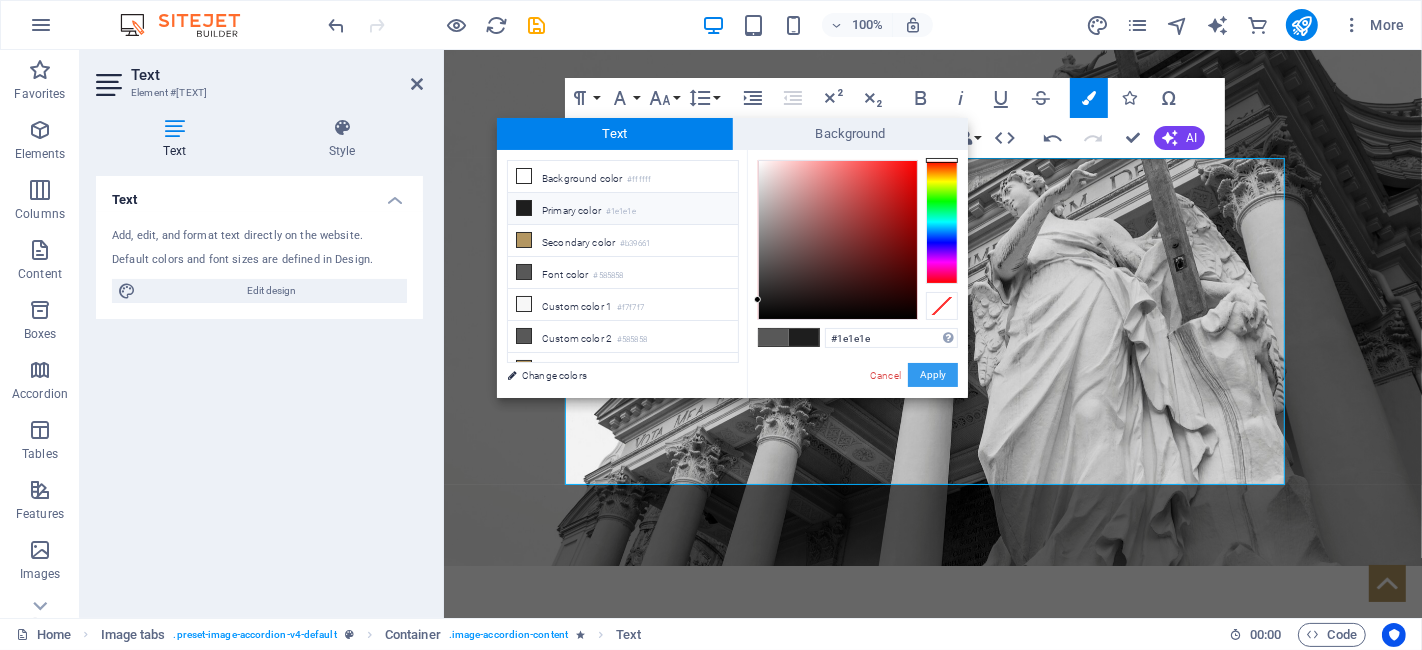 click on "Apply" at bounding box center (933, 375) 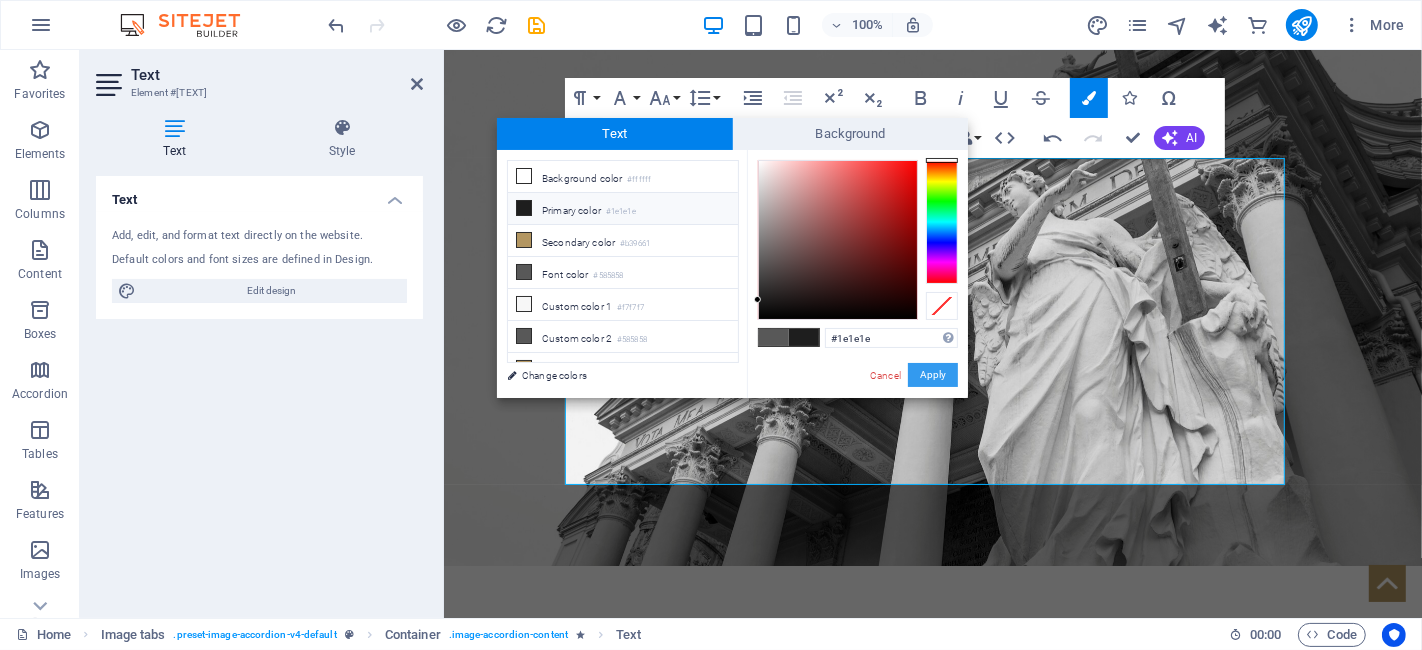 click on "Apply" at bounding box center [933, 375] 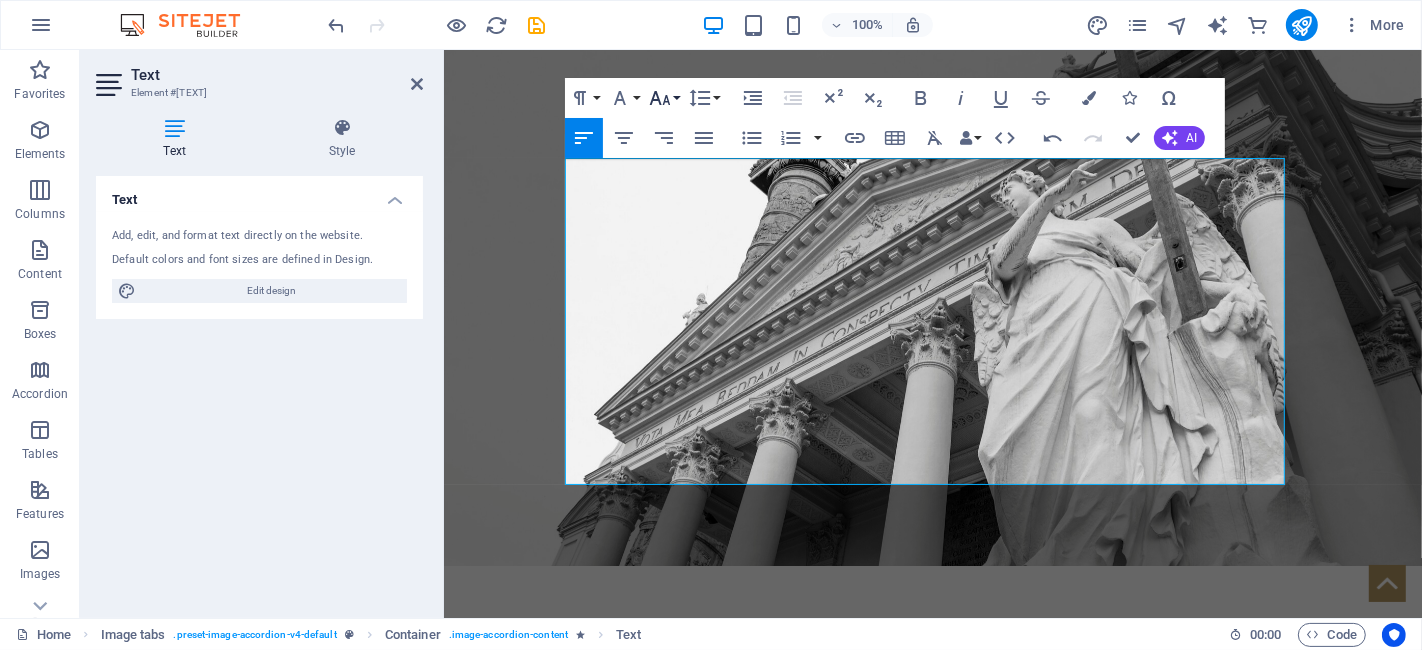 click 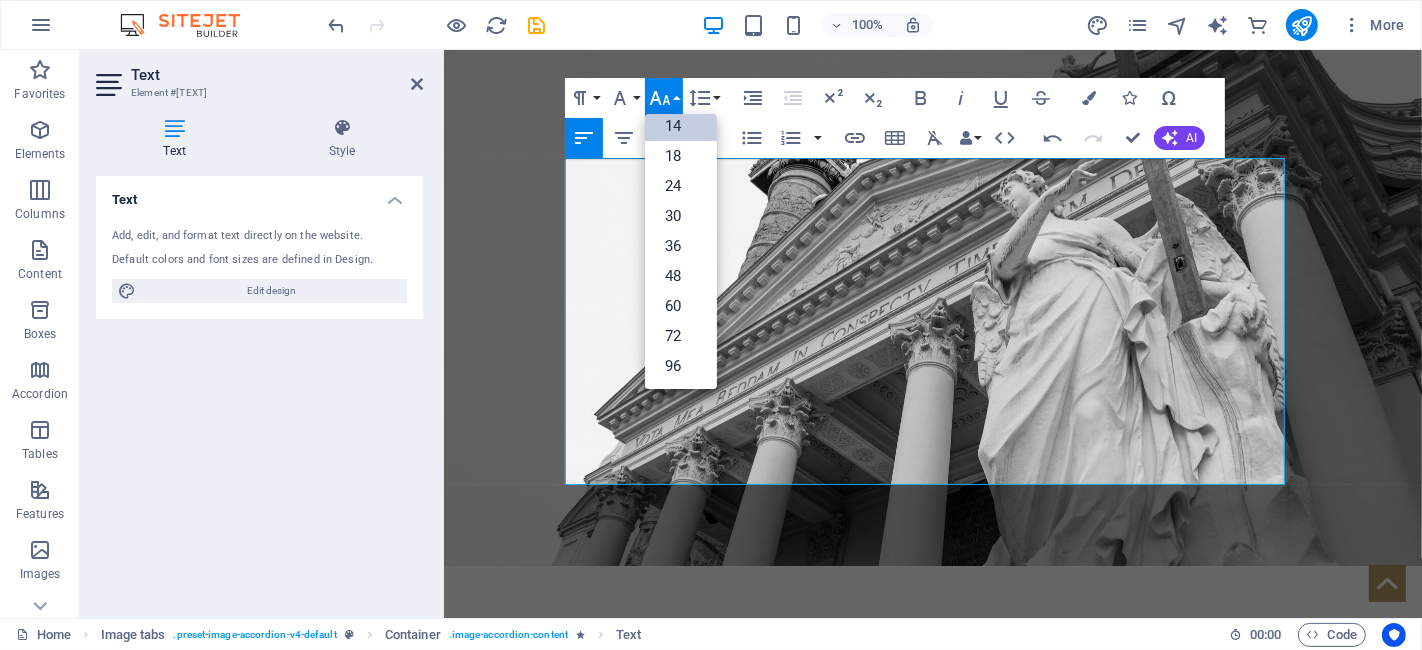 scroll, scrollTop: 161, scrollLeft: 0, axis: vertical 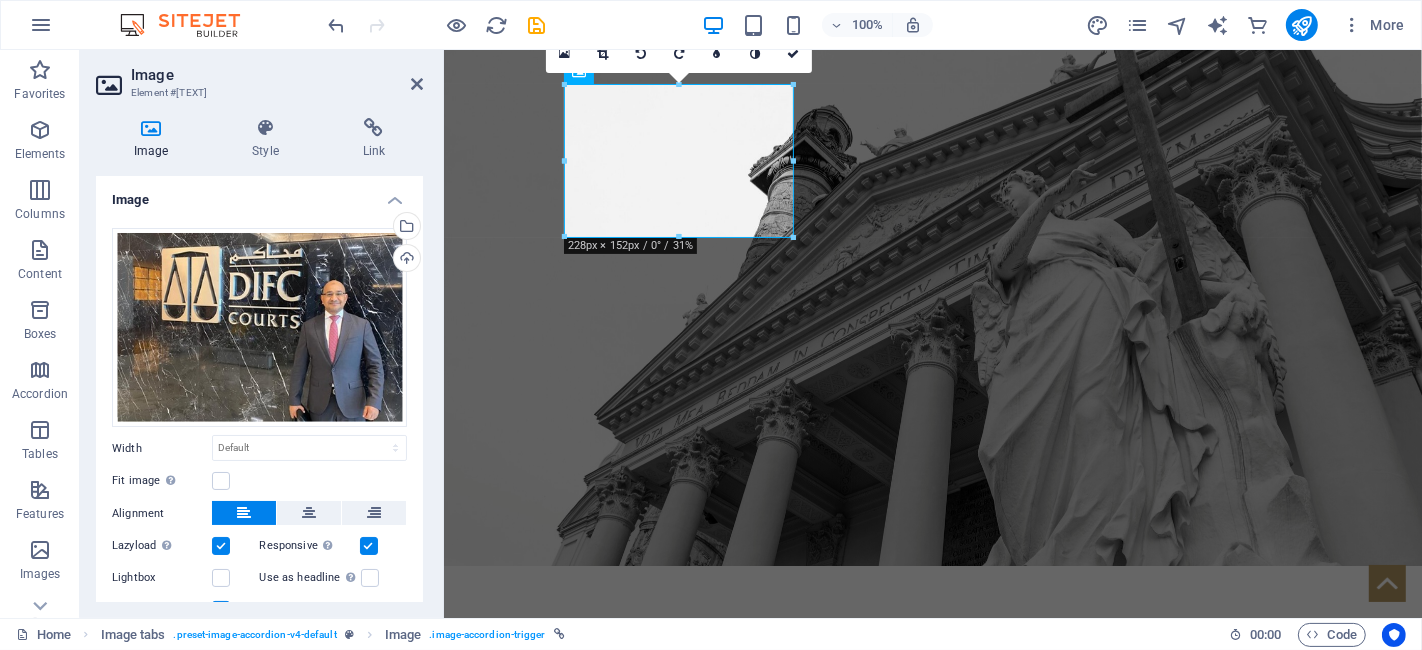 click on "Text" at bounding box center (259, 662) 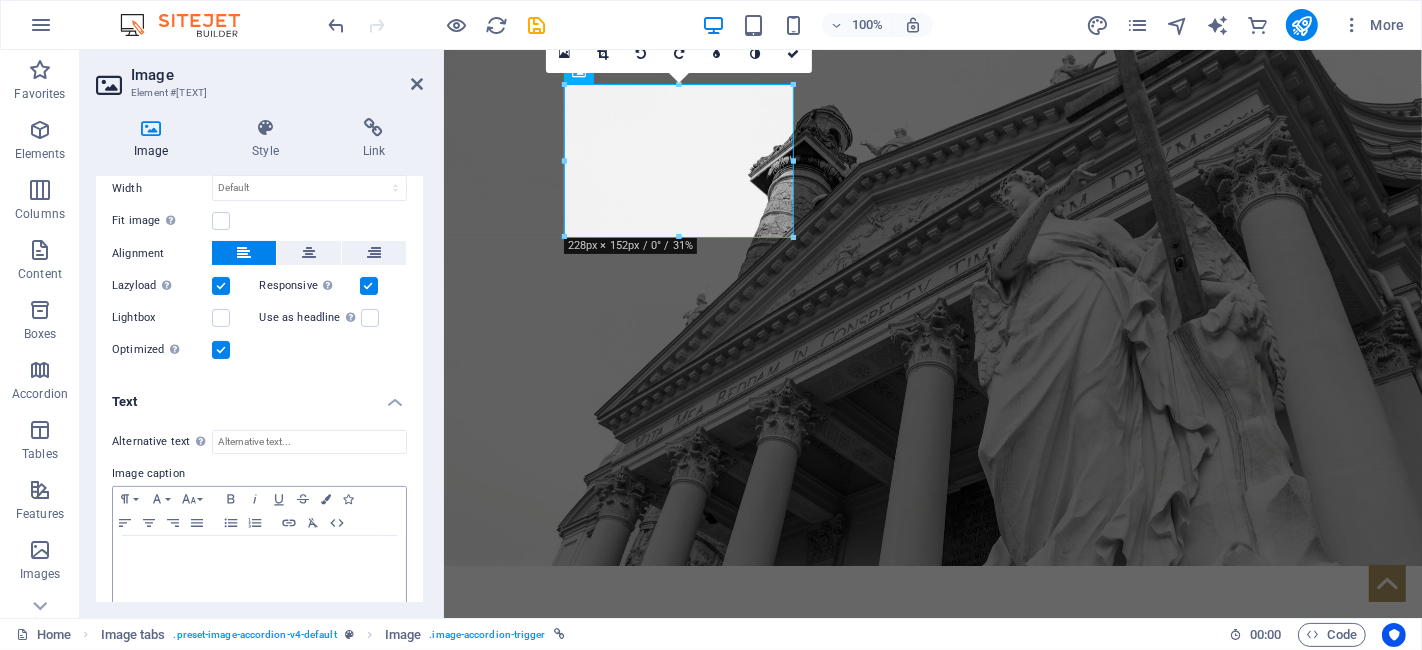 scroll, scrollTop: 284, scrollLeft: 0, axis: vertical 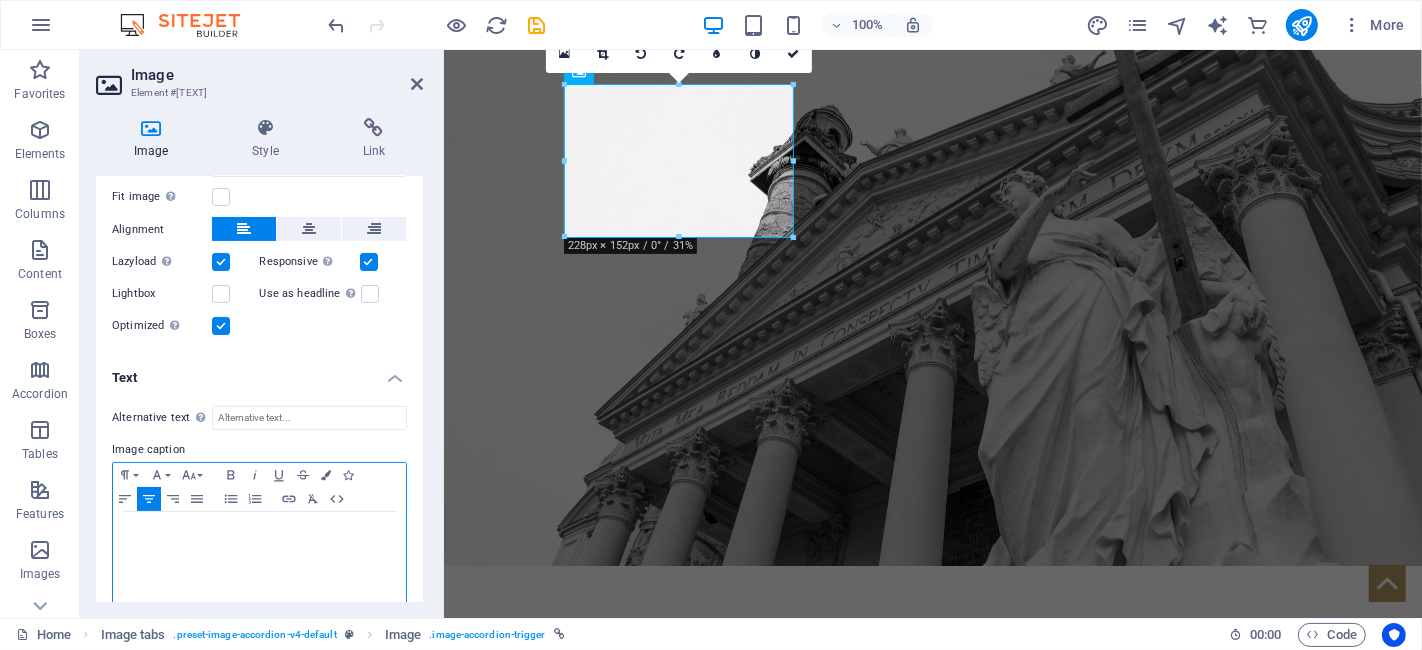 drag, startPoint x: 360, startPoint y: 564, endPoint x: 173, endPoint y: 527, distance: 190.62529 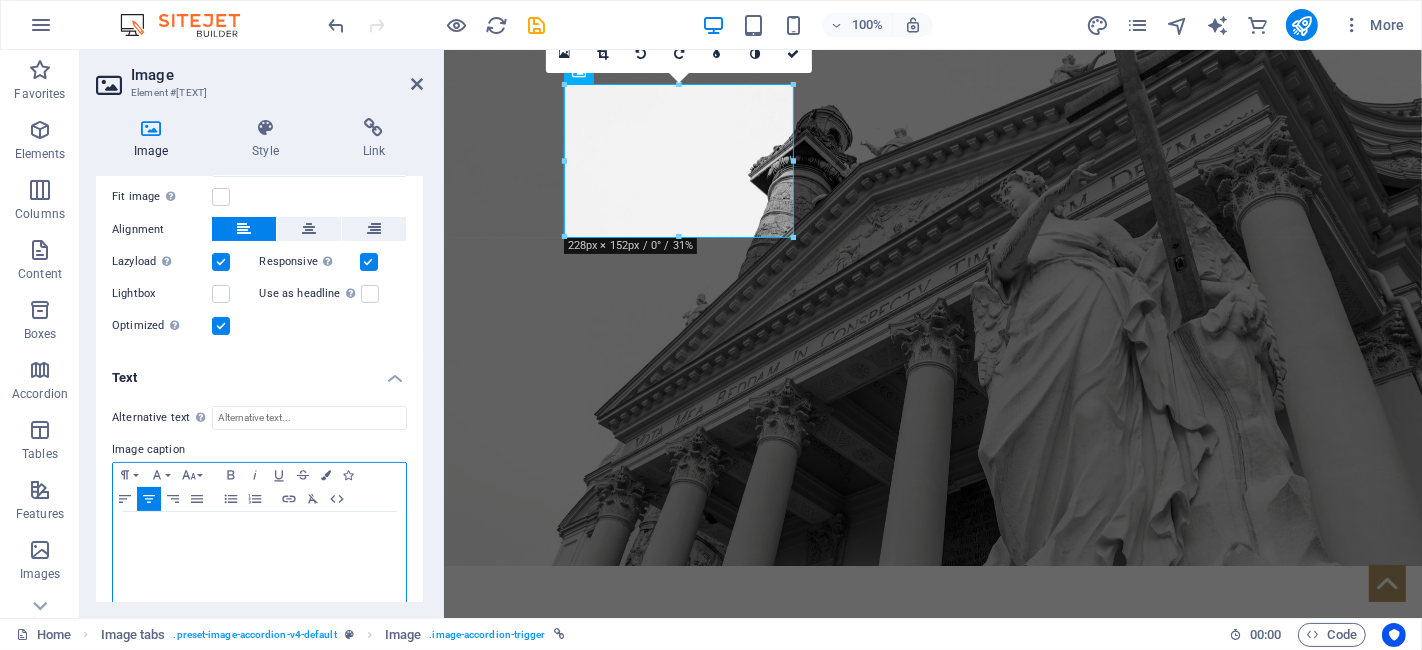 click on "[COMPANY] & Co achieves registration At DIFC Courts as a registered legal practitioner" at bounding box center [259, 659] 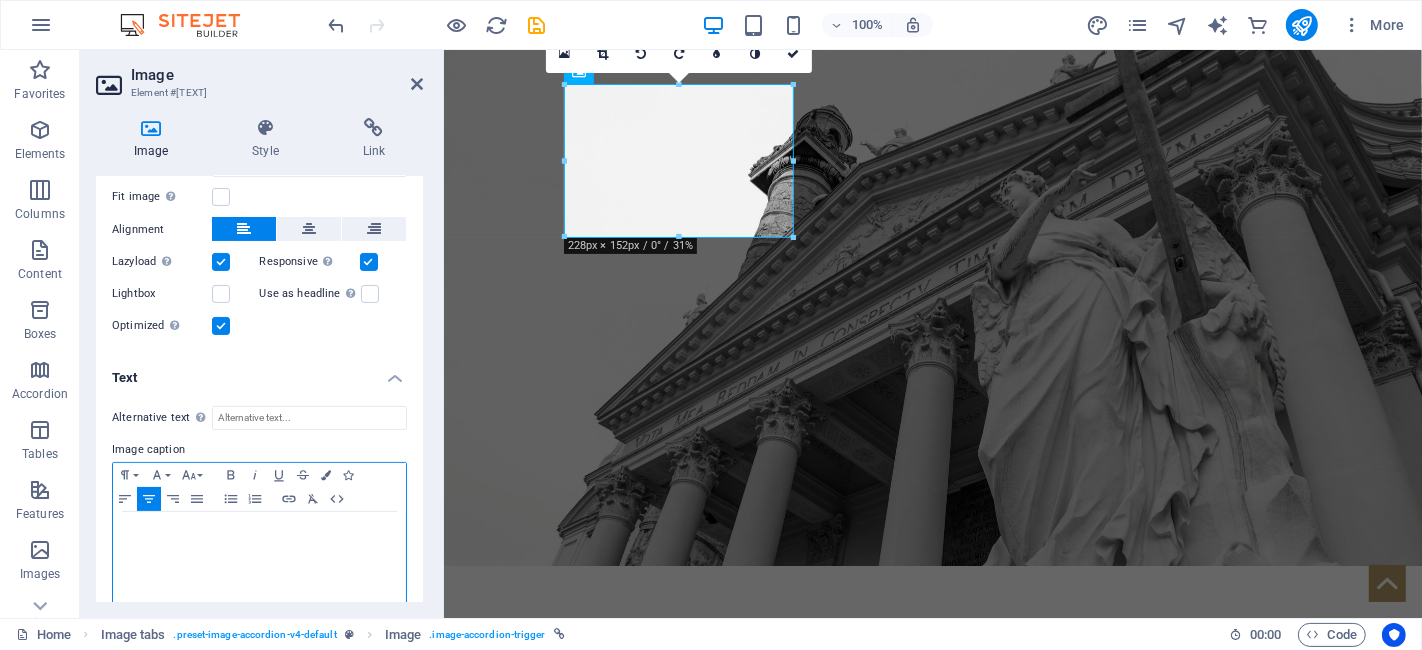 scroll, scrollTop: 401, scrollLeft: 0, axis: vertical 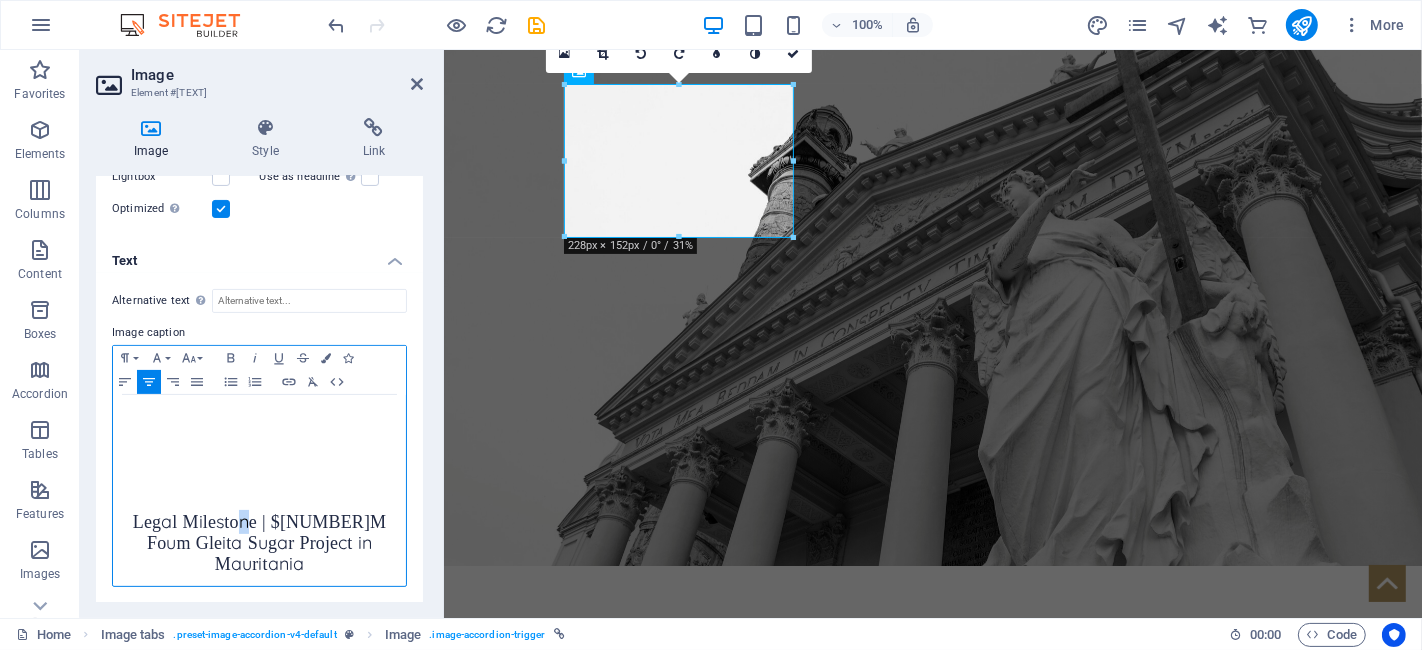 click on "Legal Milestone | $[NUMBER]M Foum Gleita Sugar Project in Mauritania" at bounding box center (259, 542) 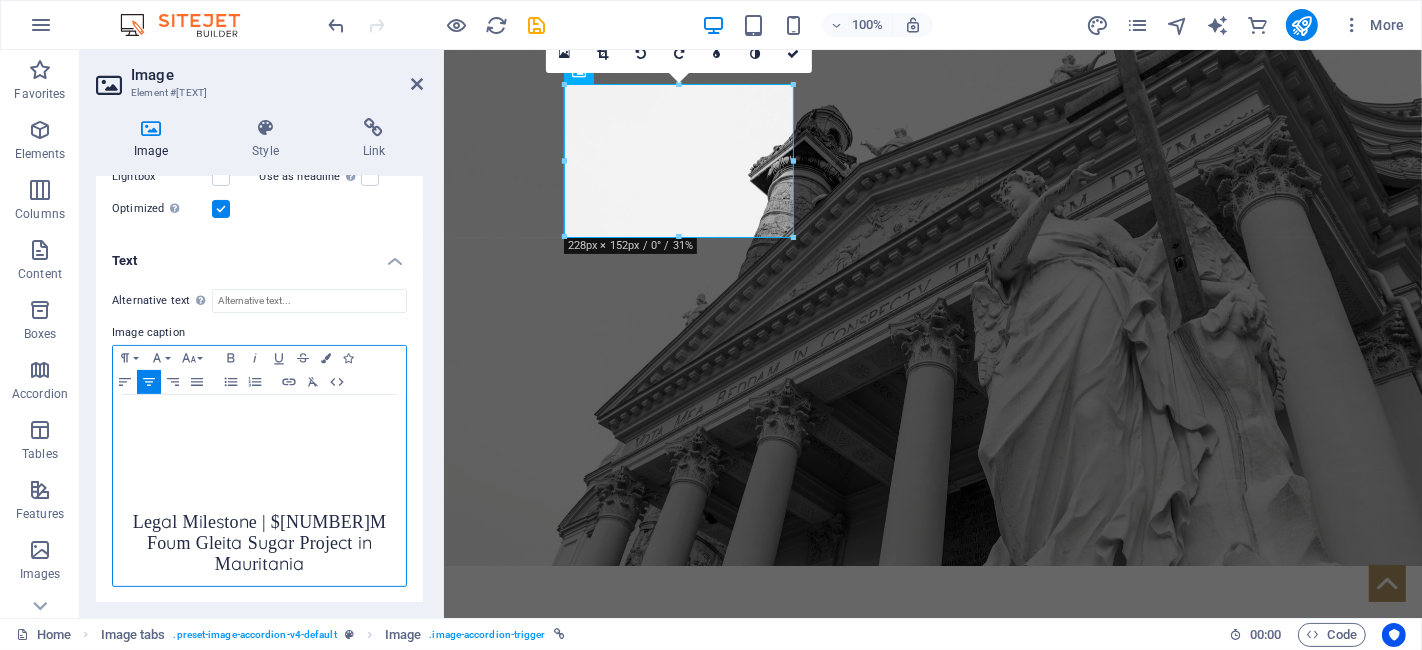 click on "Legal Milestone | $[NUMBER]M Foum Gleita Sugar Project in Mauritania" at bounding box center (259, 542) 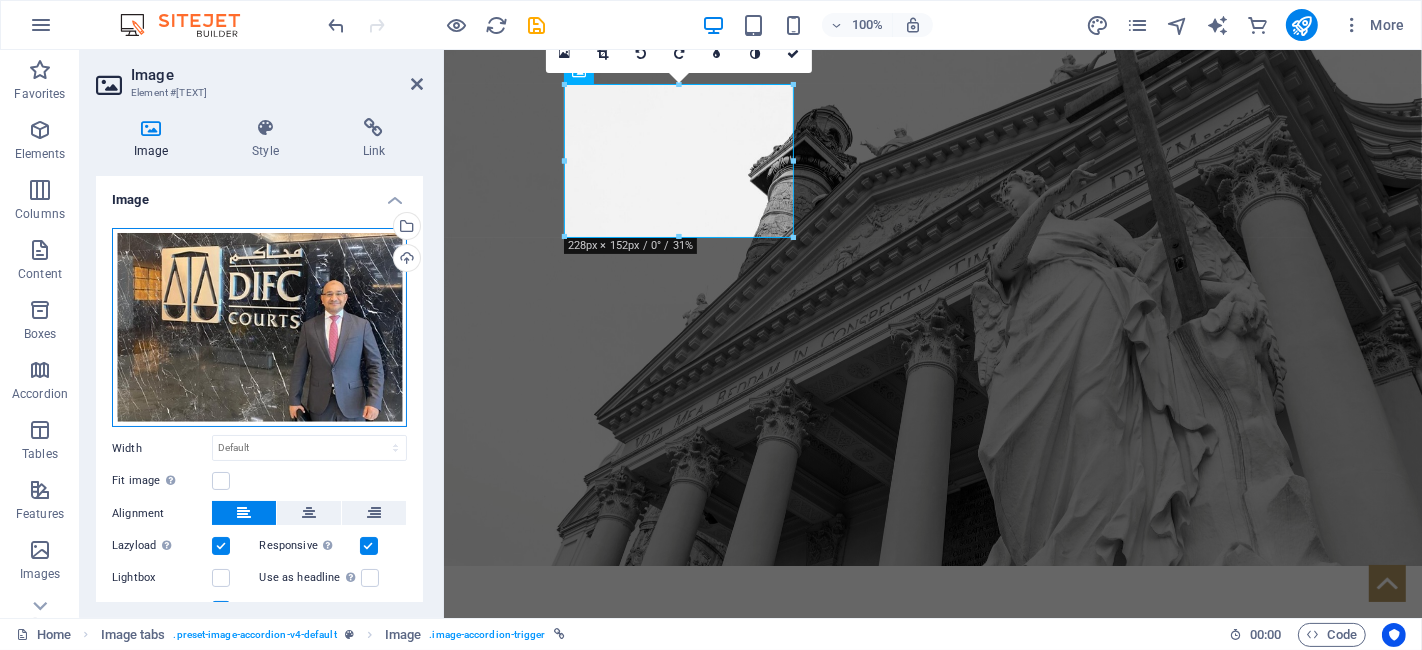 click on "Drag files here, click to choose files or select files from Files or our free stock photos & videos" at bounding box center [259, 328] 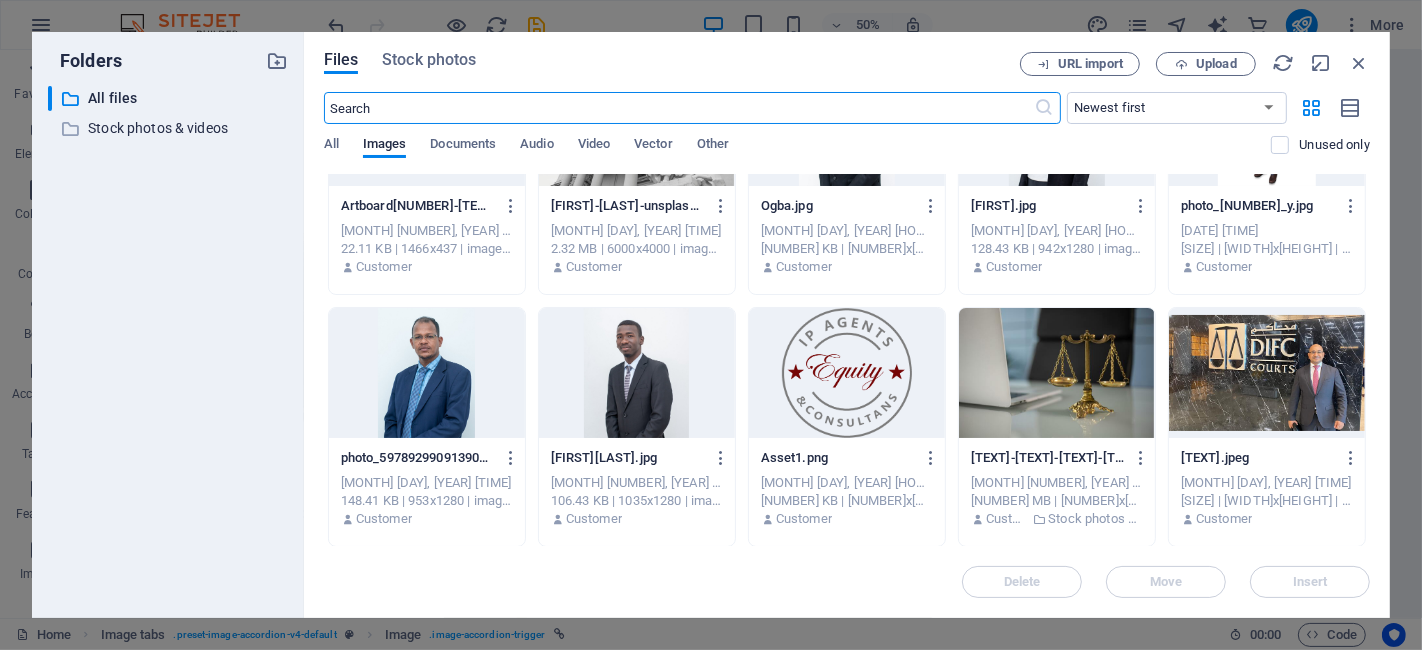 scroll, scrollTop: 3417, scrollLeft: 0, axis: vertical 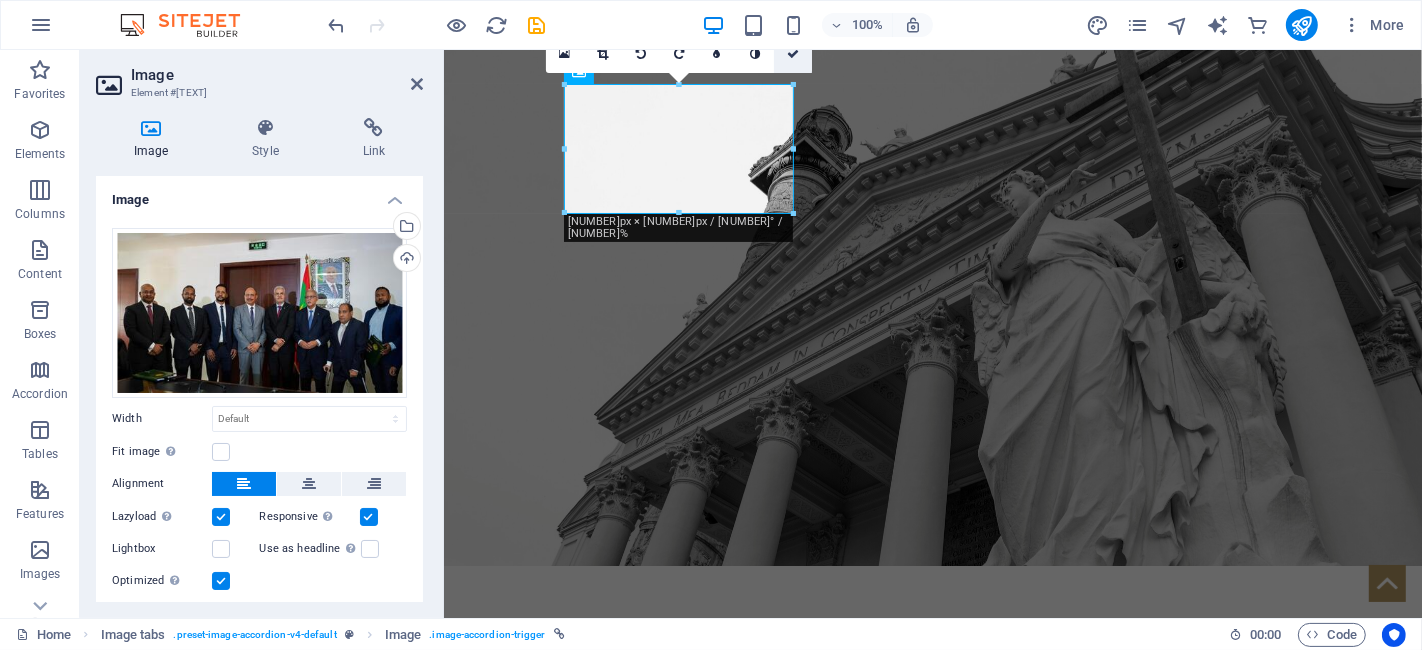 click at bounding box center (793, 54) 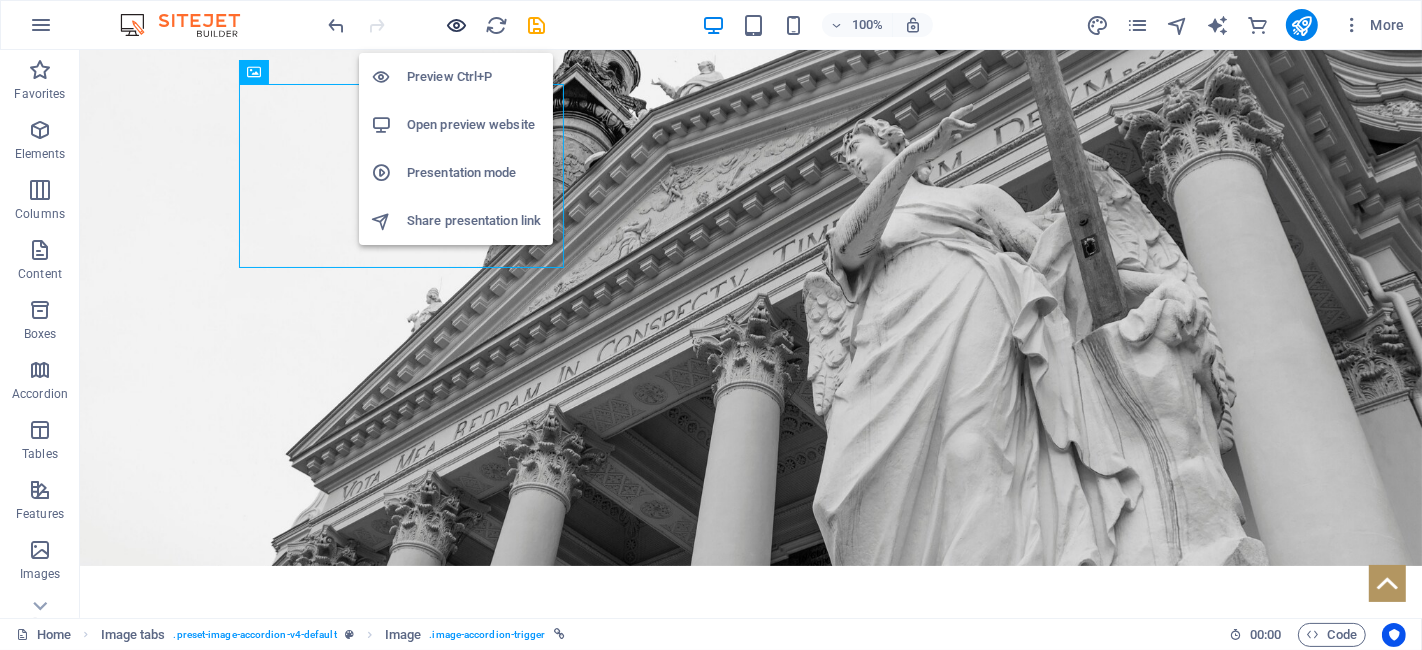 click at bounding box center (457, 25) 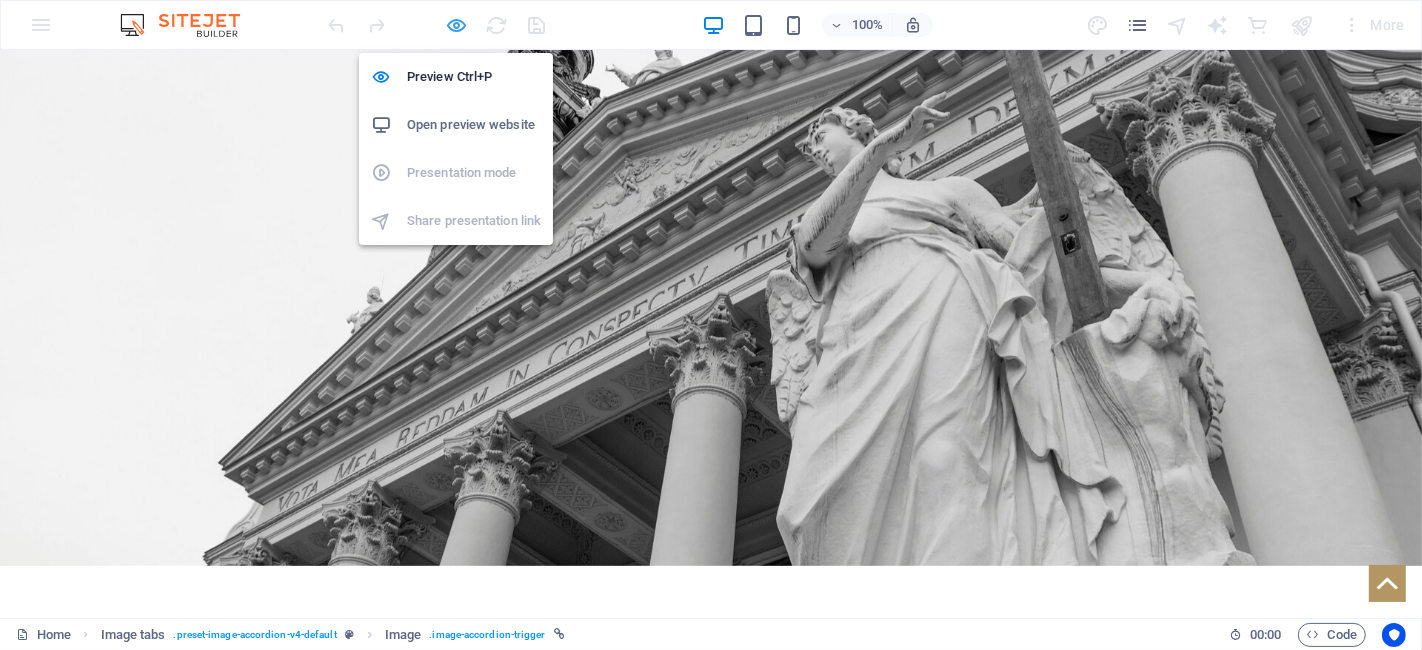 click at bounding box center (457, 25) 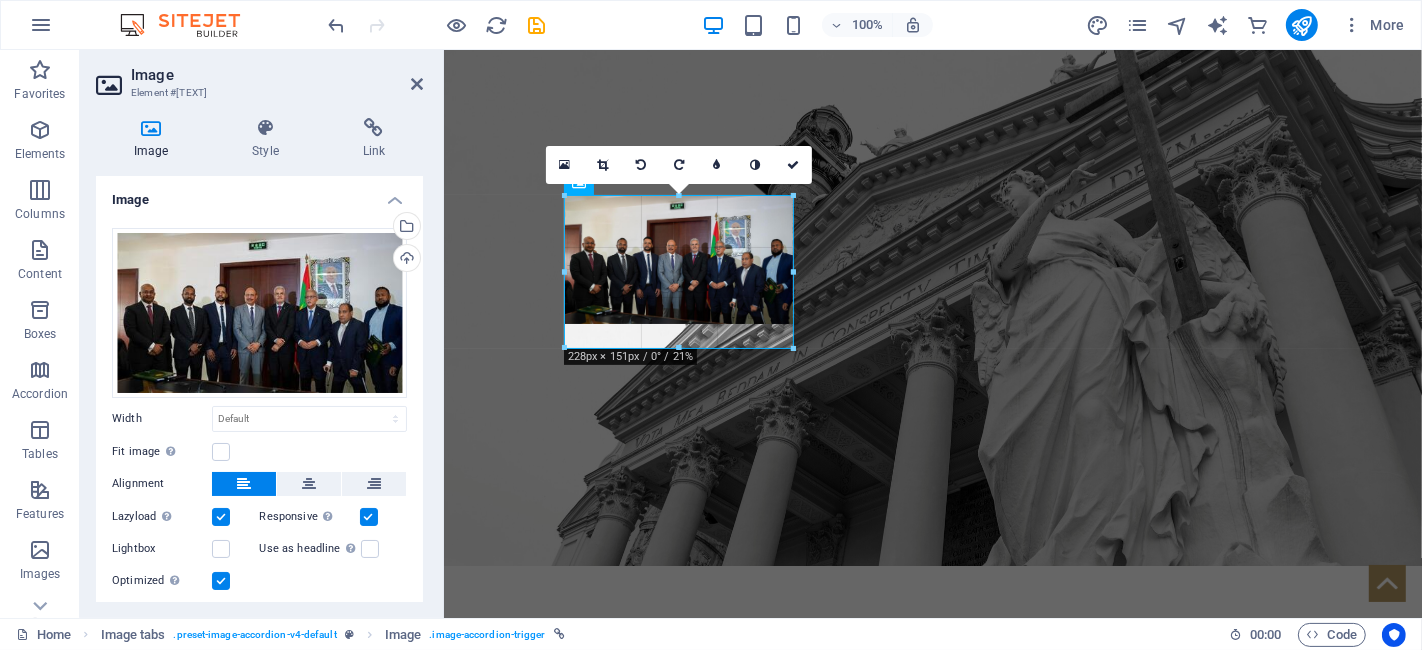 drag, startPoint x: 793, startPoint y: 322, endPoint x: 812, endPoint y: 338, distance: 24.839485 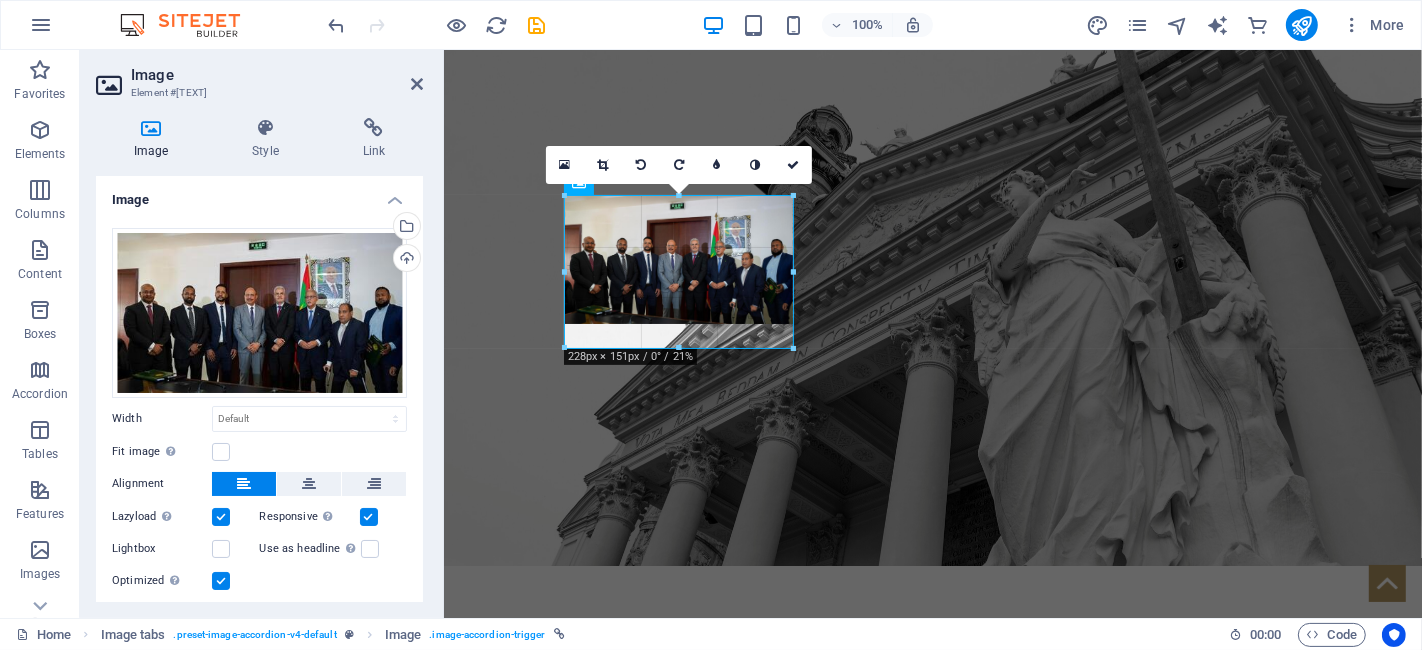 type on "228" 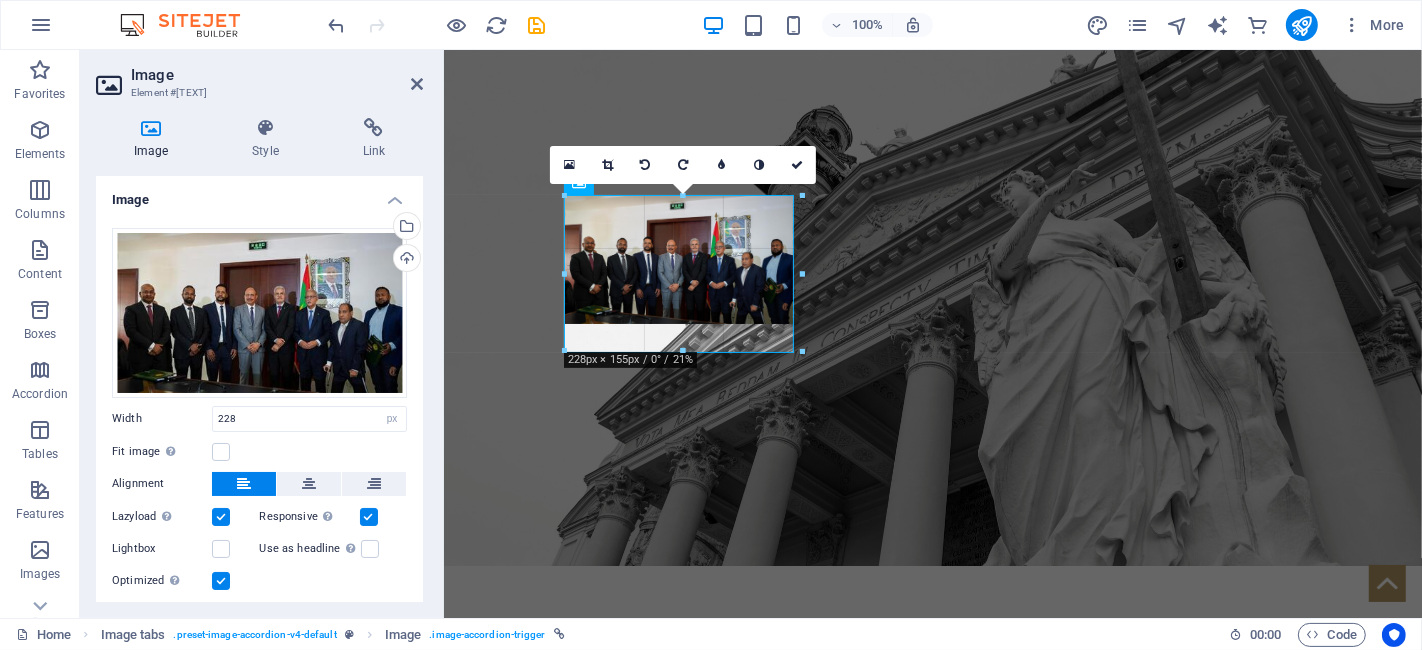 drag, startPoint x: 678, startPoint y: 321, endPoint x: 683, endPoint y: 353, distance: 32.38827 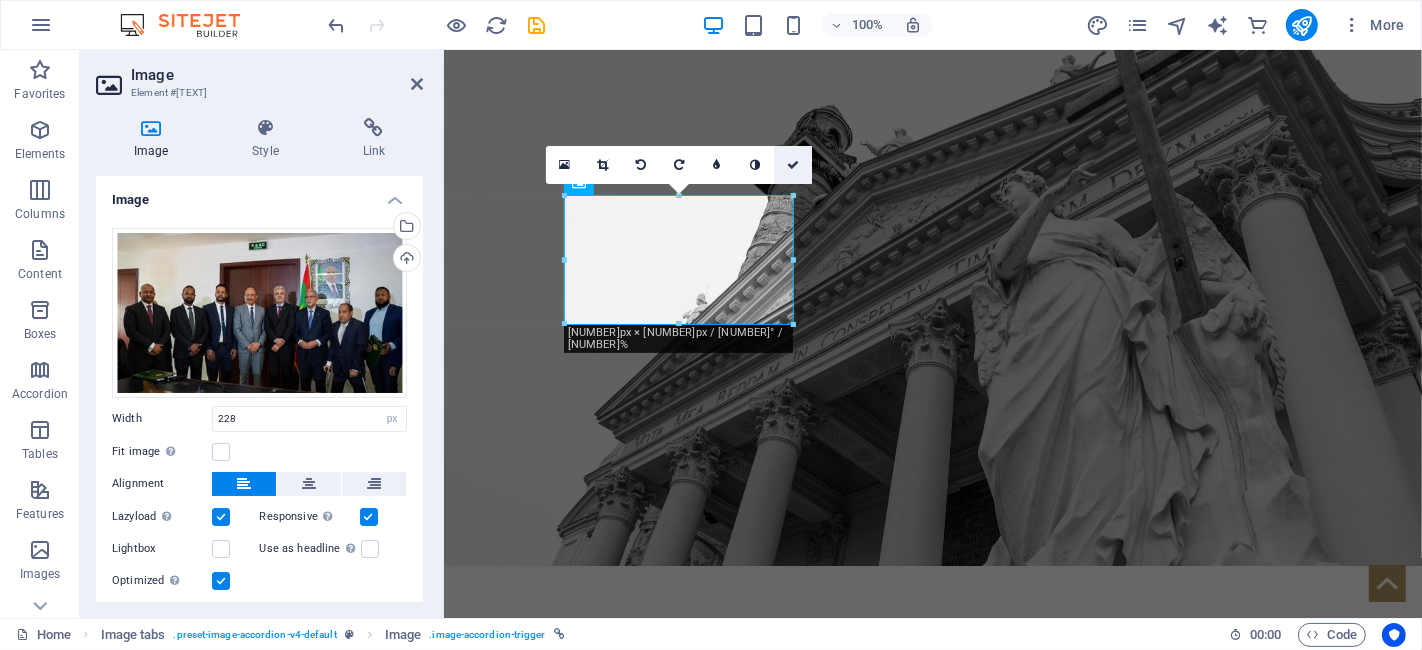 click at bounding box center (793, 165) 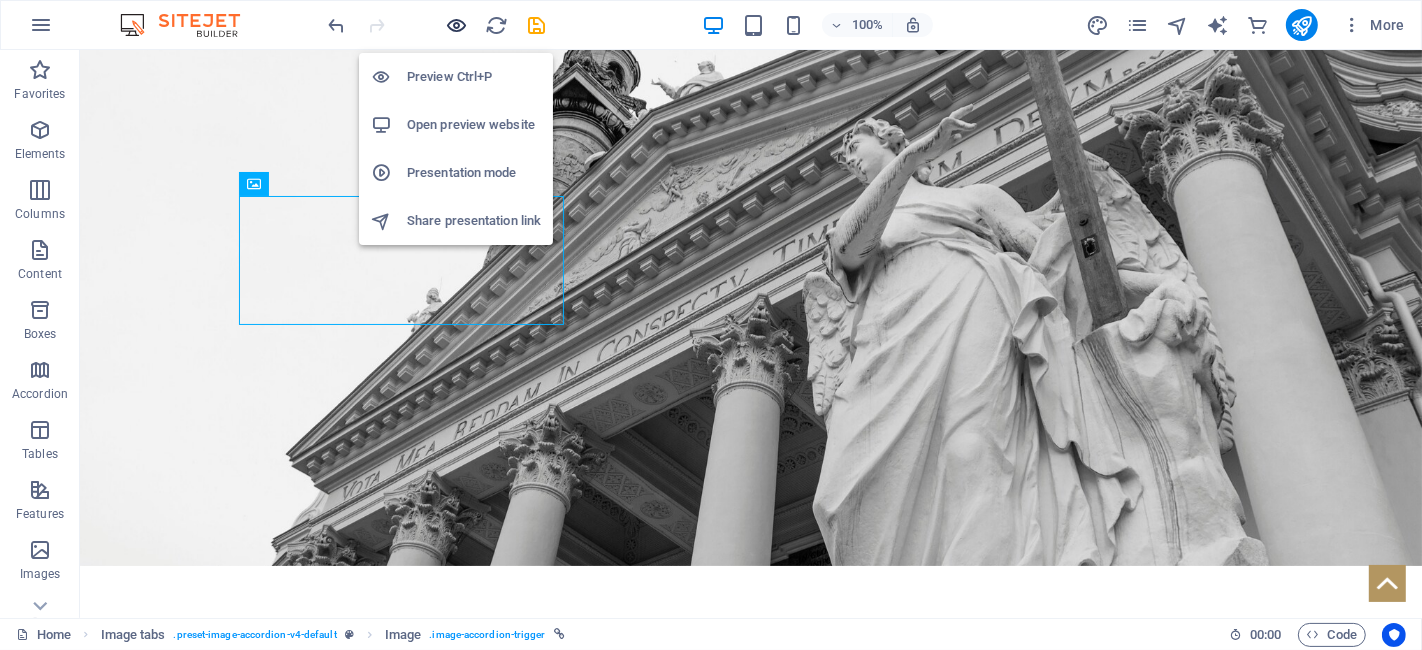 click at bounding box center (457, 25) 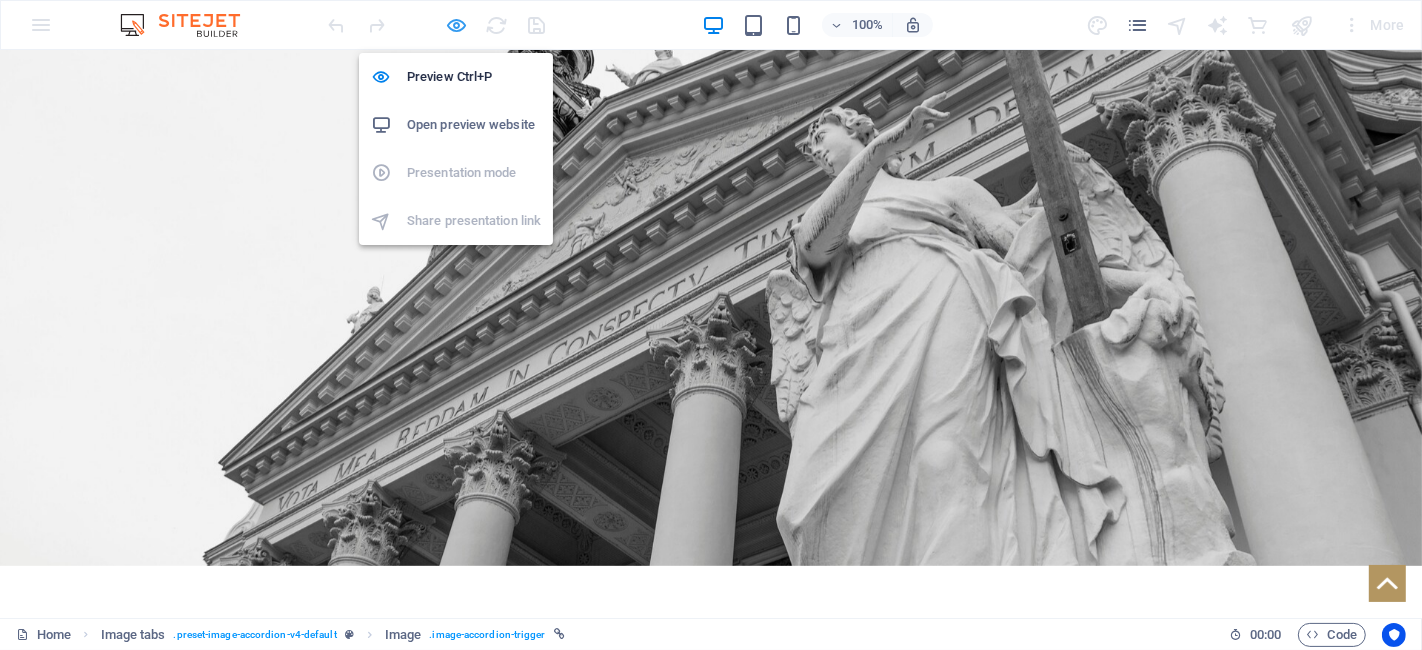 click at bounding box center (457, 25) 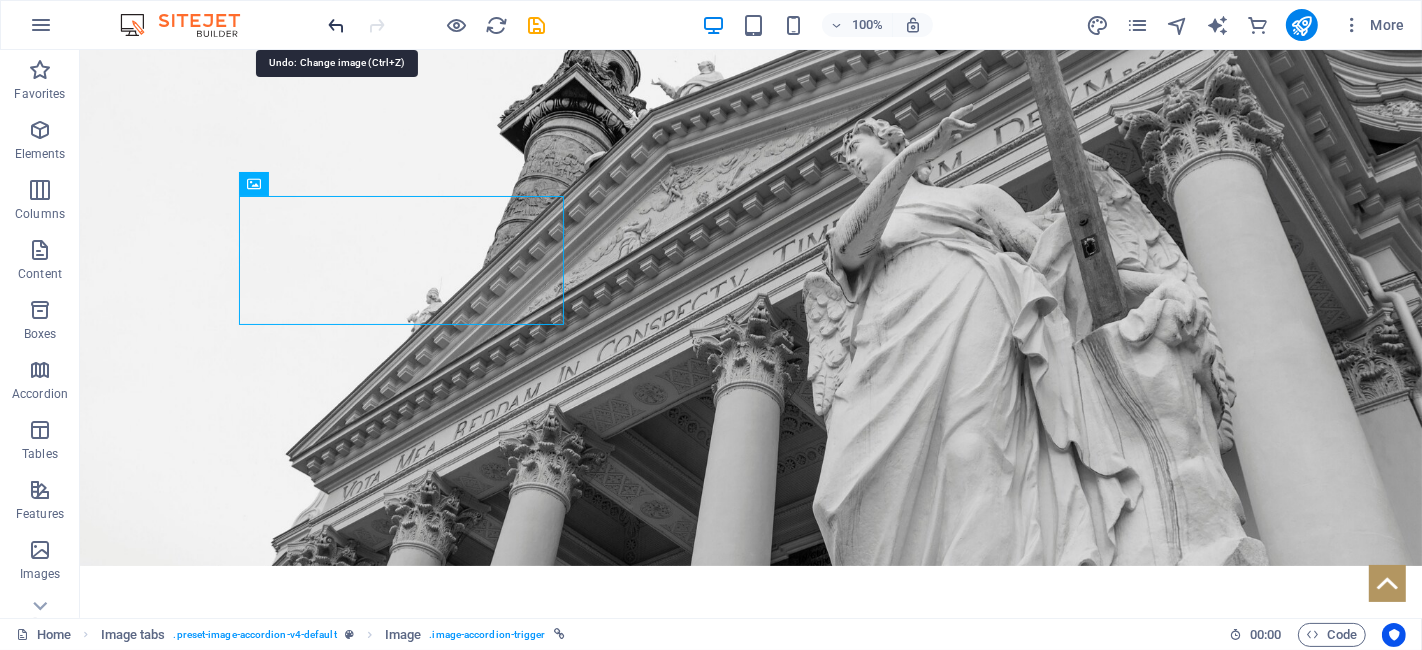 click at bounding box center (337, 25) 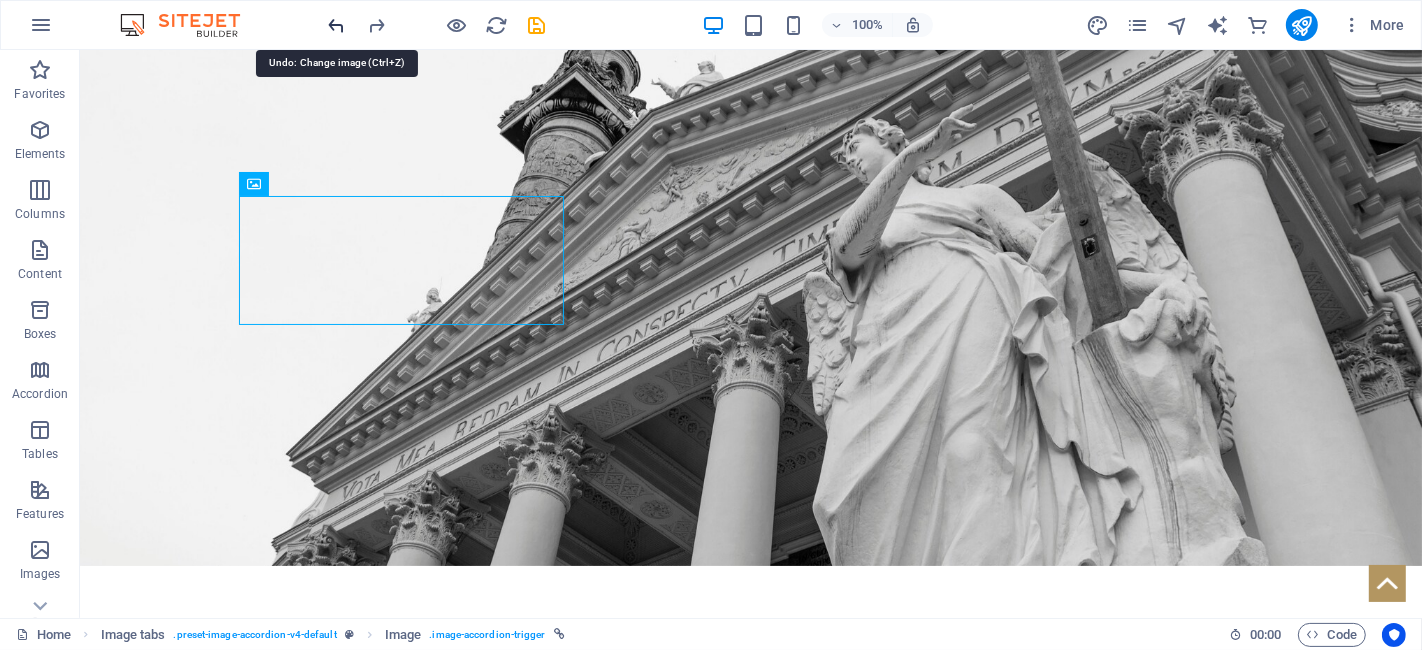 click at bounding box center [337, 25] 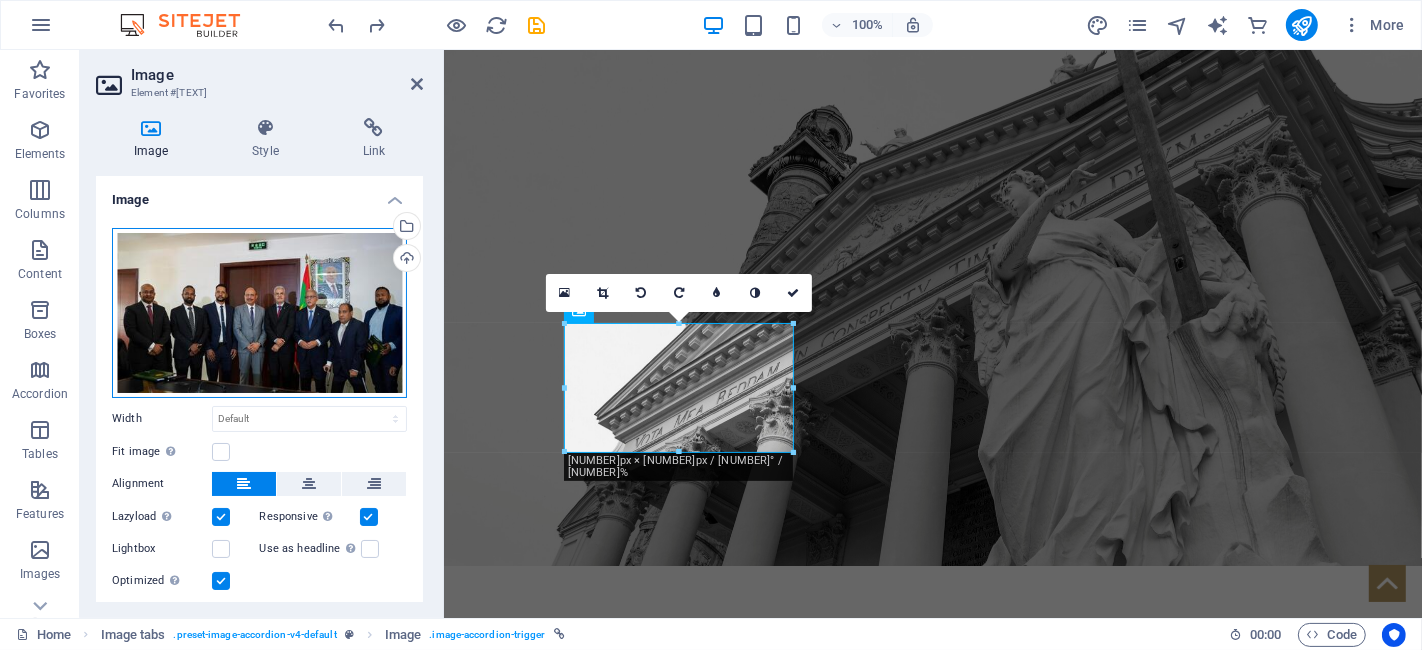 click on "Drag files here, click to choose files or select files from Files or our free stock photos & videos" at bounding box center [259, 313] 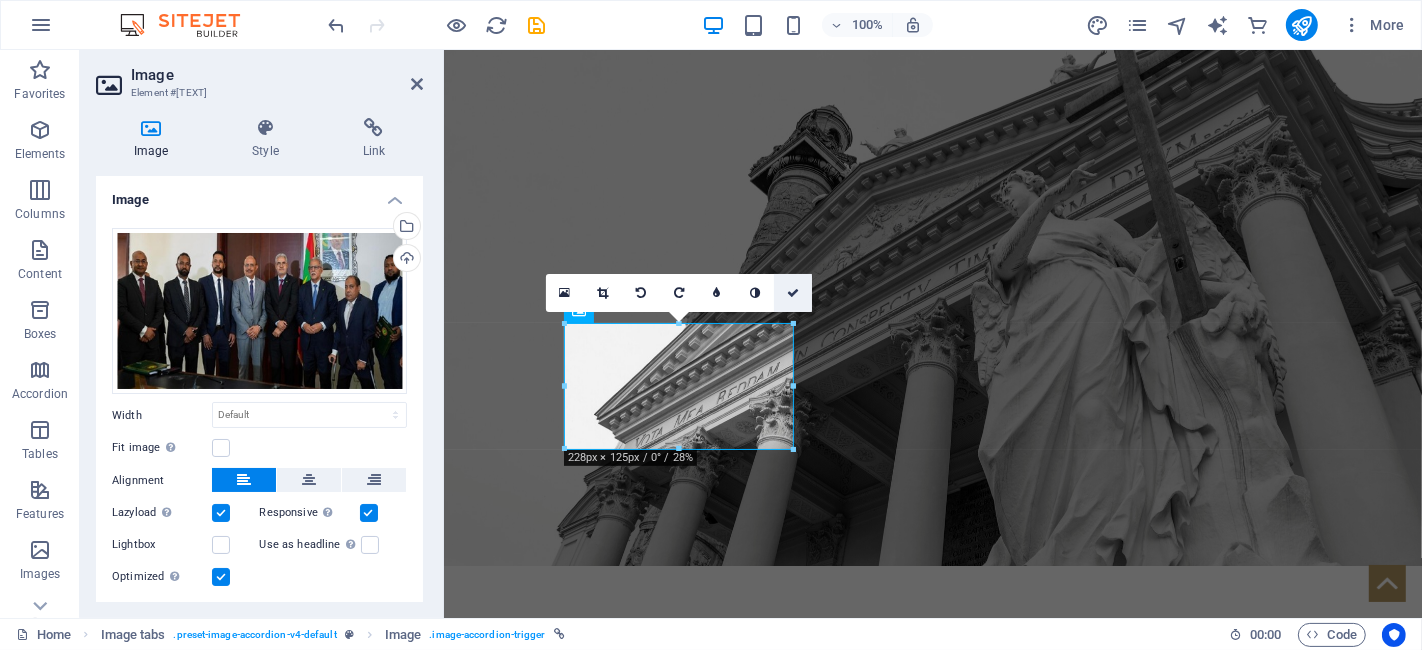 click at bounding box center (793, 293) 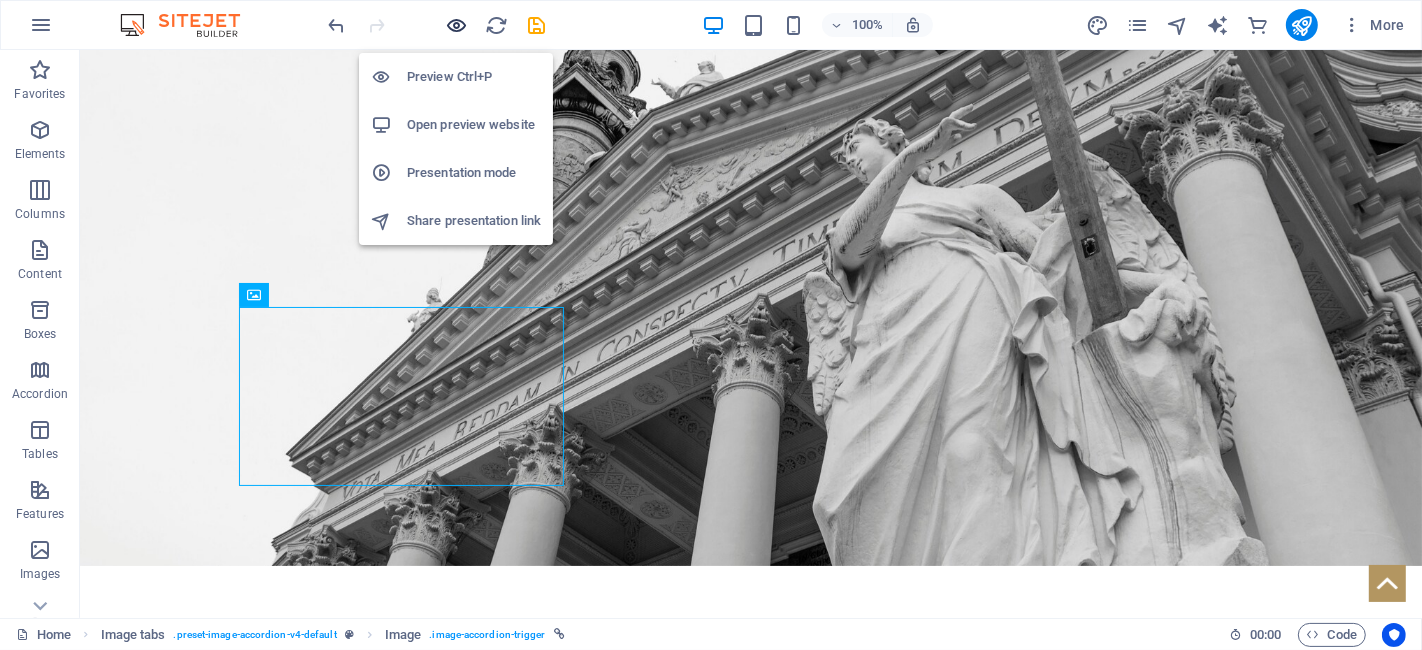 click at bounding box center [457, 25] 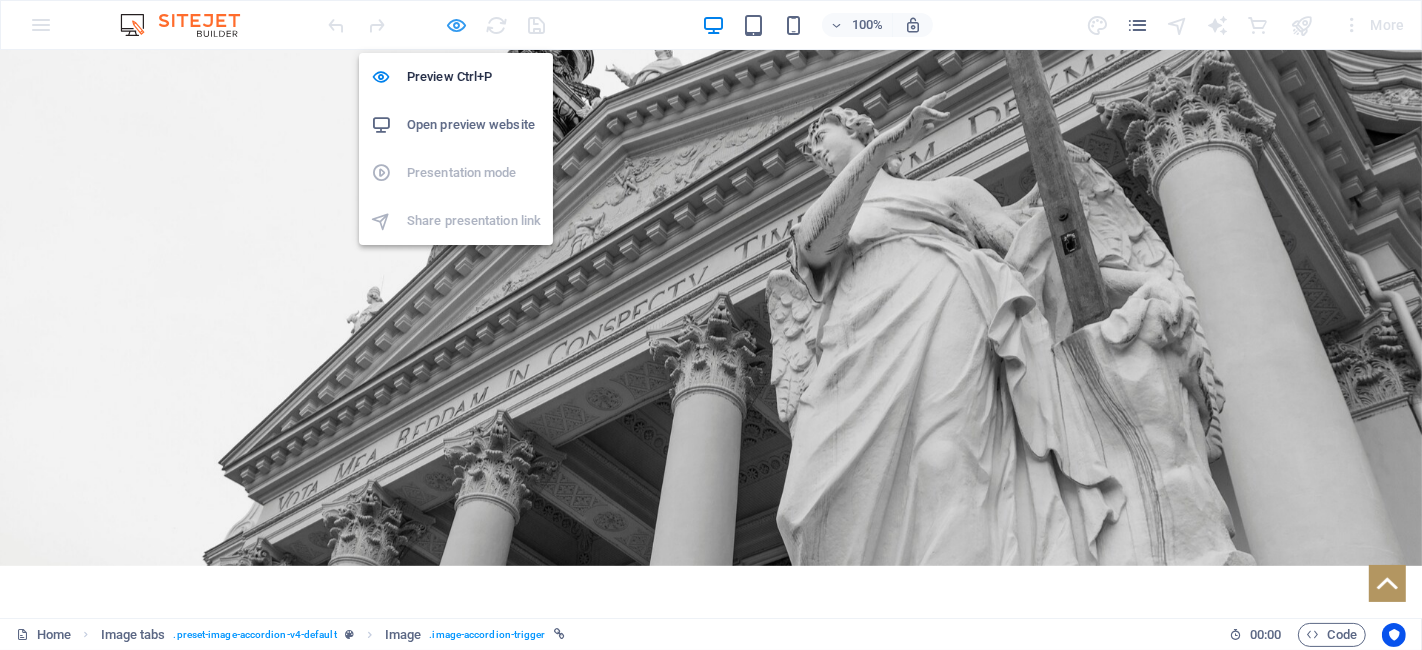 click at bounding box center (457, 25) 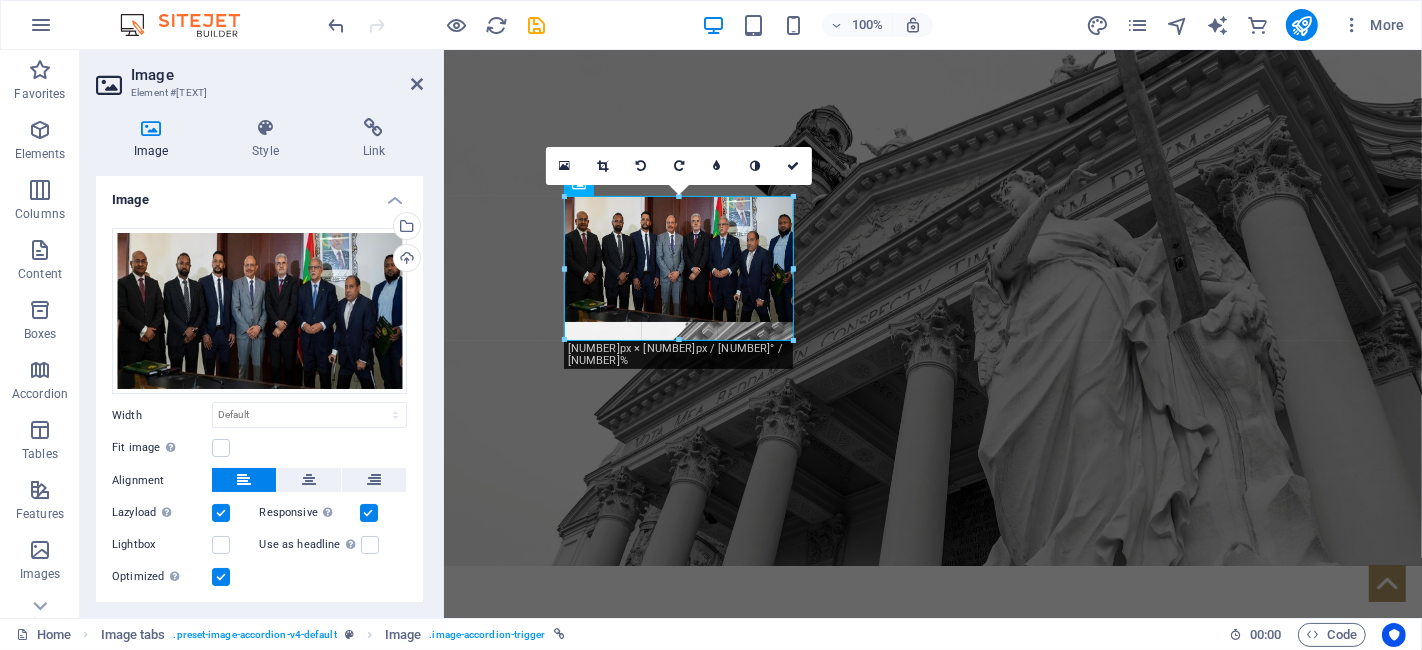 drag, startPoint x: 791, startPoint y: 255, endPoint x: 814, endPoint y: 258, distance: 23.194826 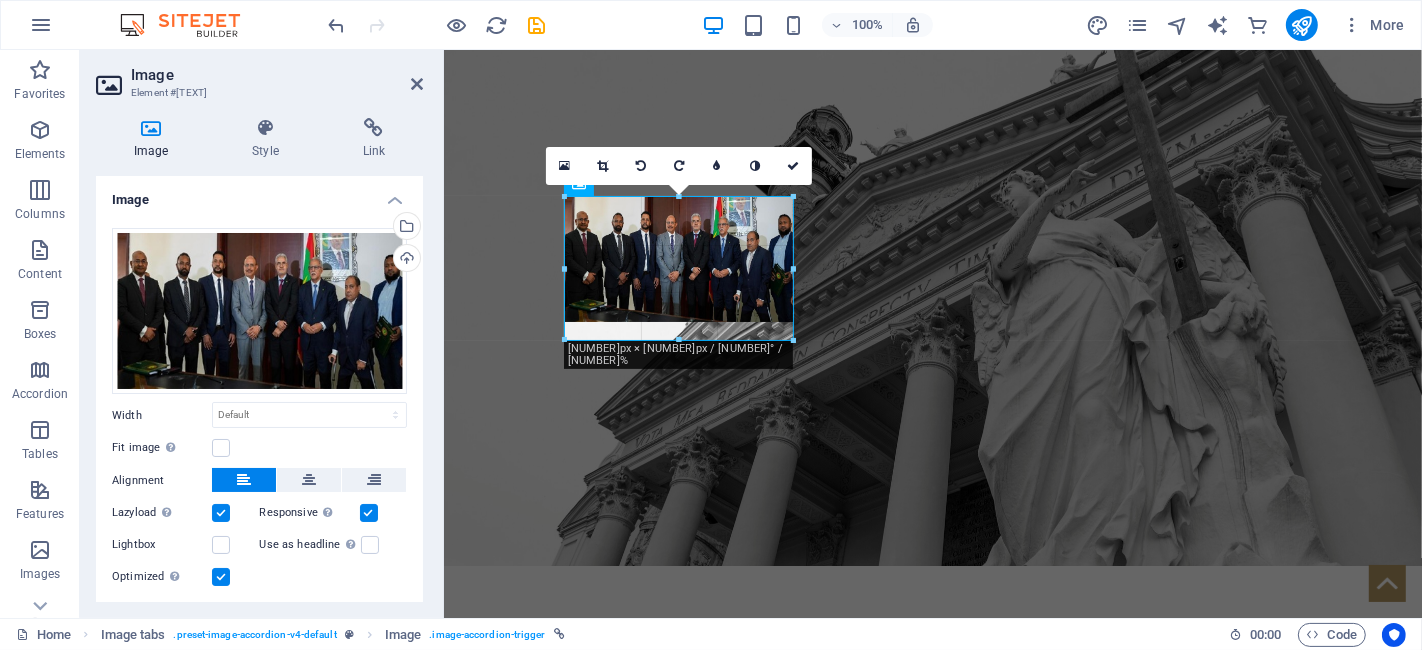 type on "228" 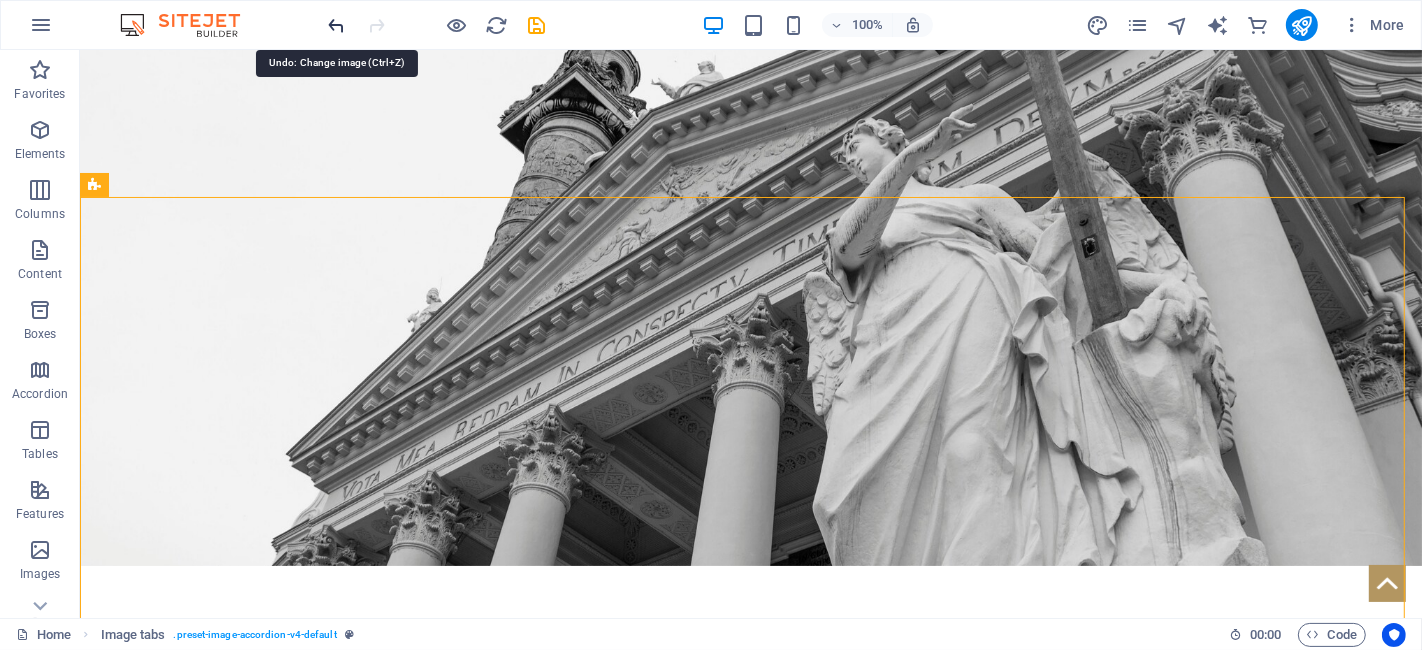 click at bounding box center (337, 25) 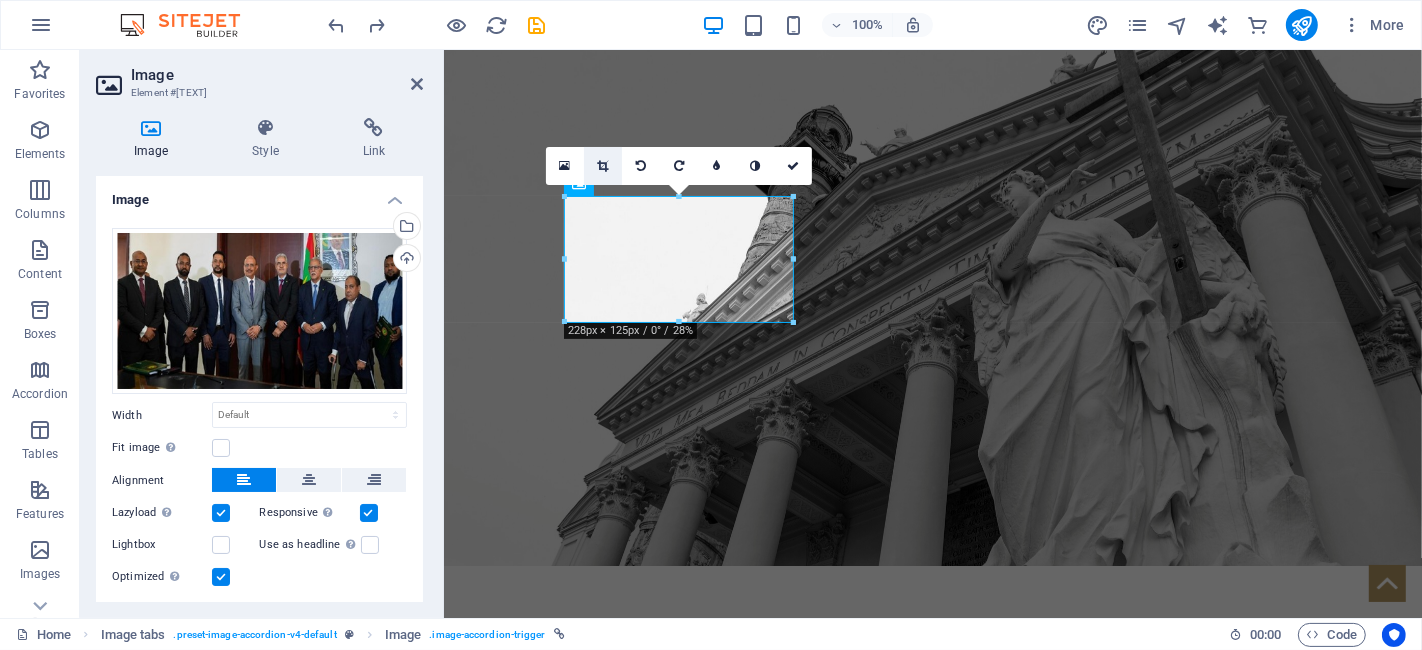 click at bounding box center [602, 166] 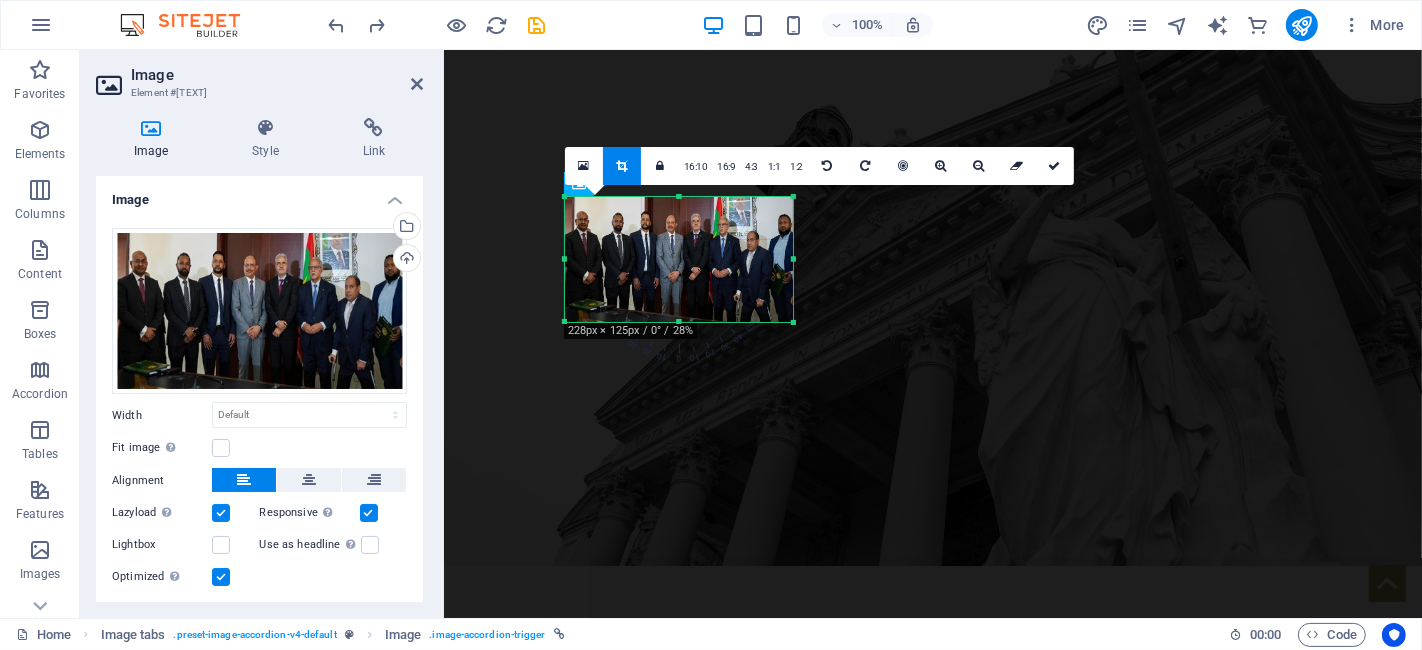 click on "180 170 160 150 140 130 120 110 100 90 80 70 60 50 40 30 20 10 0 -10 -20 -30 -40 -50 -60 -70 -80 -90 -100 -110 -120 -130 -140 -150 -160 -170 228px × 125px / 0° / 28% 16:10 16:9 4:3 1:1 1:2 0" at bounding box center (679, 259) 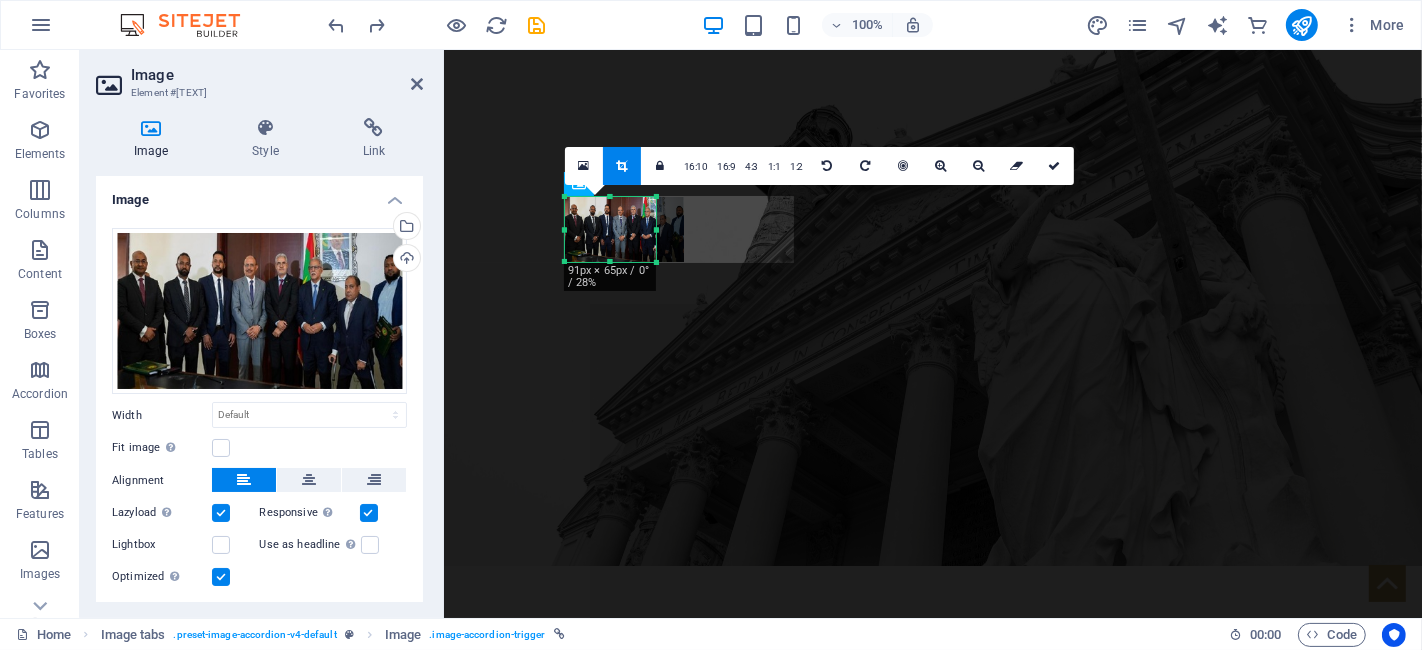 drag, startPoint x: 791, startPoint y: 255, endPoint x: 656, endPoint y: 251, distance: 135.05925 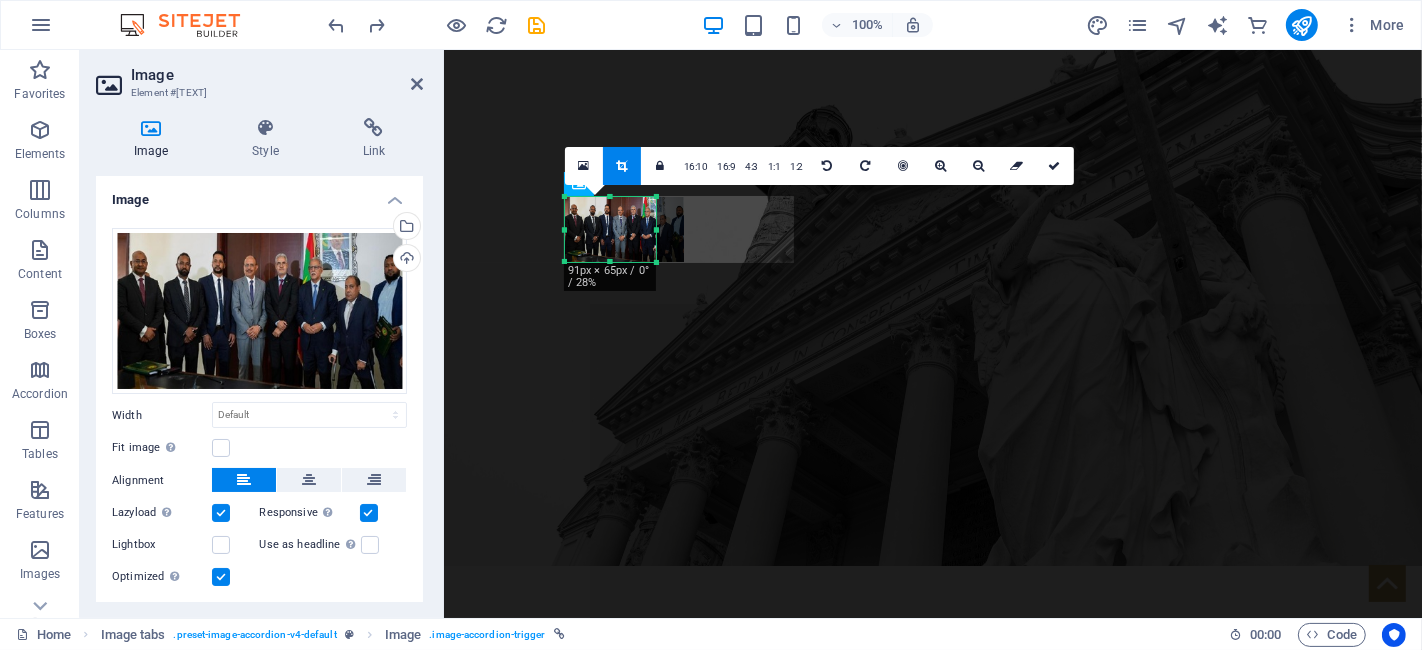 click at bounding box center (656, 229) 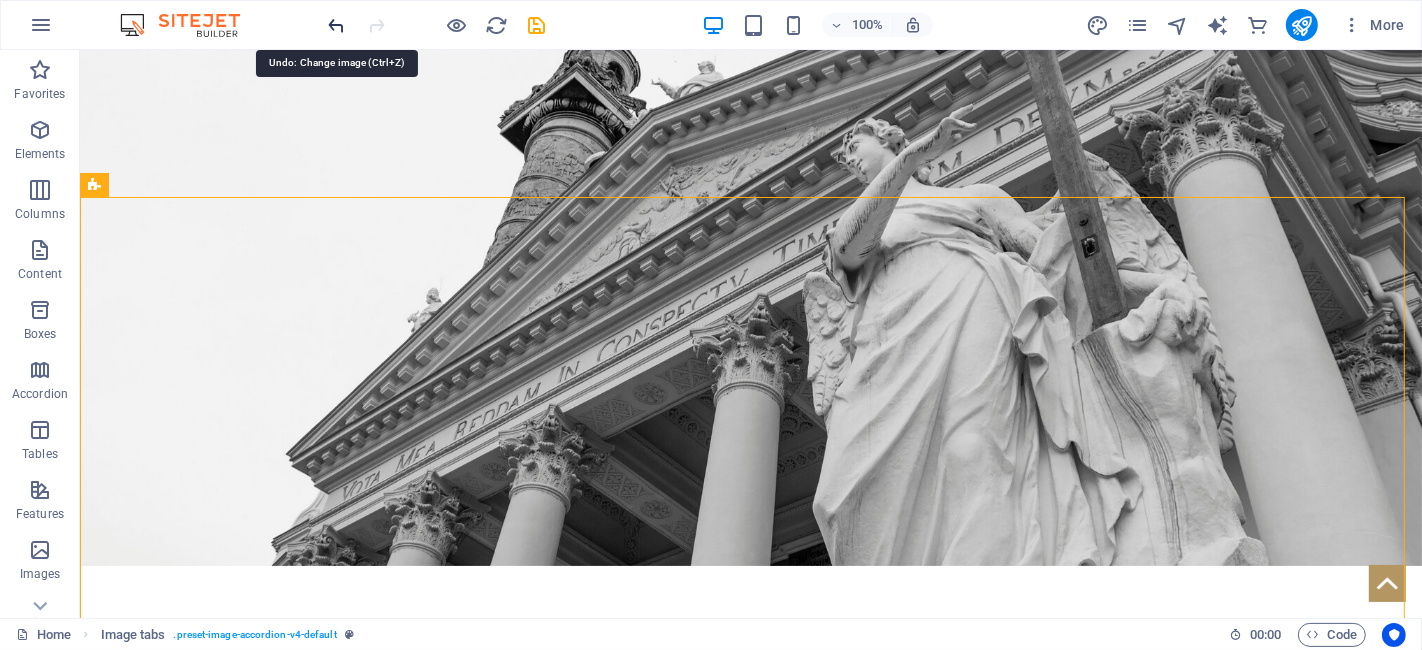 click at bounding box center [337, 25] 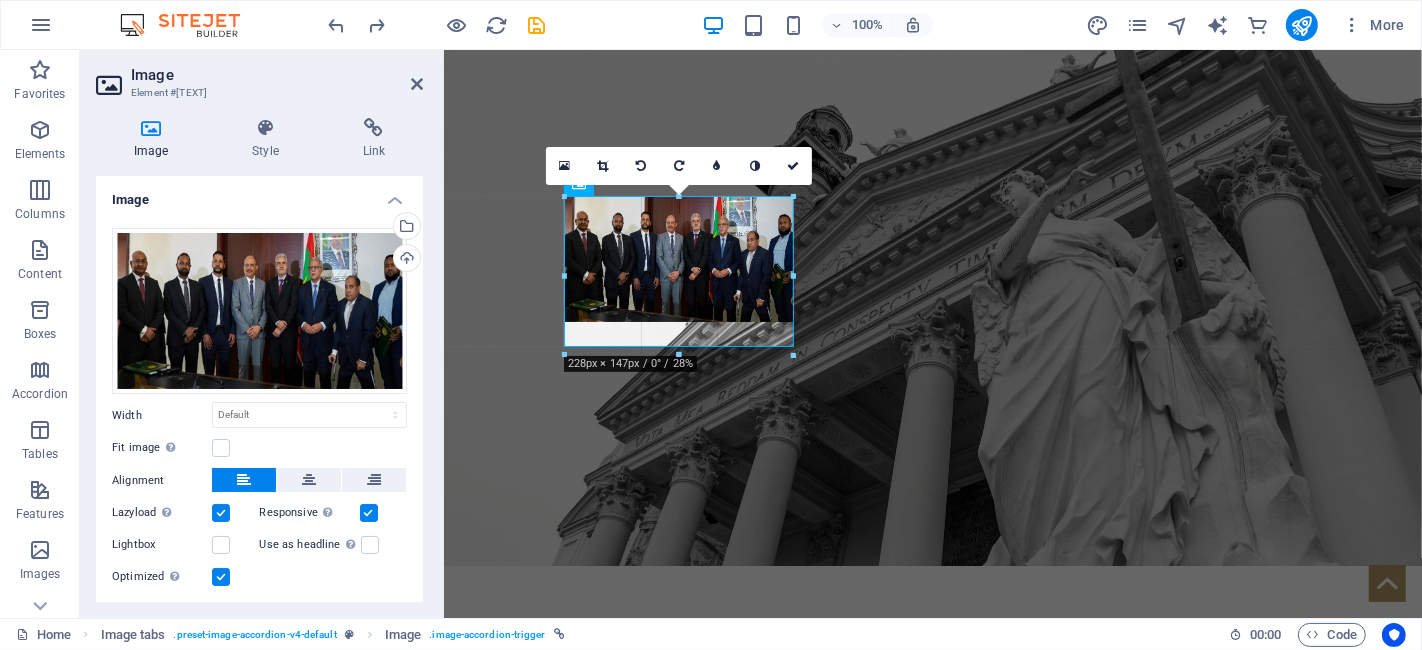 drag, startPoint x: 795, startPoint y: 320, endPoint x: 815, endPoint y: 335, distance: 25 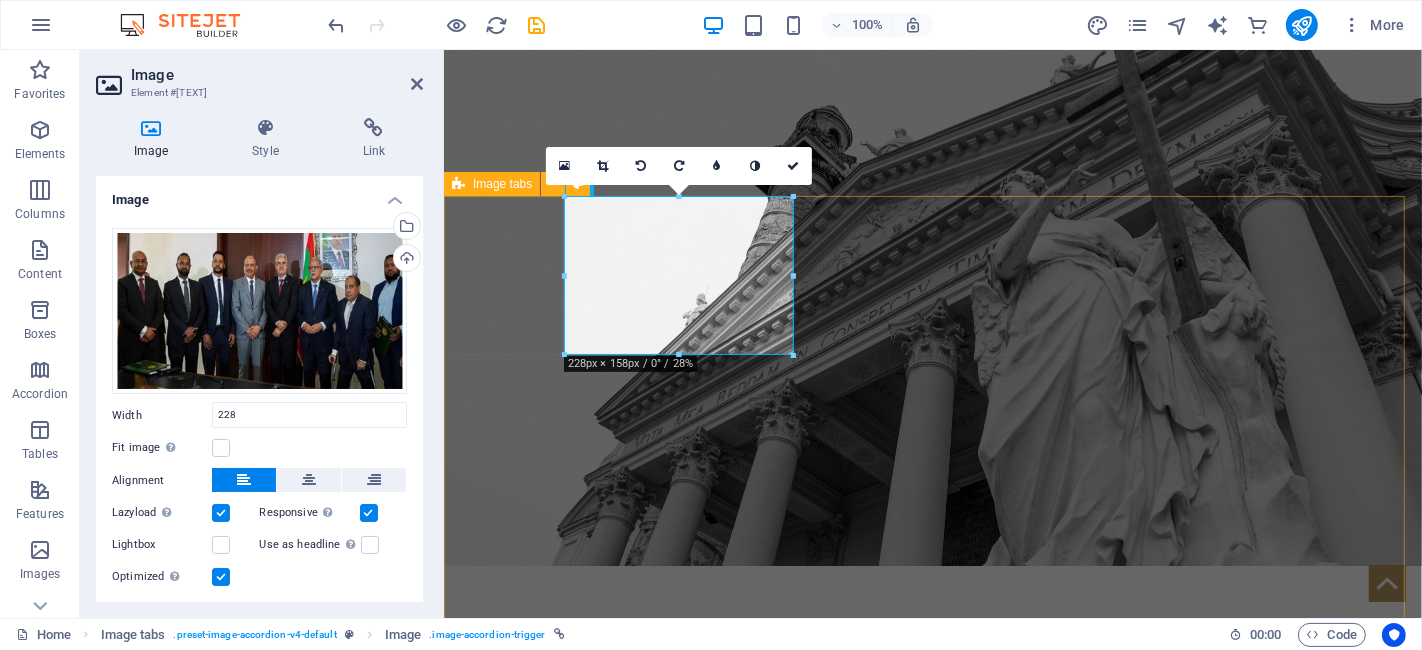 type on "228" 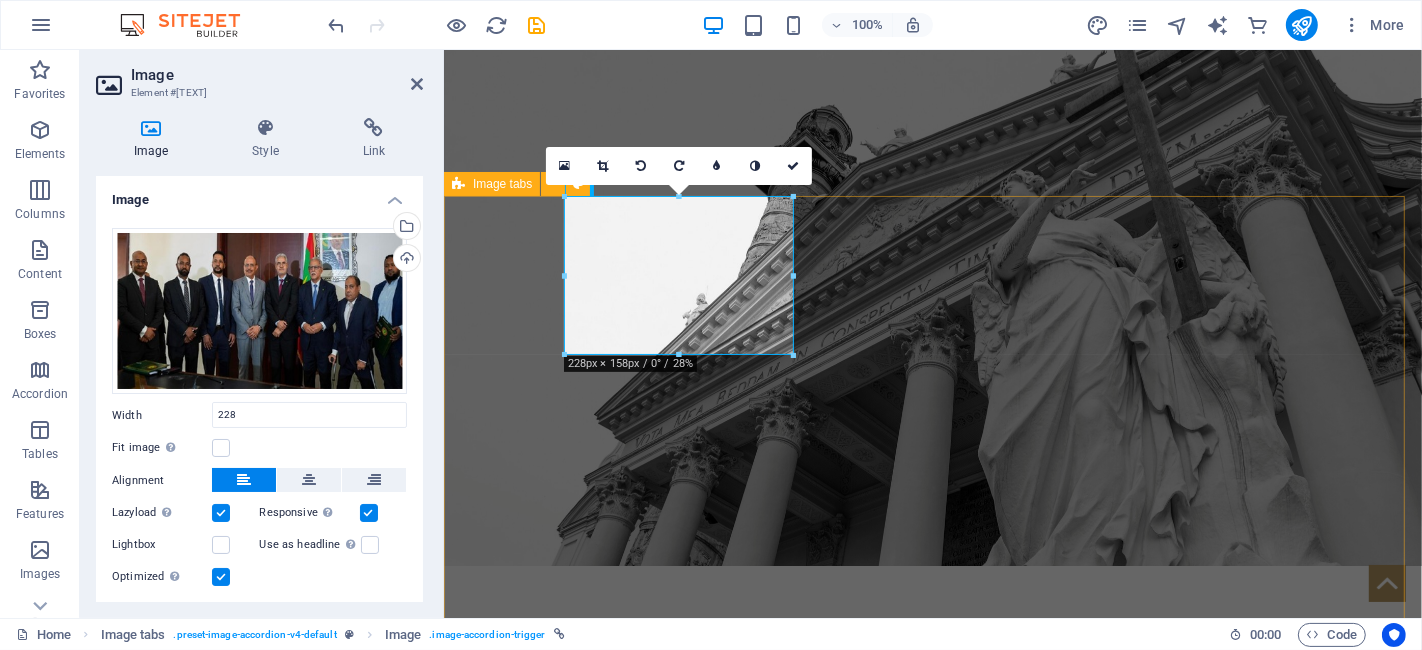 select on "px" 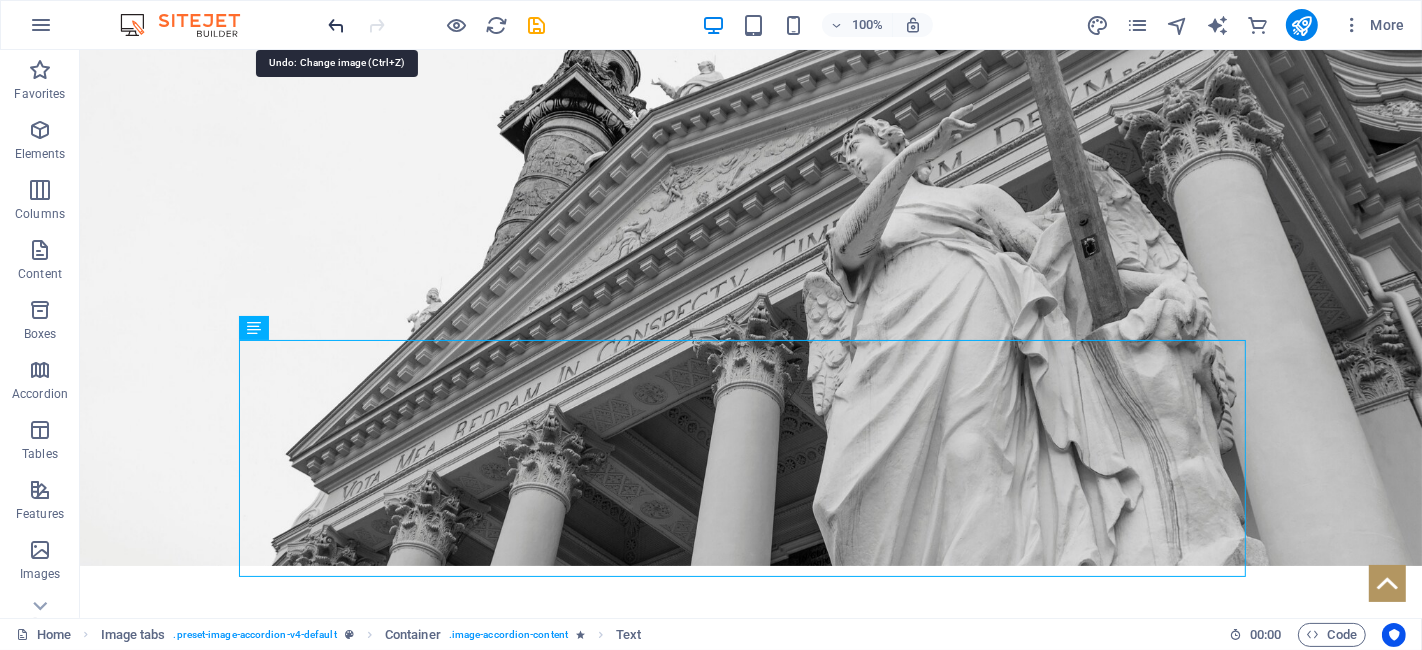 click at bounding box center [337, 25] 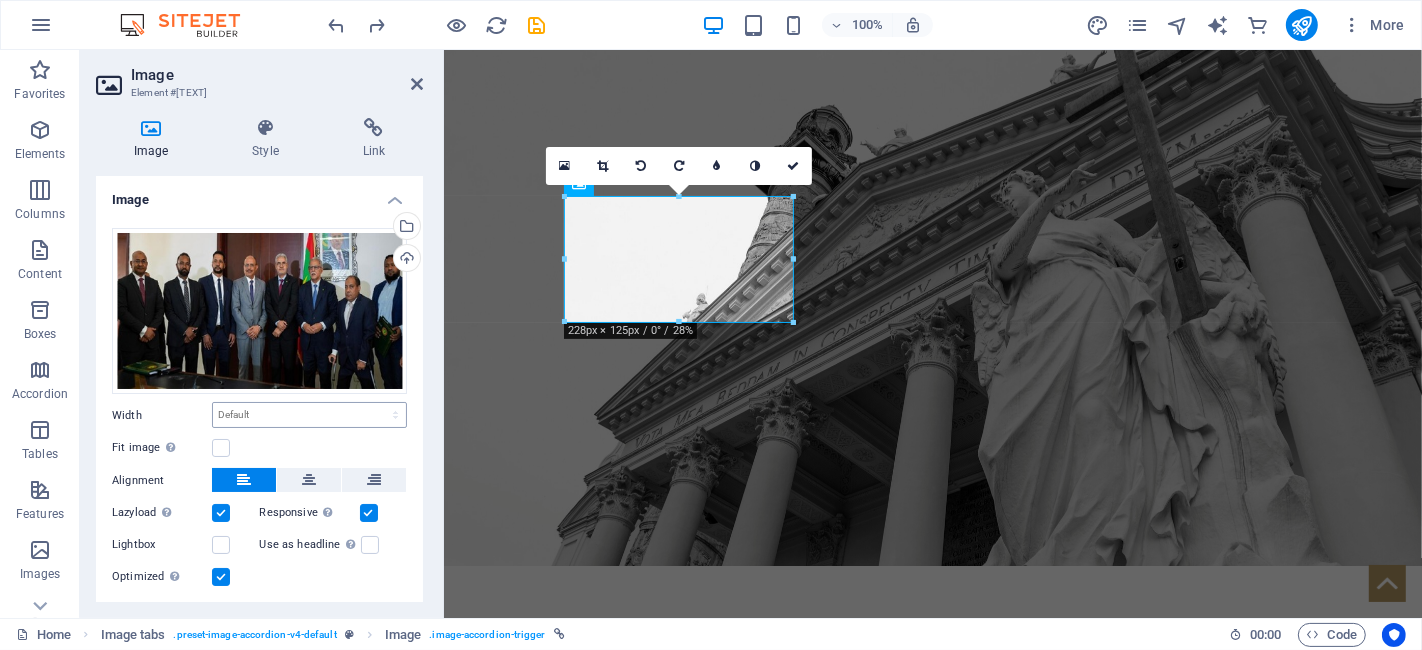 click on "Default auto px rem % em vh vw" at bounding box center [309, 415] 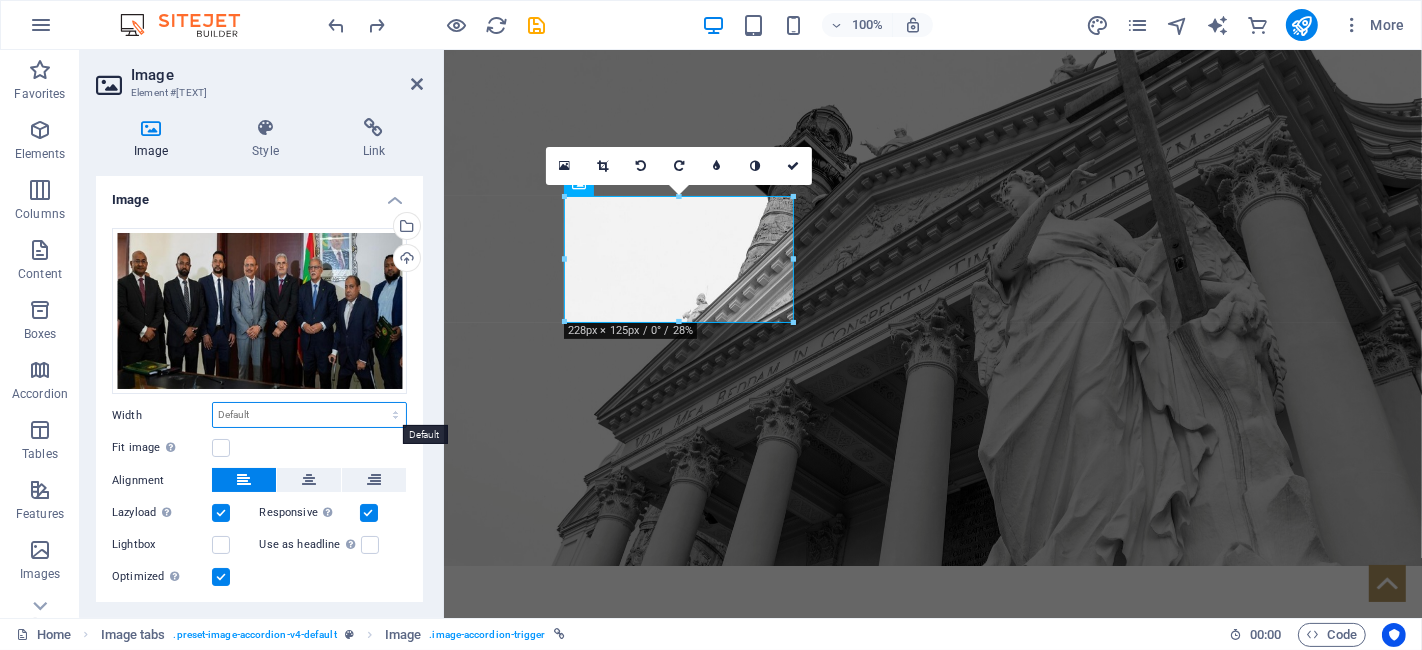click on "Default auto px rem % em vh vw" at bounding box center [309, 415] 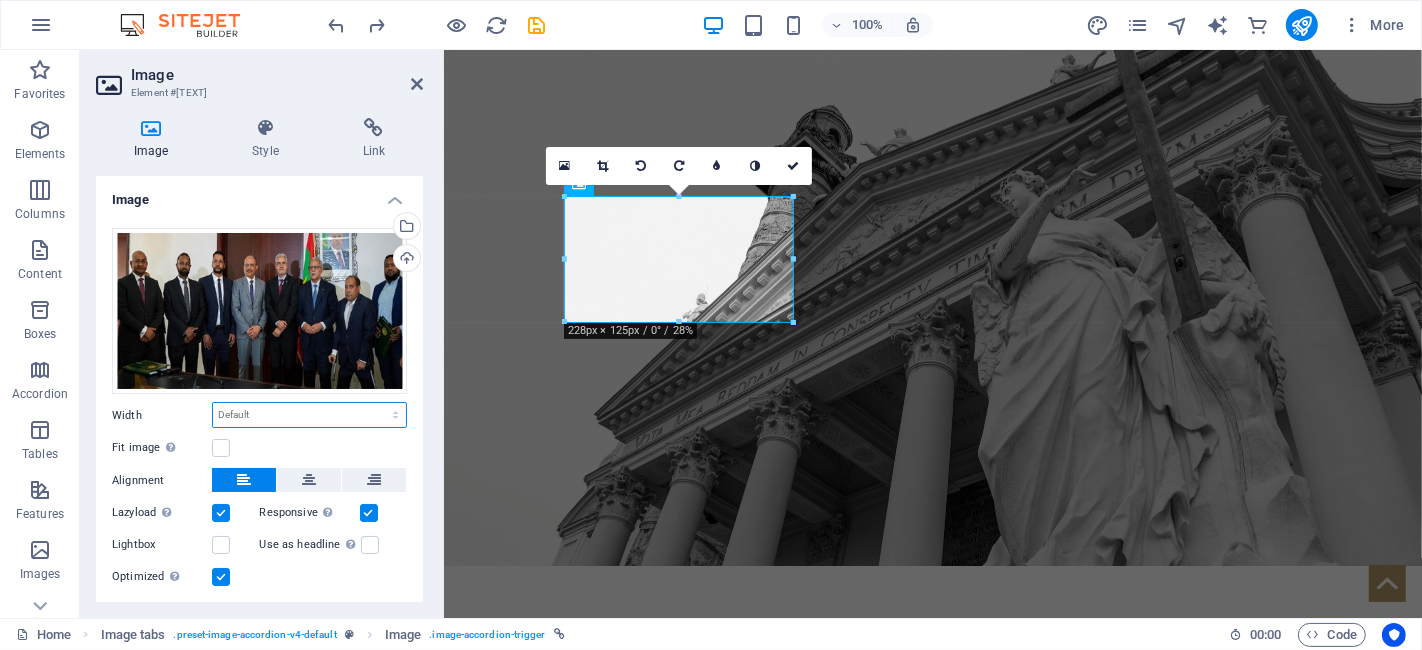 select on "px" 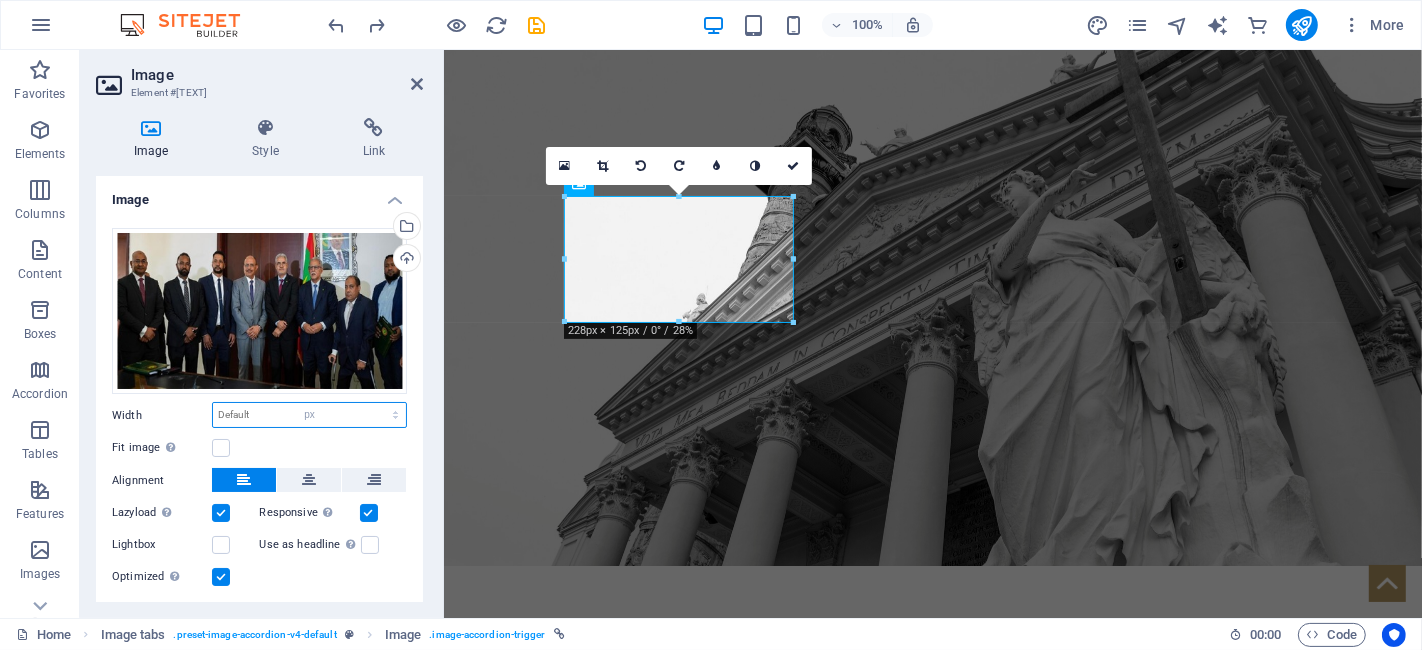 click on "Default auto px rem % em vh vw" at bounding box center [309, 415] 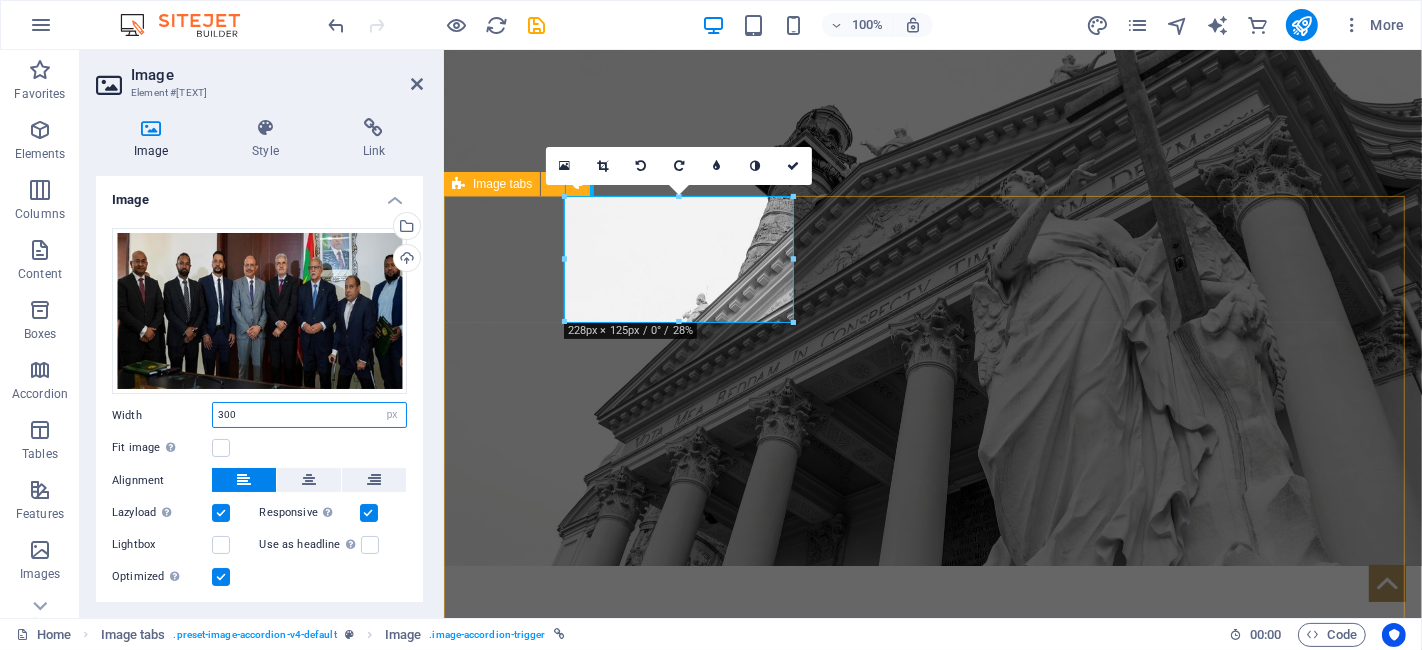 type on "300" 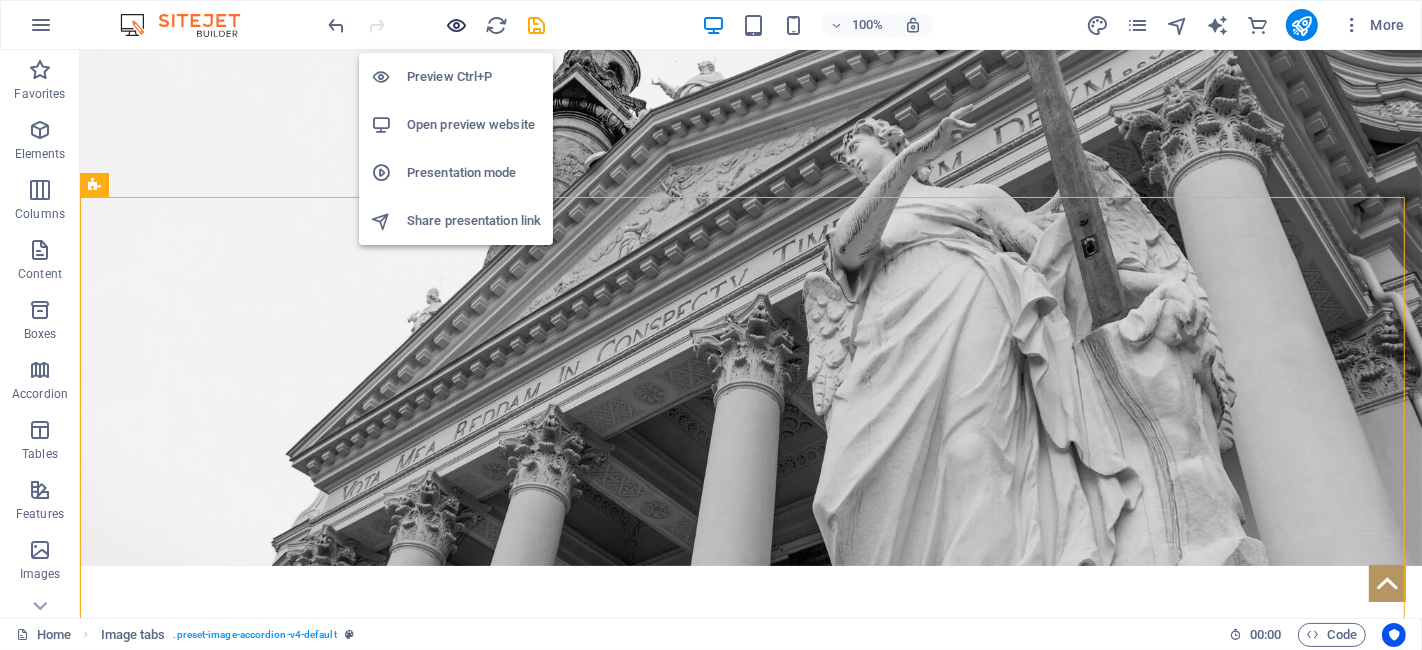 click at bounding box center (457, 25) 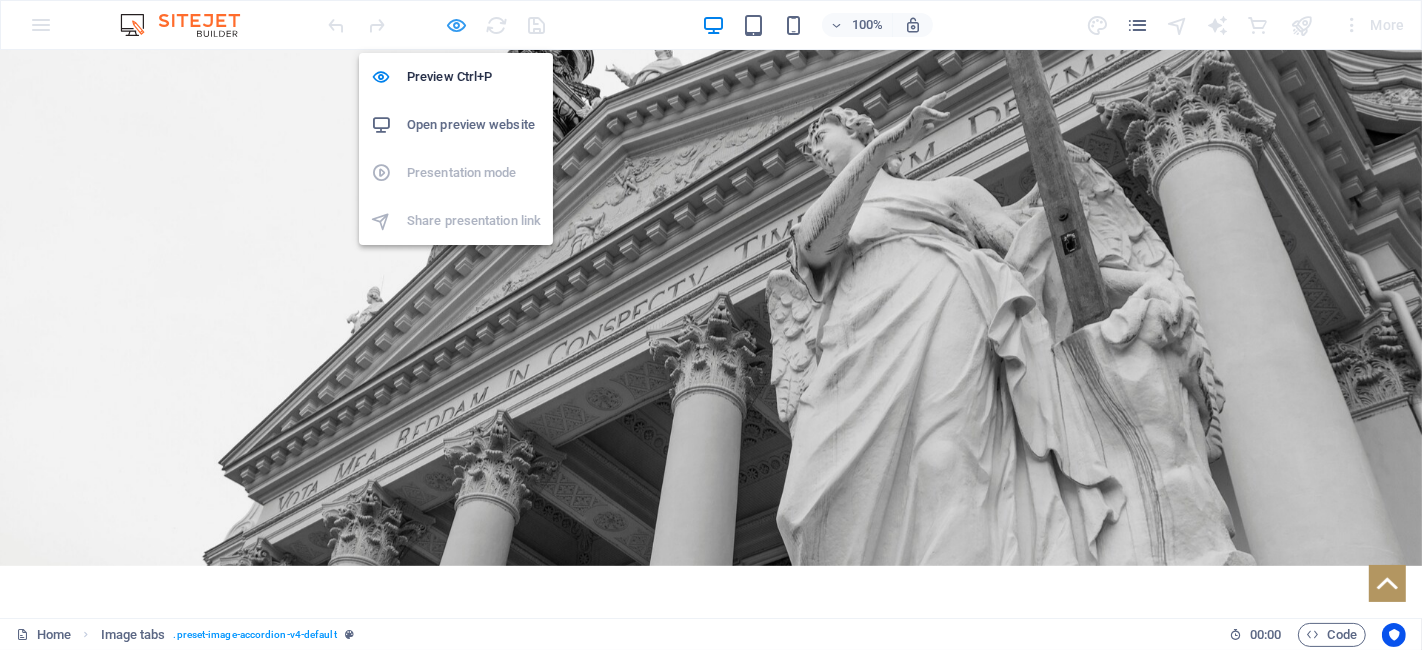 click at bounding box center [457, 25] 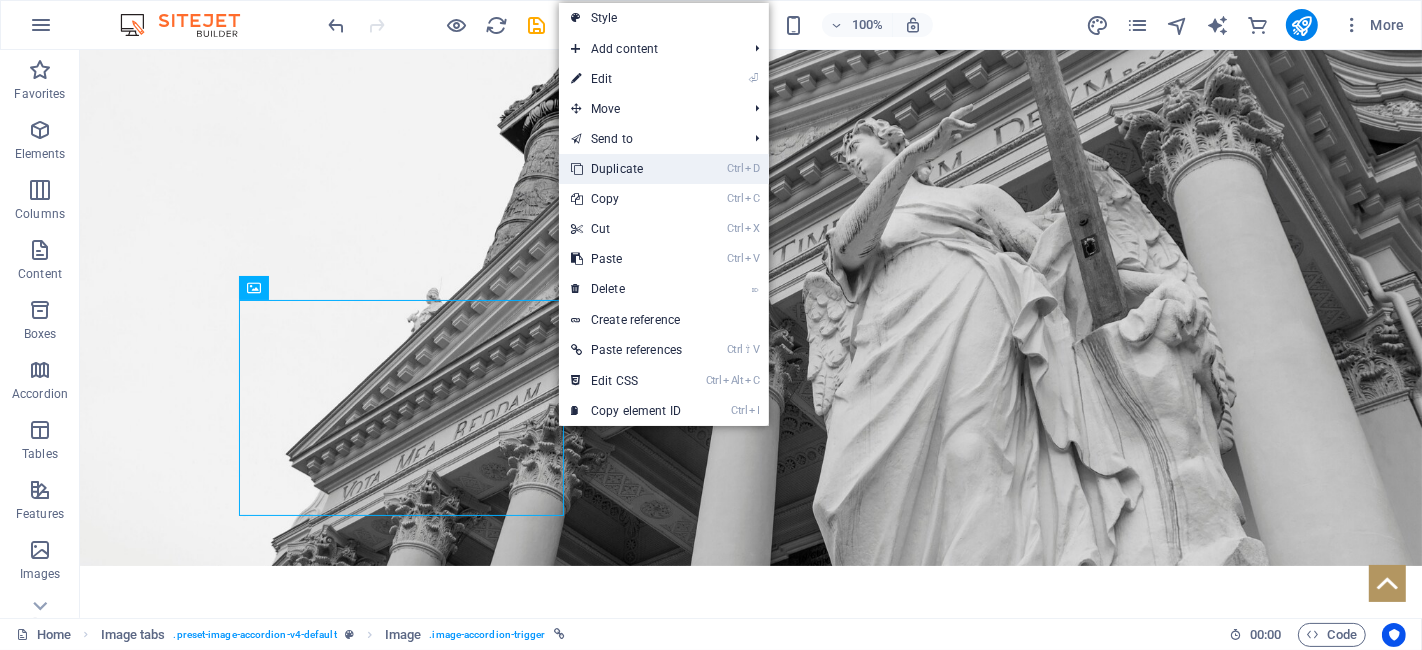 click on "Ctrl D  Duplicate" at bounding box center [626, 169] 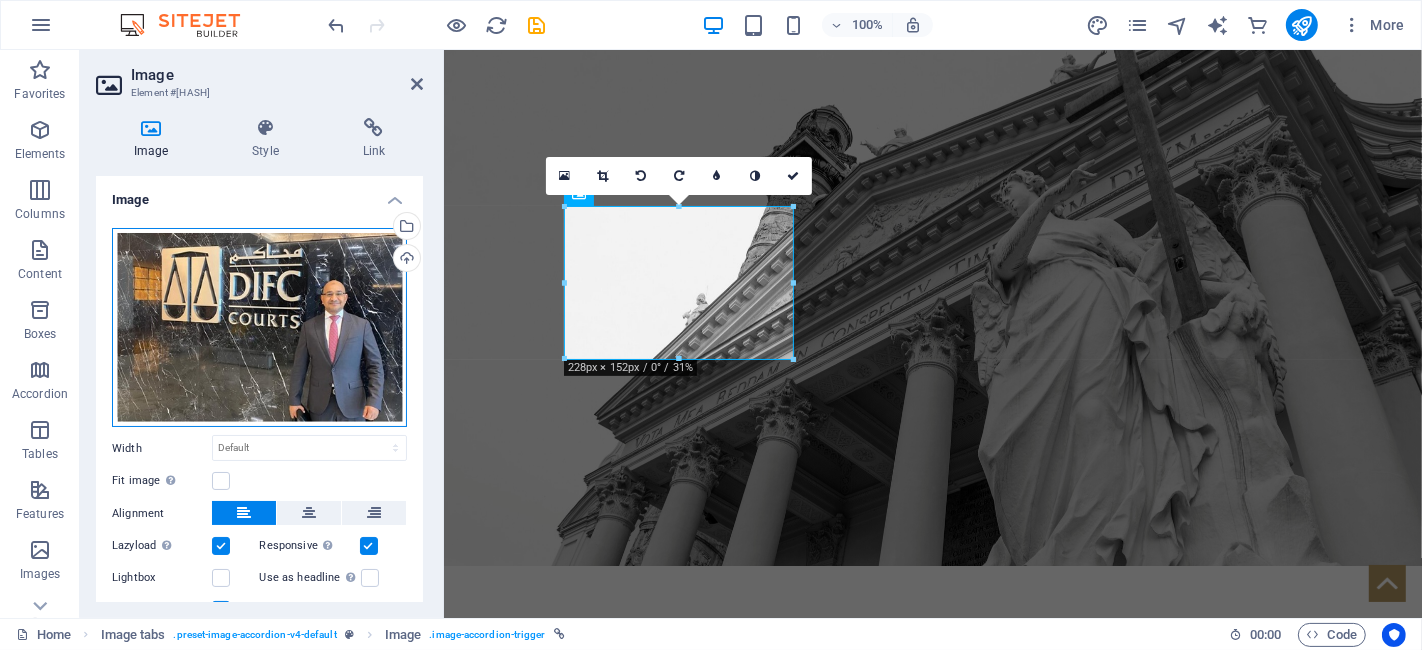 click on "Drag files here, click to choose files or select files from Files or our free stock photos & videos" at bounding box center (259, 328) 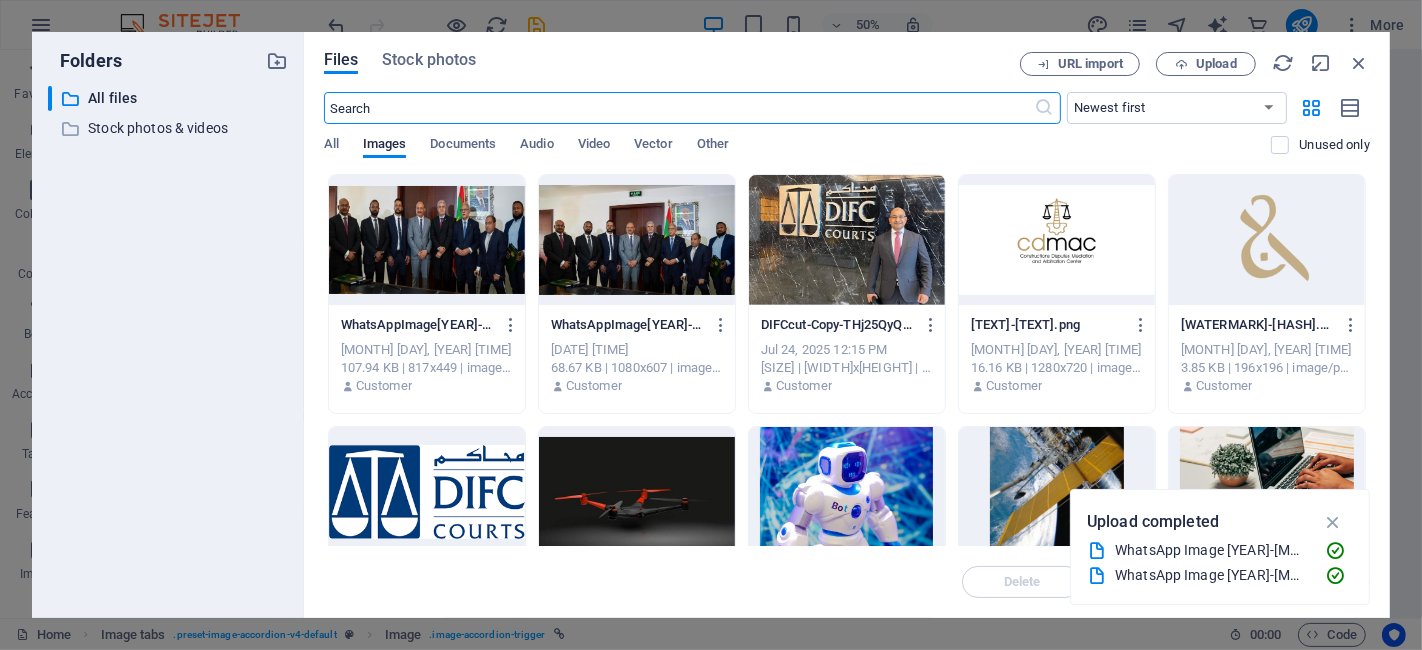 click at bounding box center (427, 240) 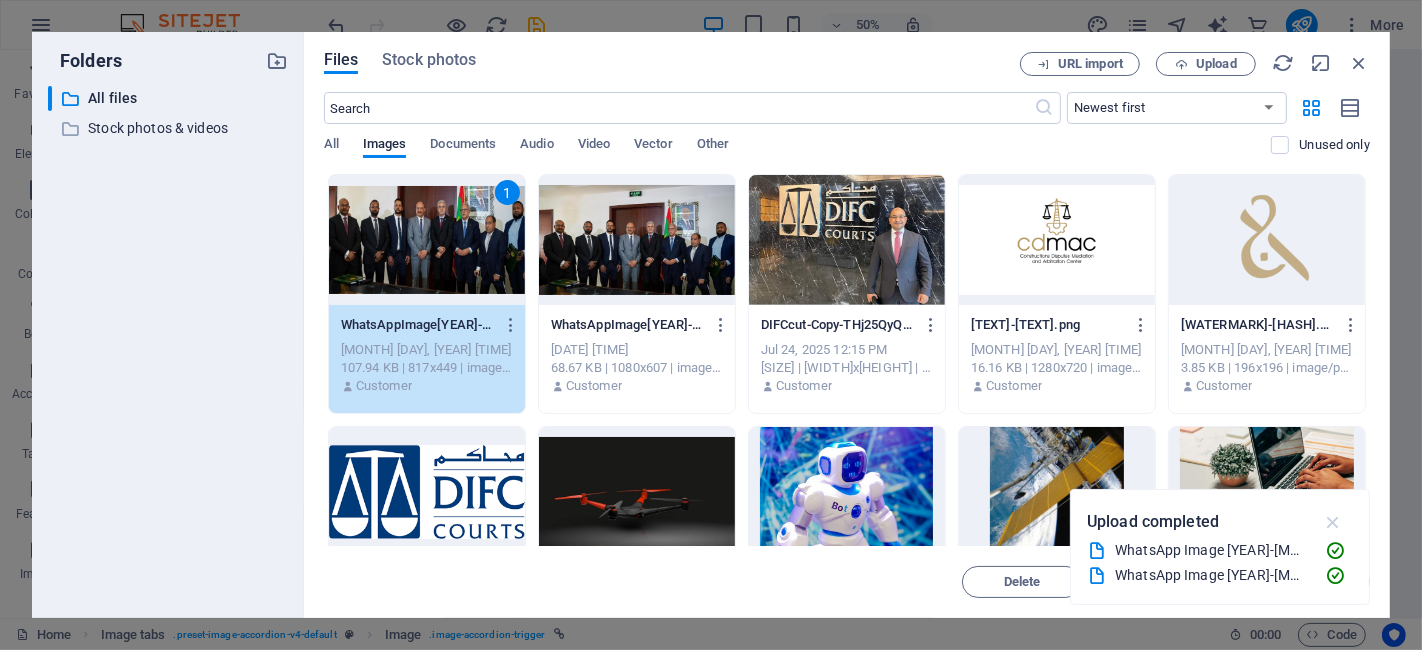 click at bounding box center (1333, 522) 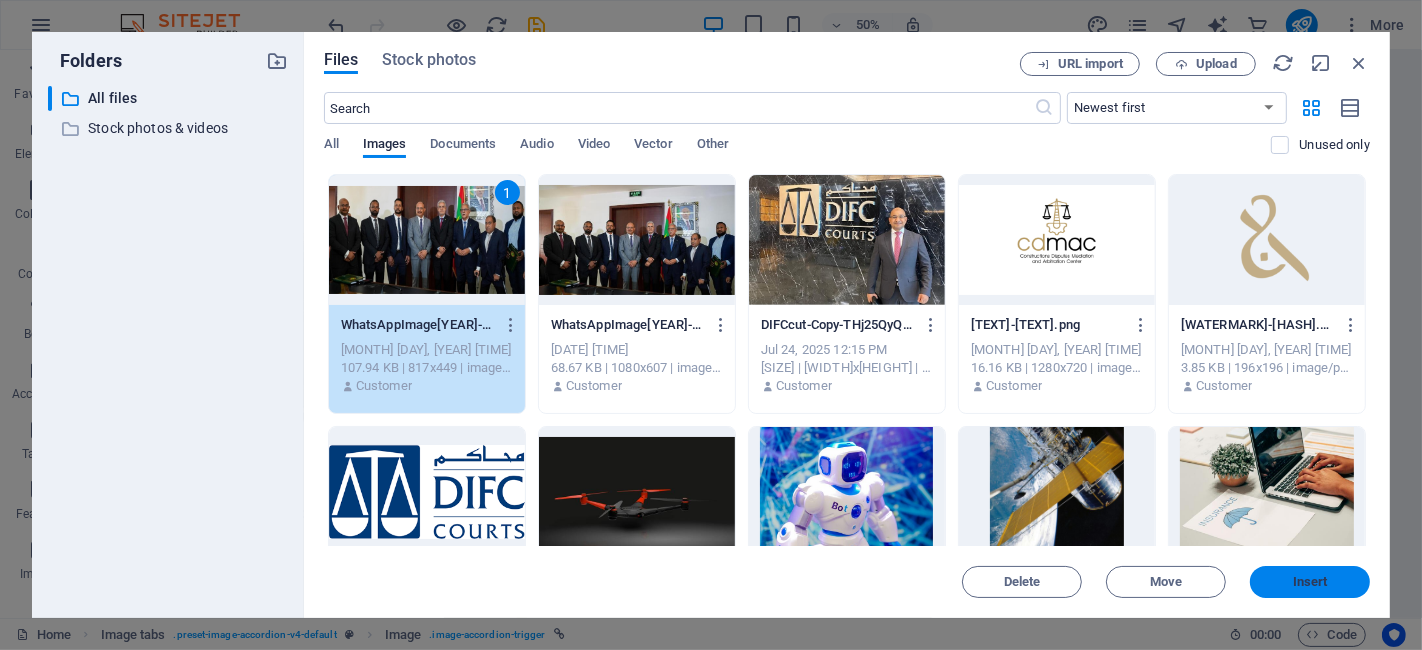 click on "Insert" at bounding box center [1310, 582] 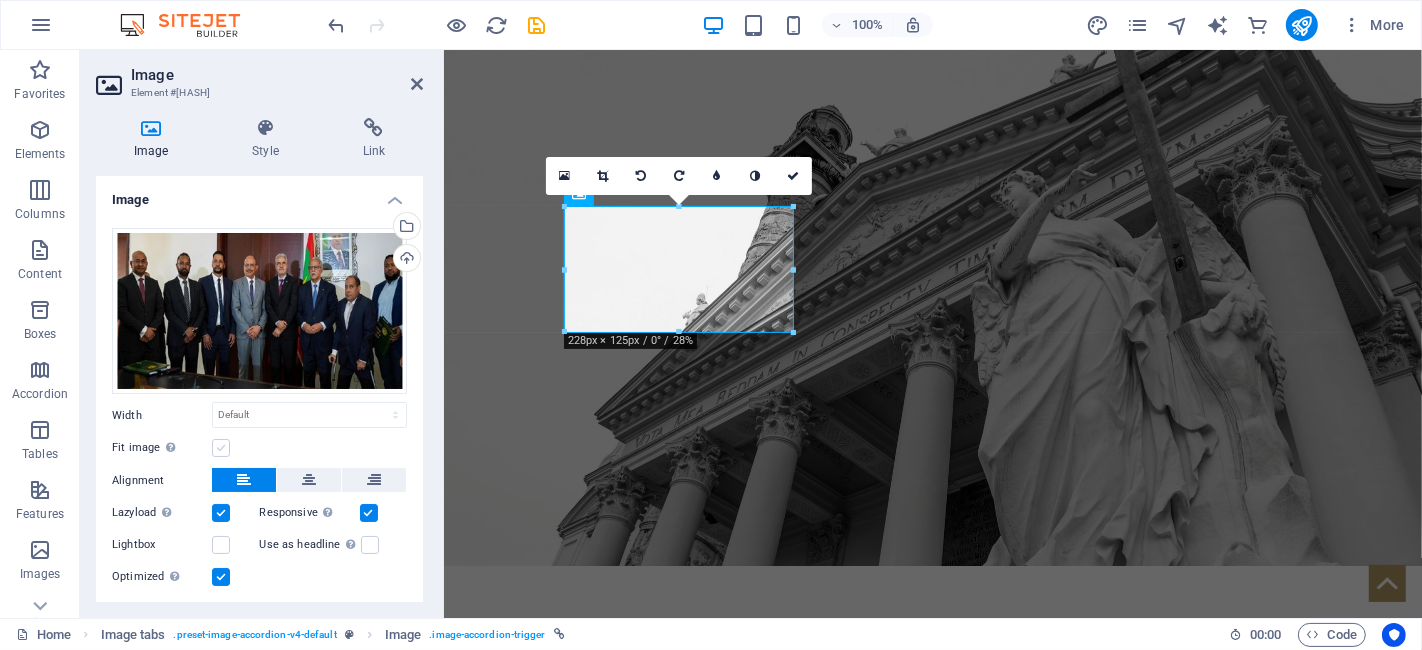 click at bounding box center [221, 448] 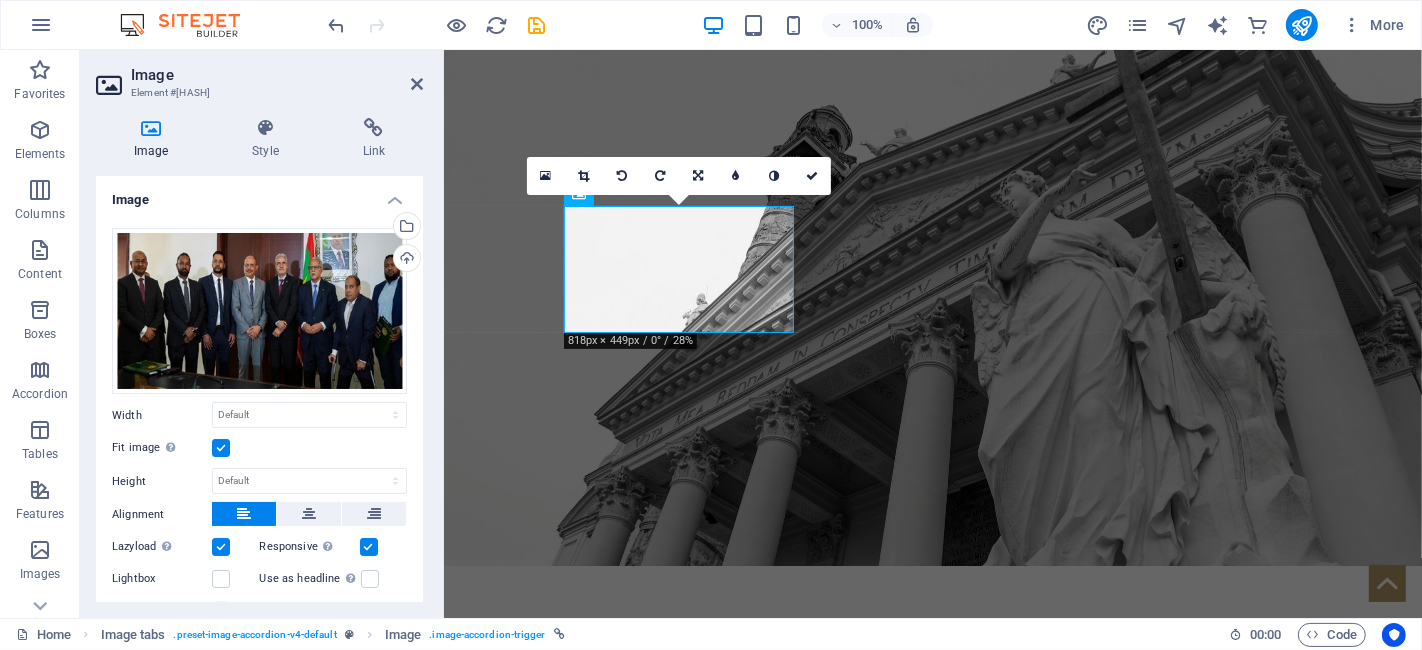 click at bounding box center [698, 176] 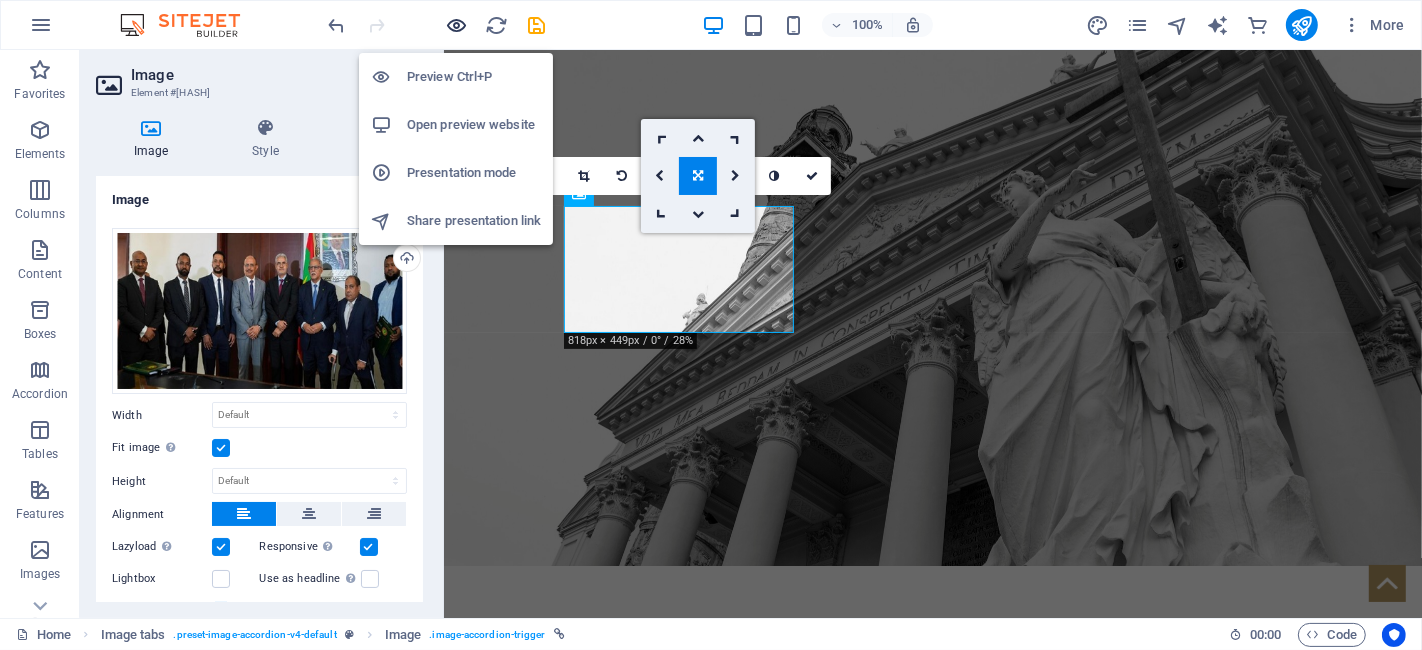 click at bounding box center (457, 25) 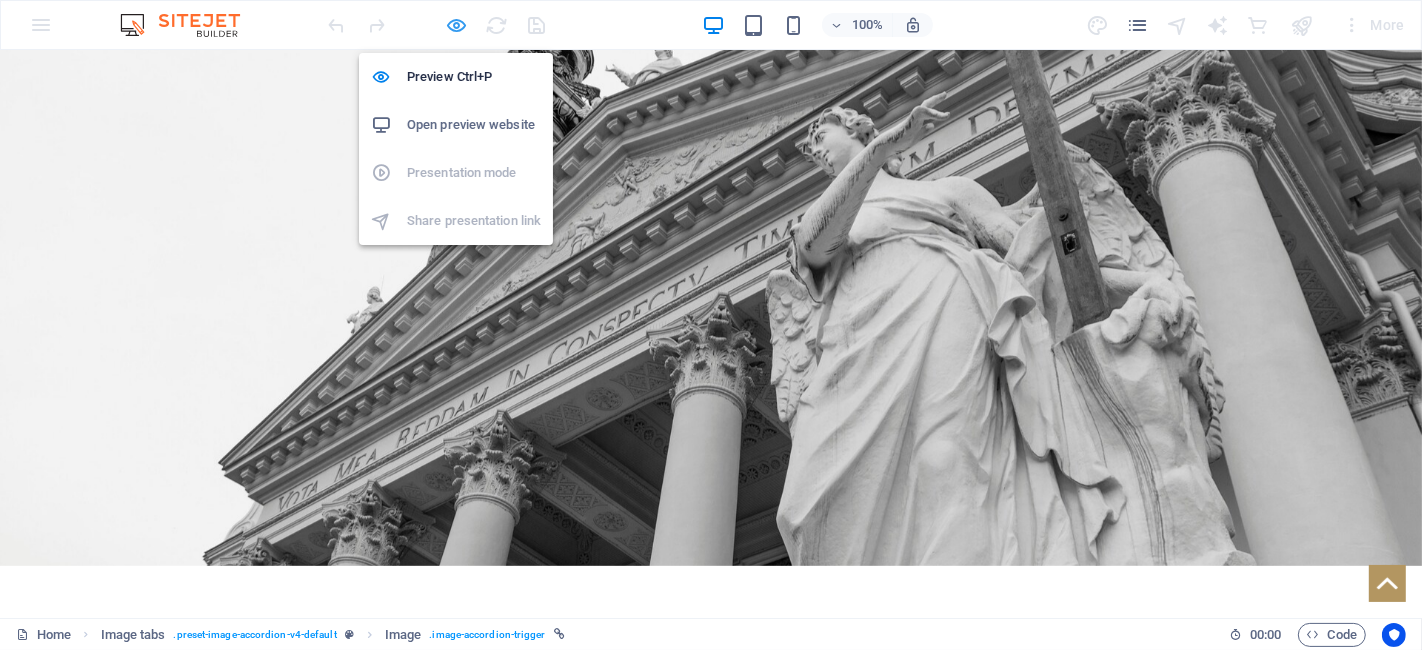 click at bounding box center (457, 25) 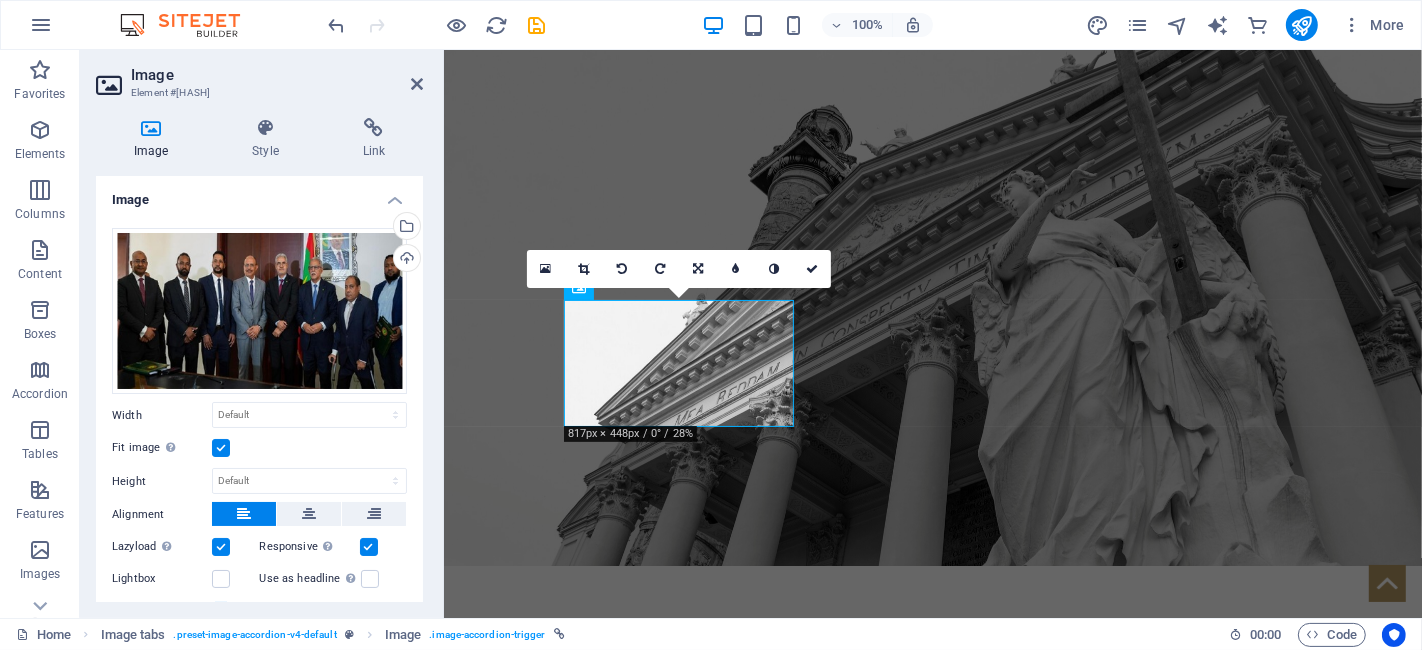 click at bounding box center (221, 448) 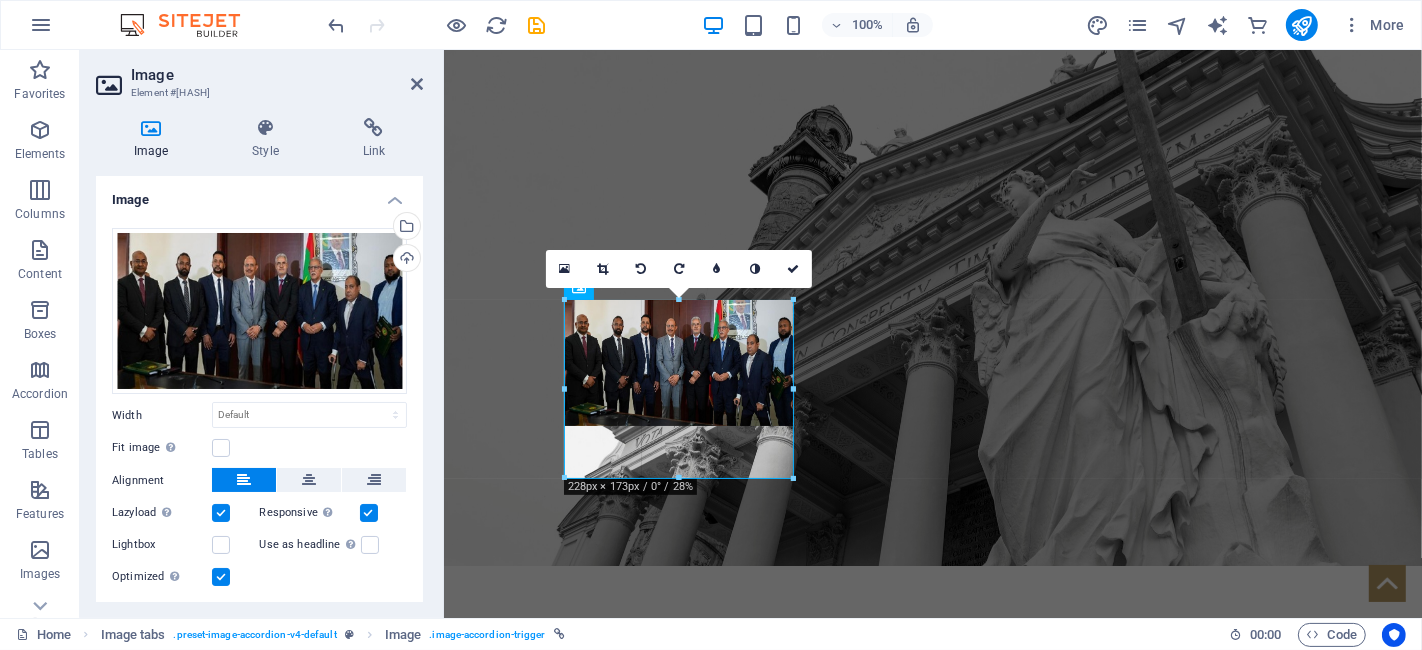 drag, startPoint x: 794, startPoint y: 361, endPoint x: 803, endPoint y: 373, distance: 15 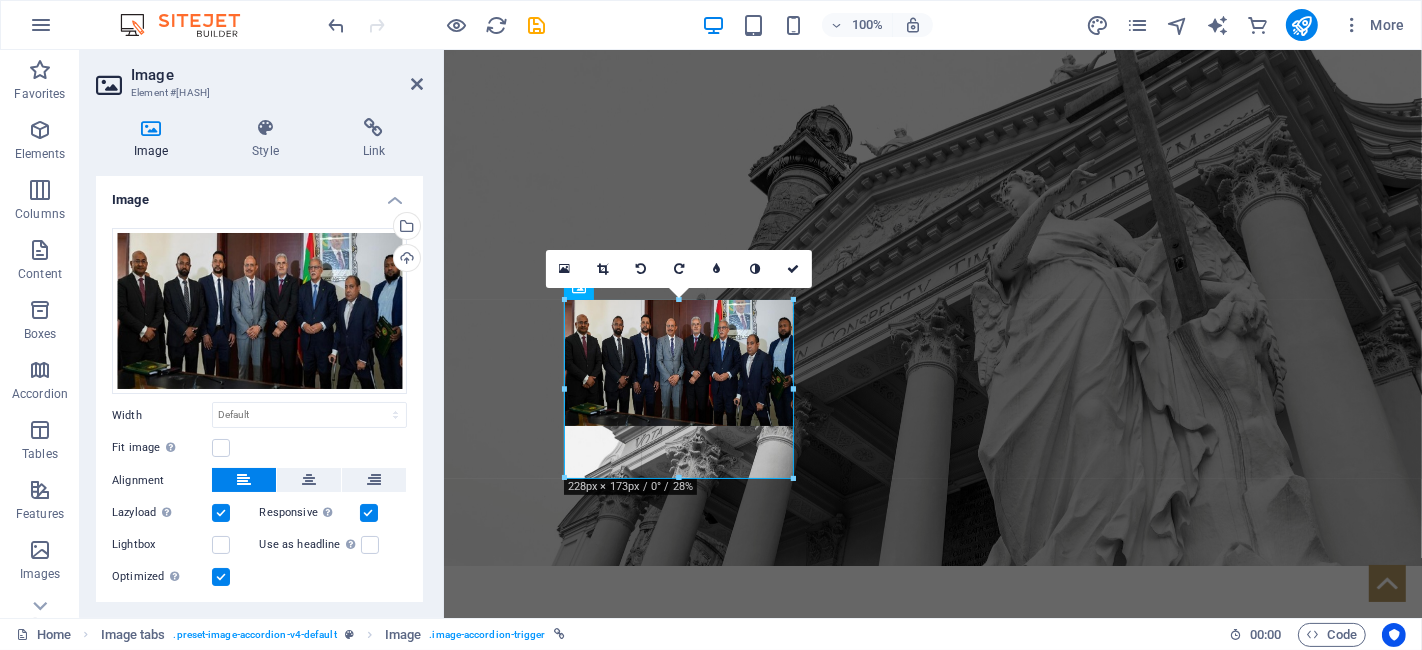 type on "228" 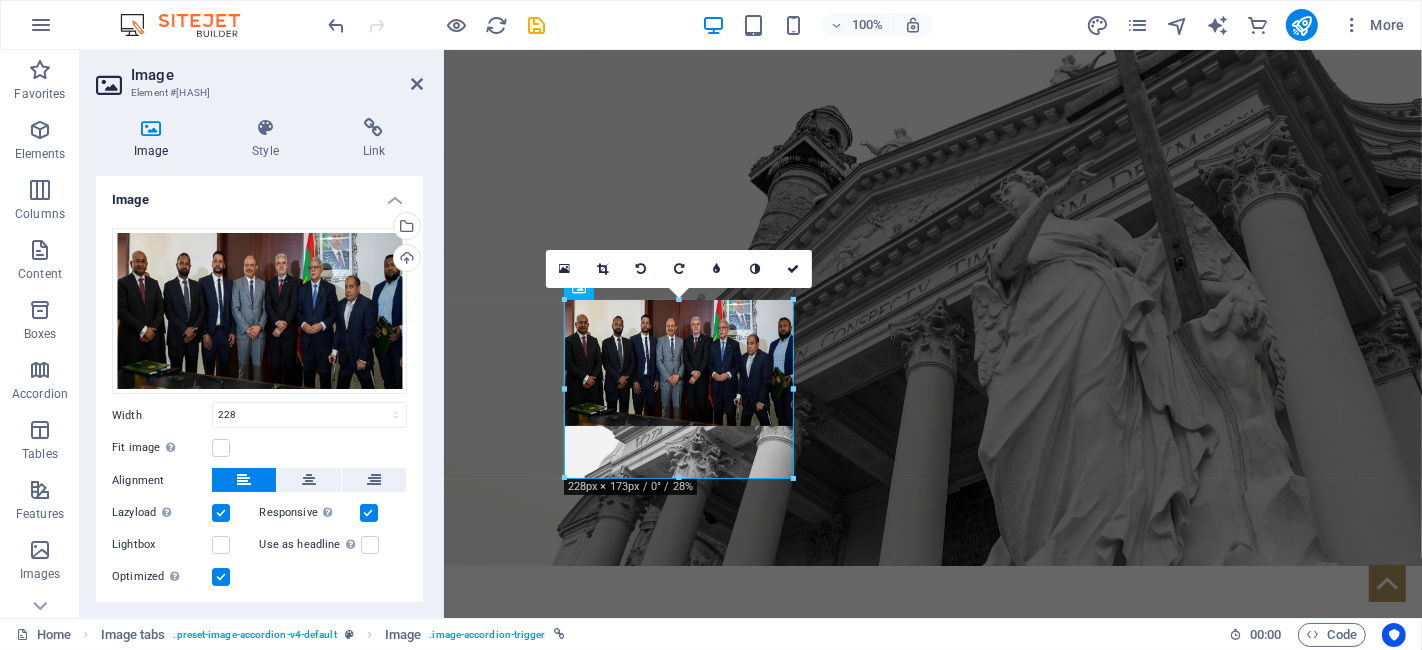 select on "px" 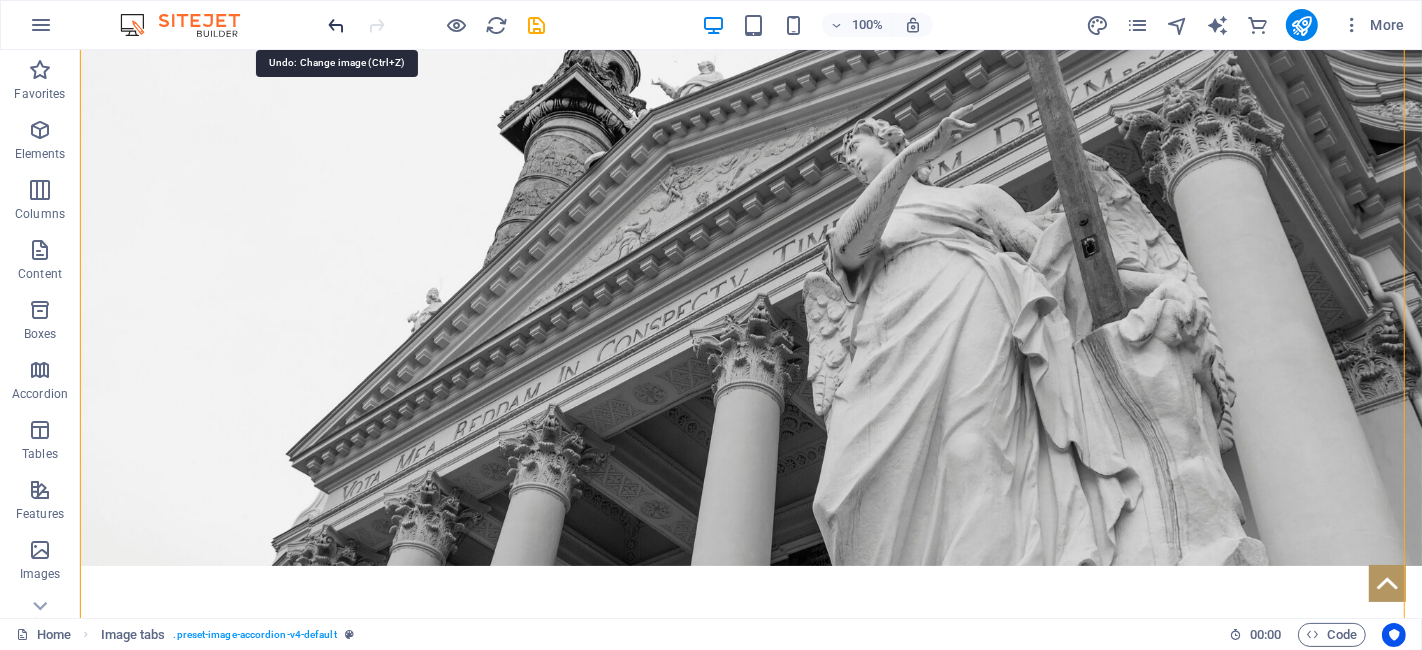 click at bounding box center [337, 25] 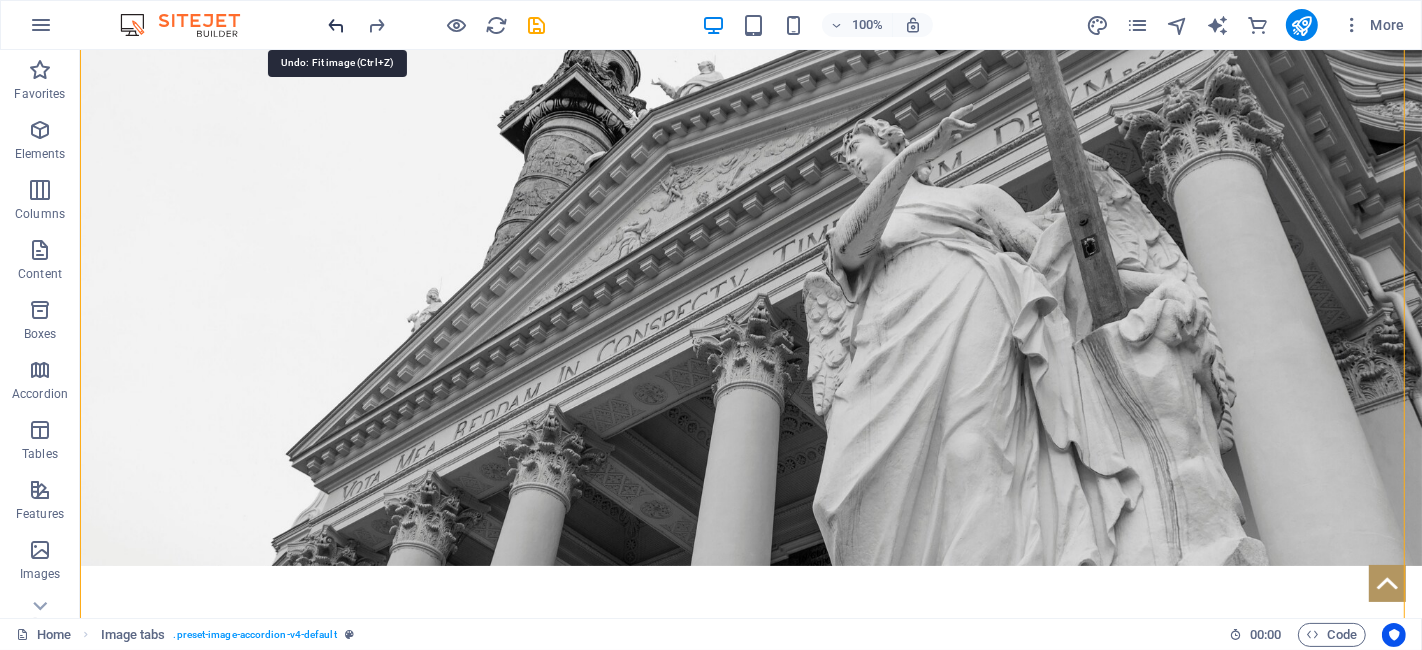 click at bounding box center (337, 25) 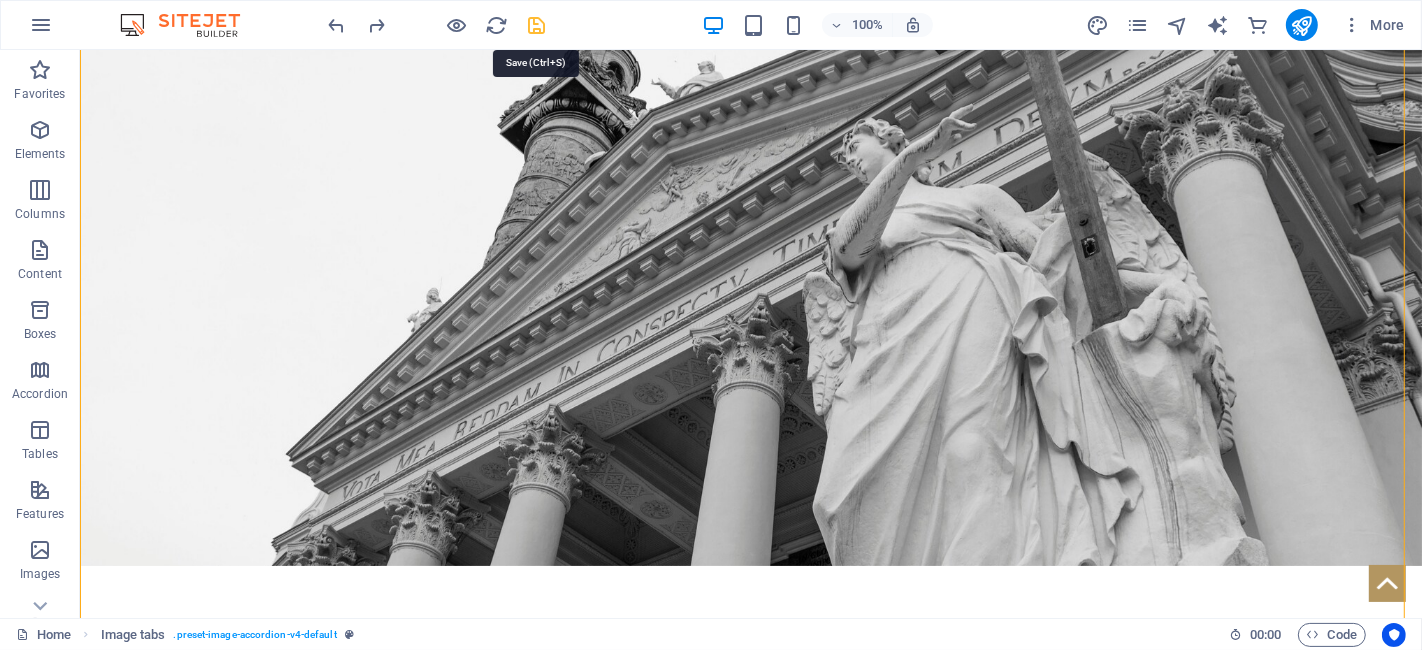click at bounding box center [537, 25] 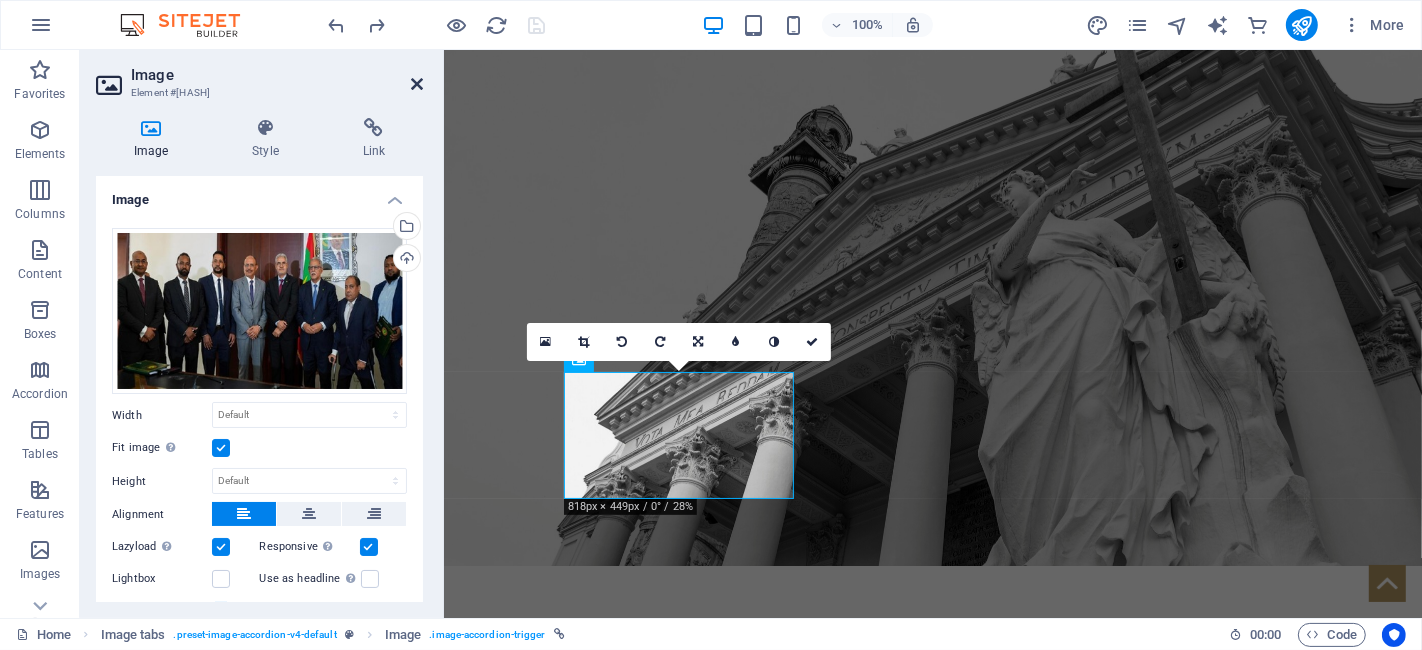 click at bounding box center (417, 84) 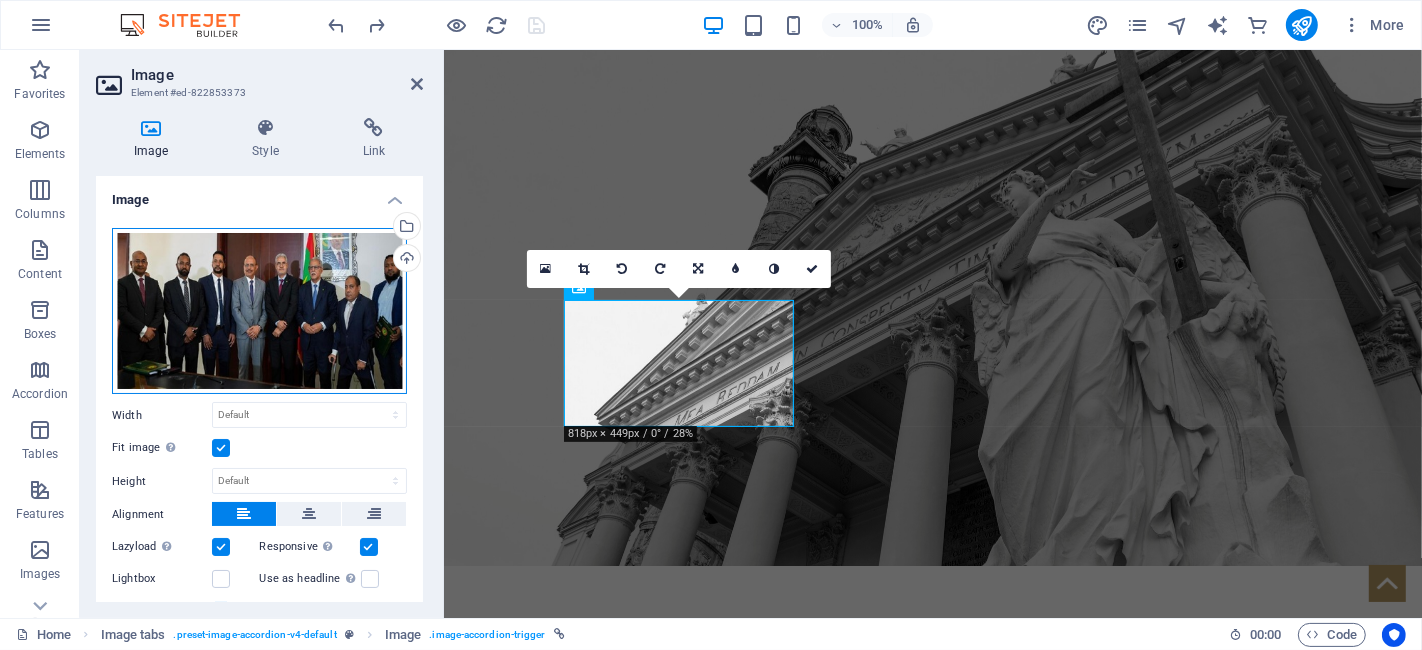 click on "Drag files here, click to choose files or select files from Files or our free stock photos & videos" at bounding box center (259, 311) 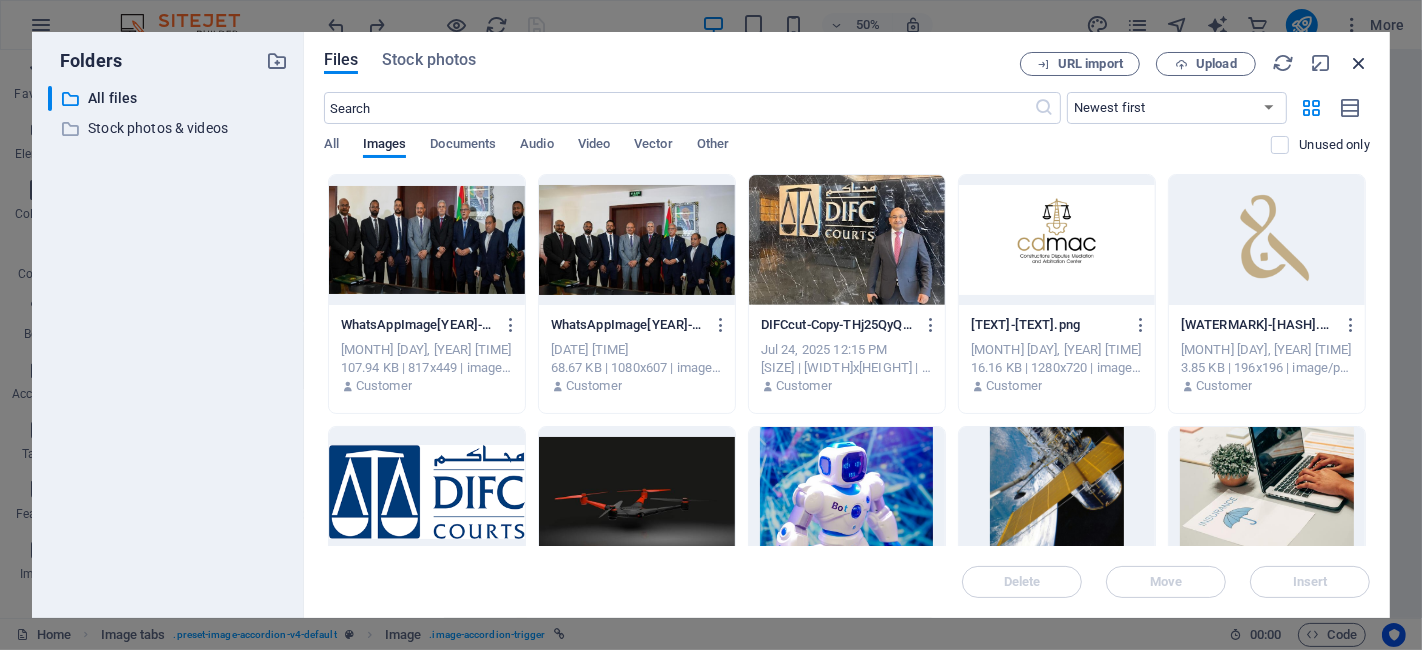 click at bounding box center (1359, 63) 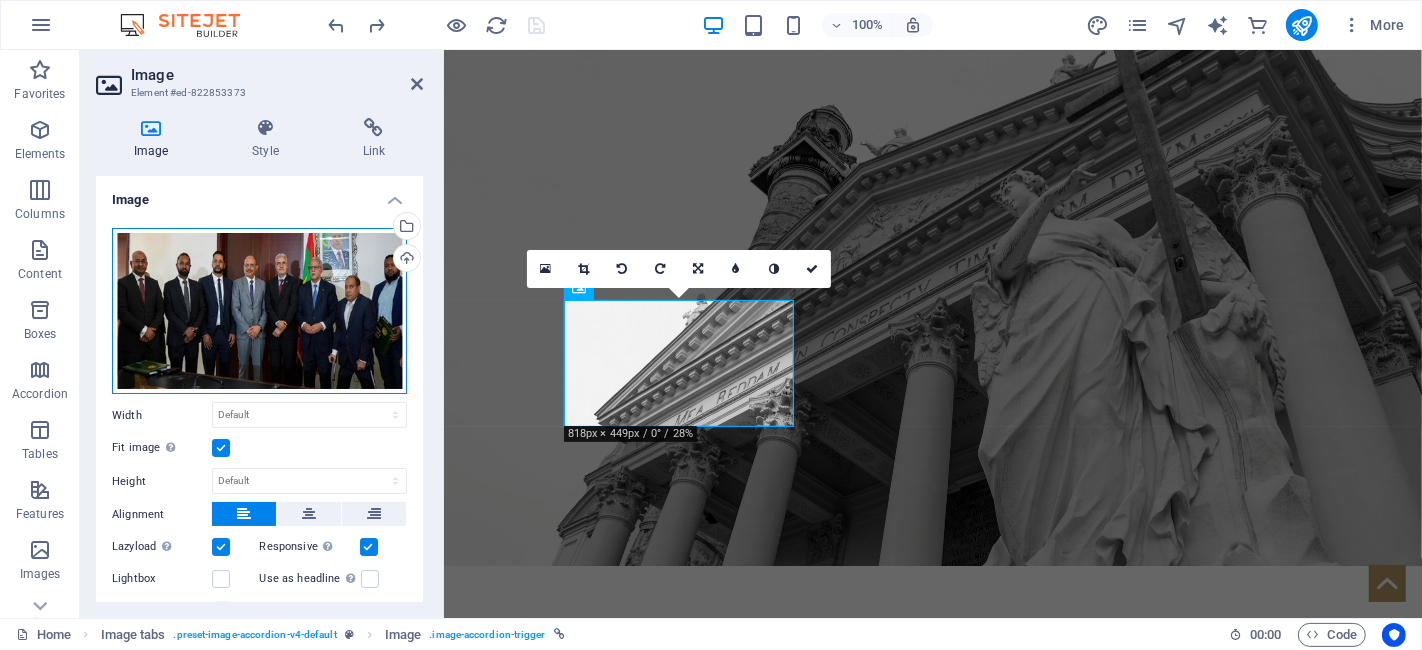click on "Drag files here, click to choose files or select files from Files or our free stock photos & videos" at bounding box center (259, 311) 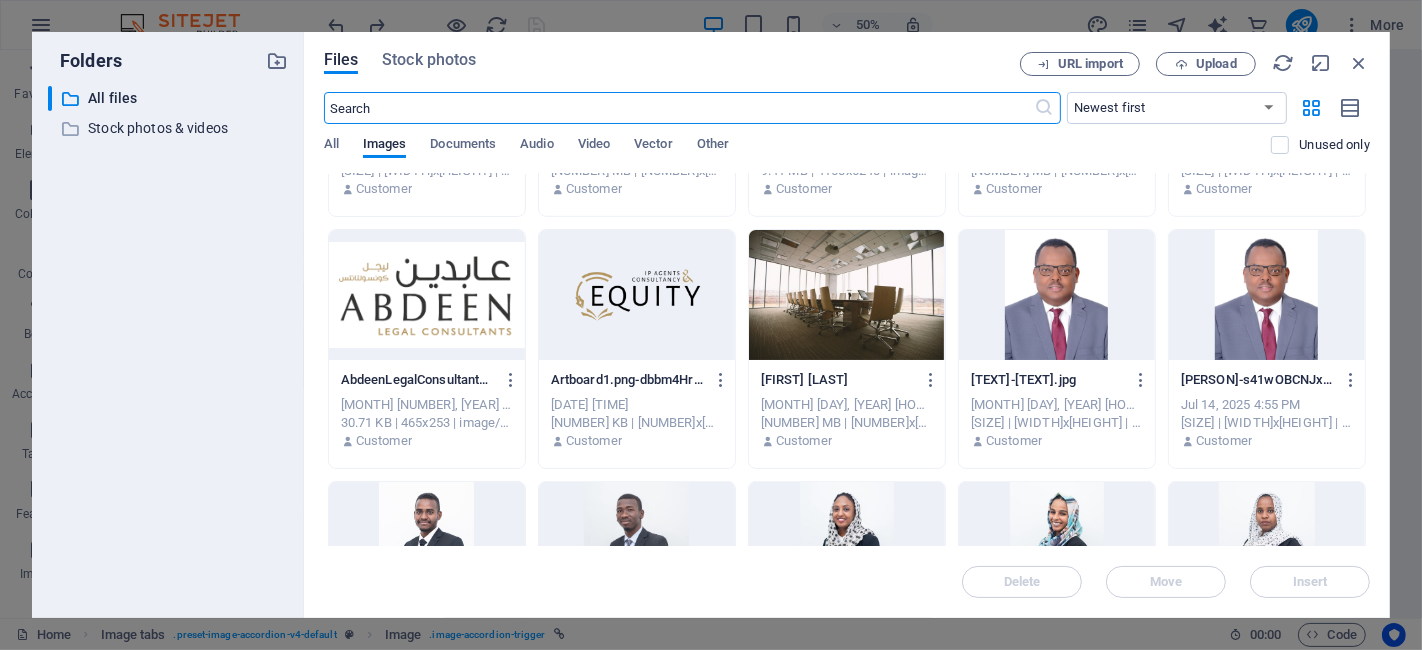 scroll, scrollTop: 1666, scrollLeft: 0, axis: vertical 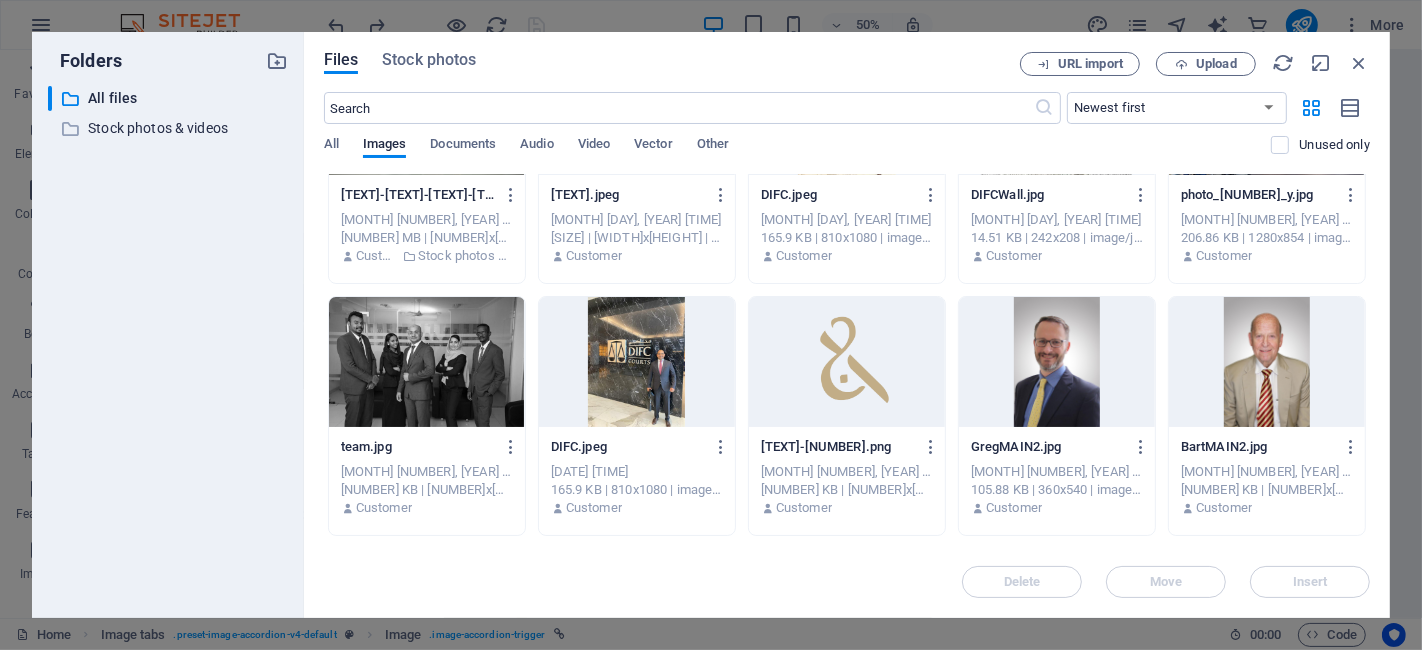 drag, startPoint x: 1371, startPoint y: 457, endPoint x: 1376, endPoint y: 478, distance: 21.587032 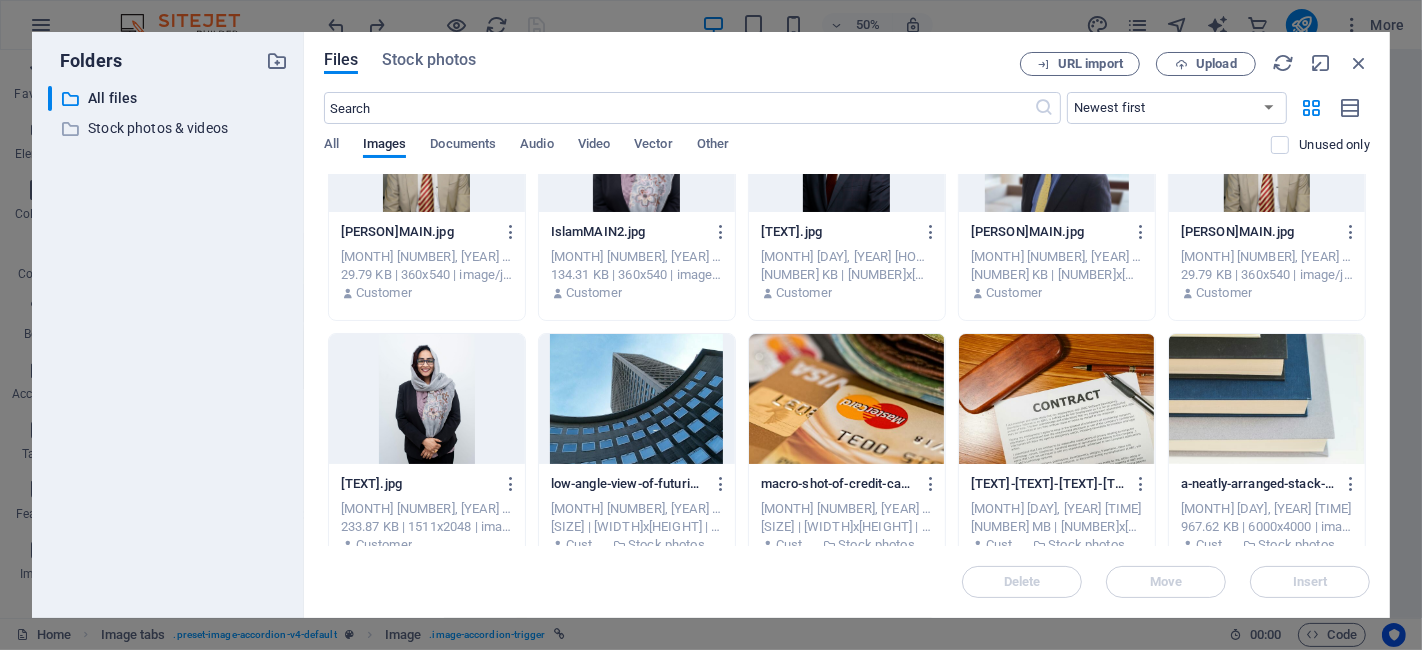 scroll, scrollTop: 4151, scrollLeft: 0, axis: vertical 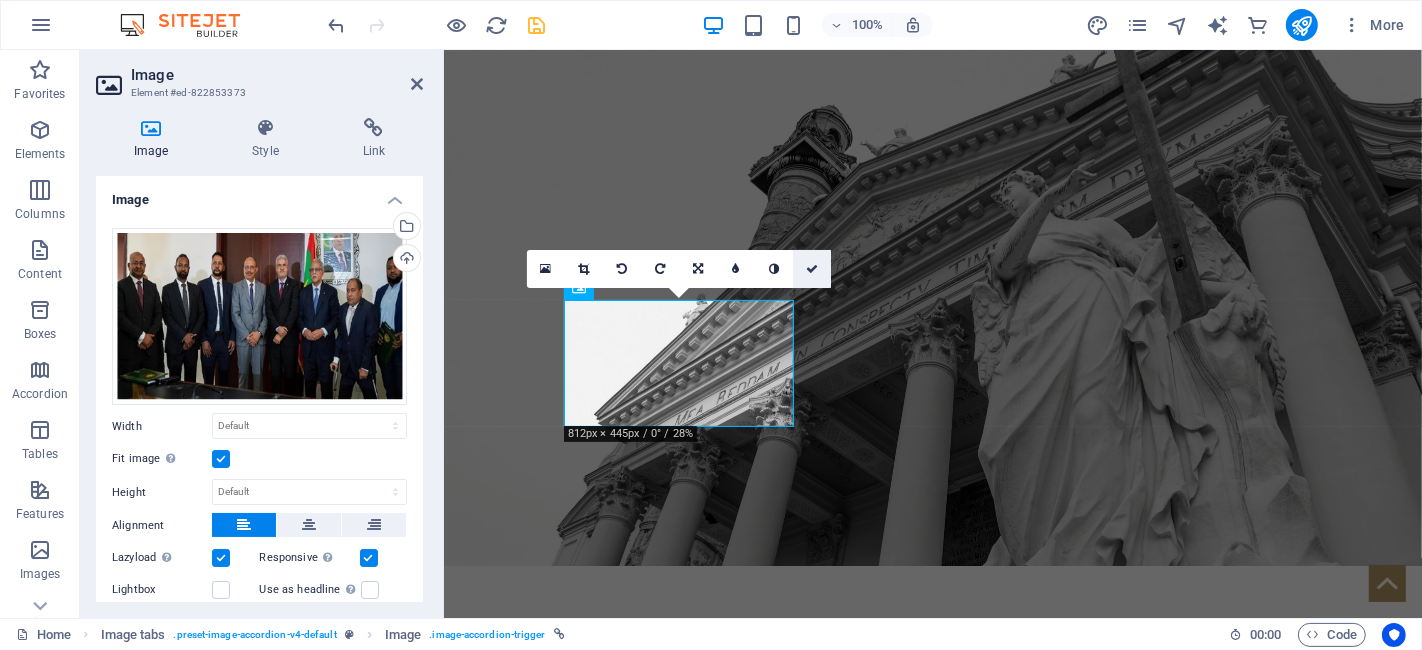 click at bounding box center (812, 269) 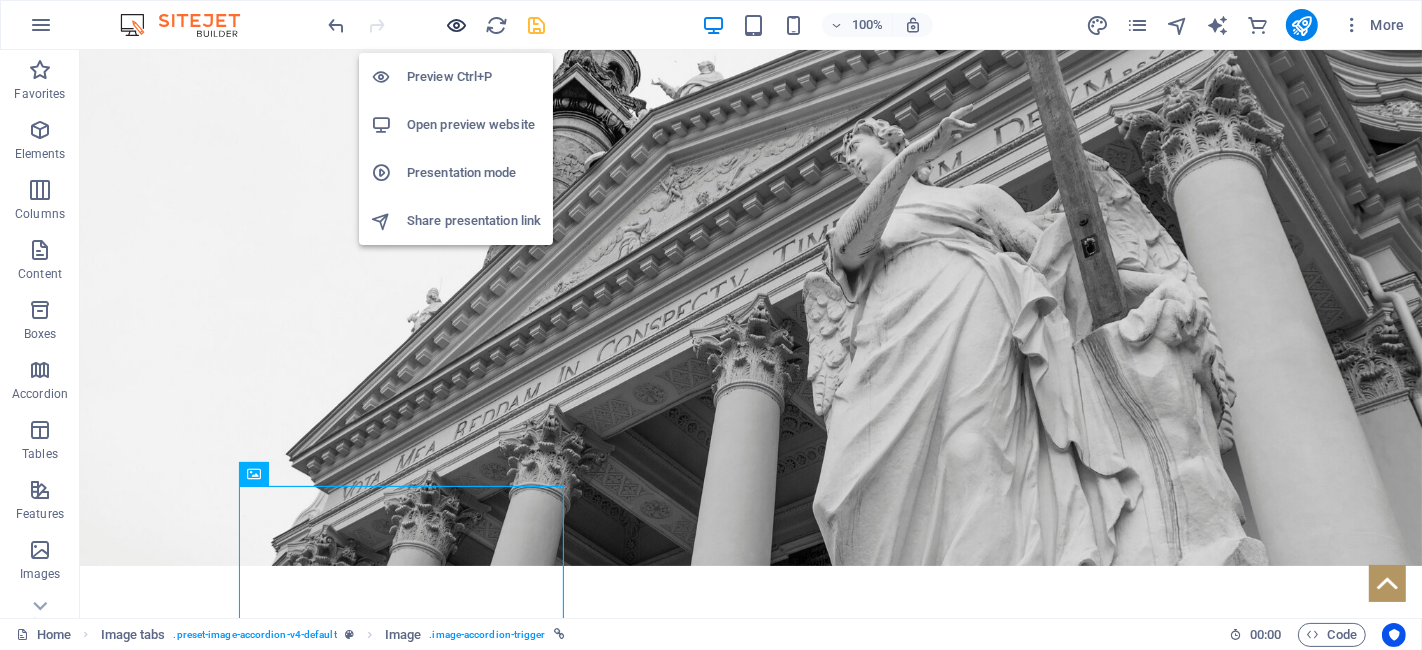 click at bounding box center (457, 25) 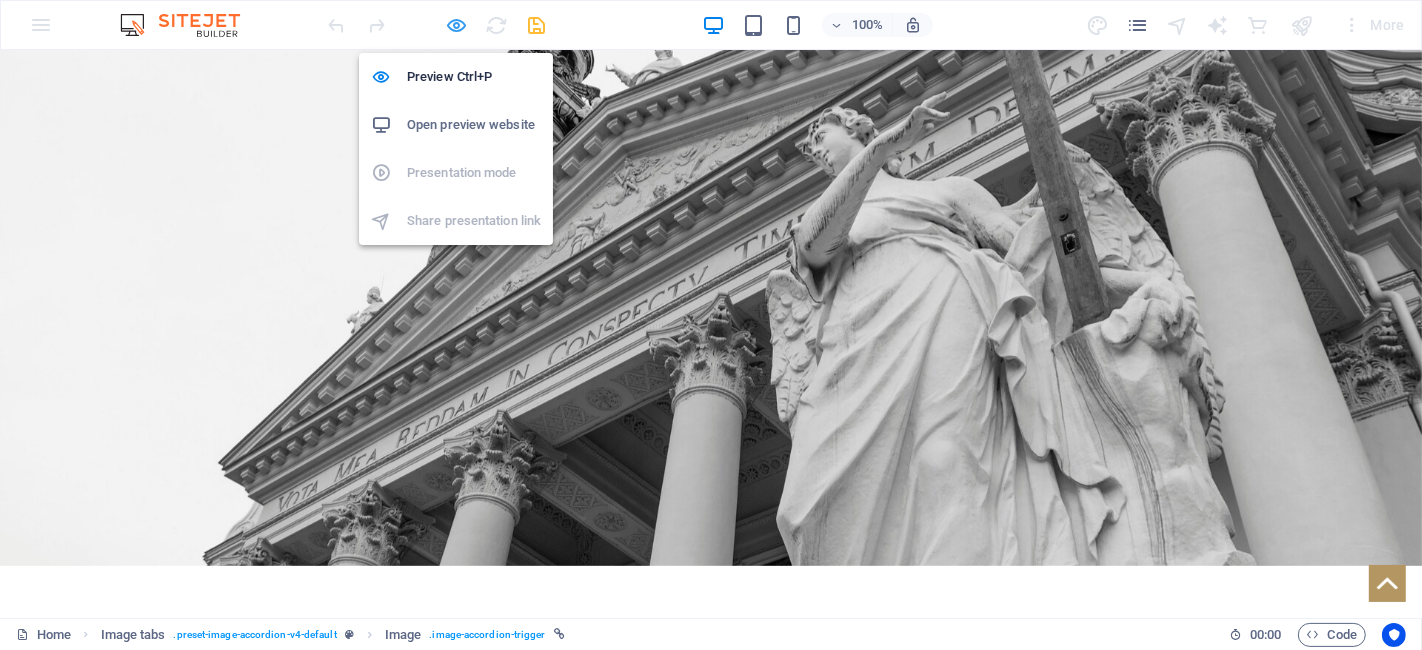 click at bounding box center [457, 25] 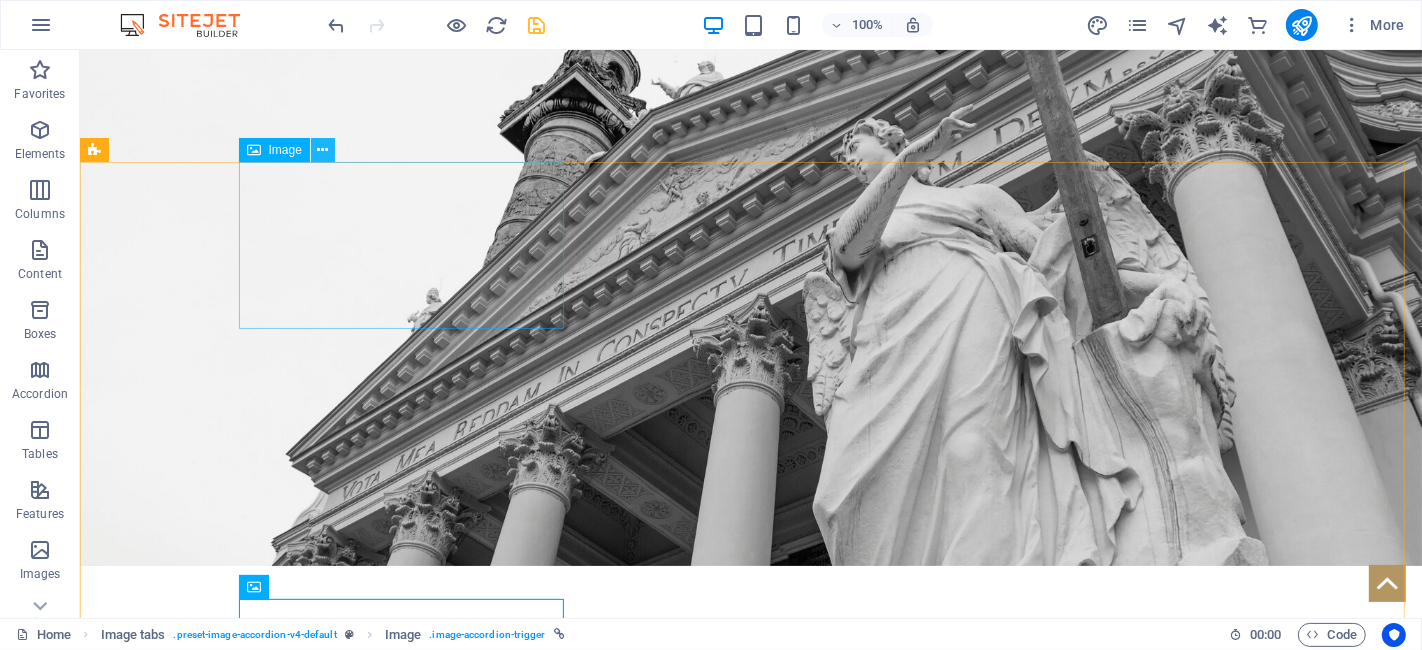 click at bounding box center [323, 150] 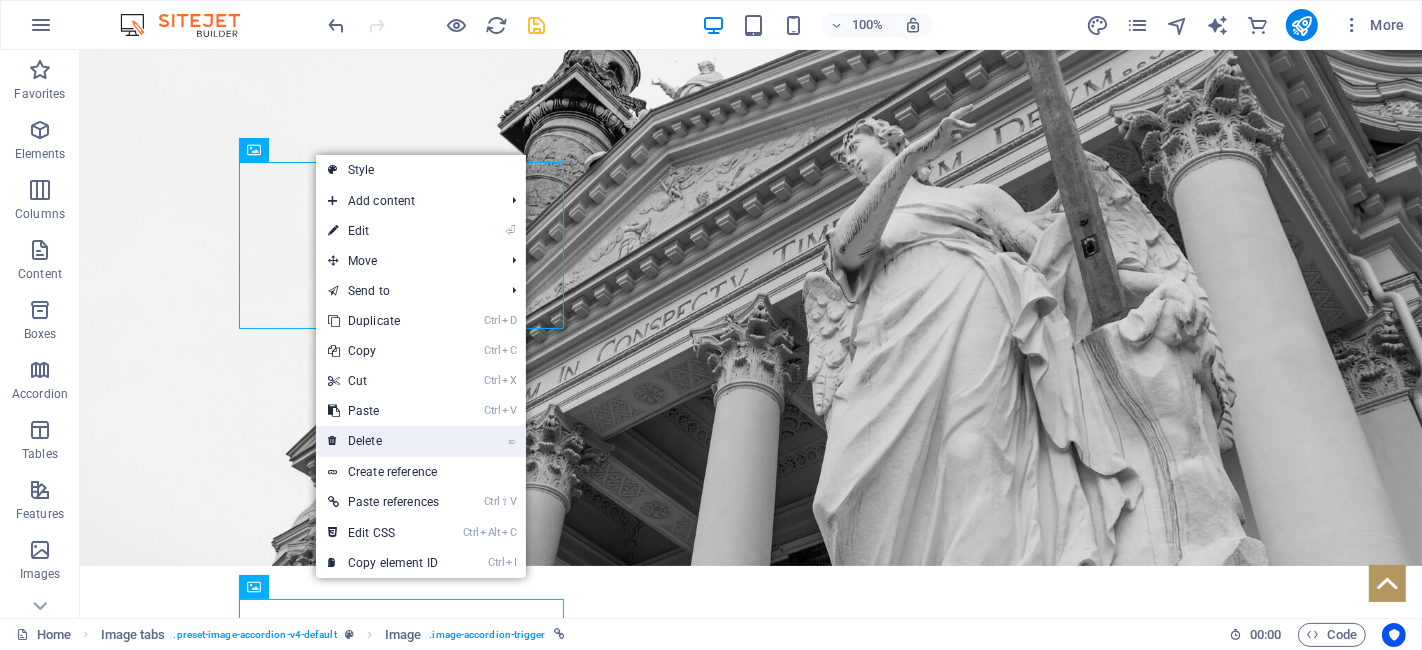 click on "⌦  Delete" at bounding box center (383, 441) 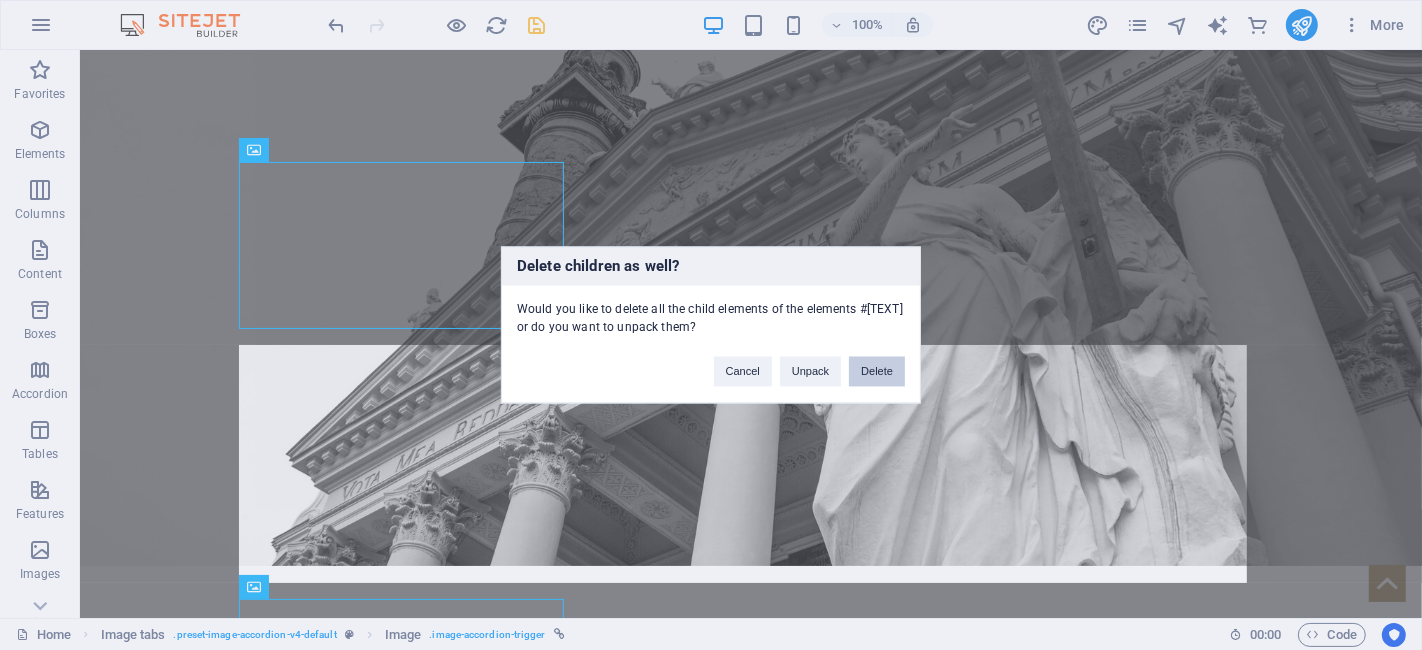 click on "Delete" at bounding box center [877, 372] 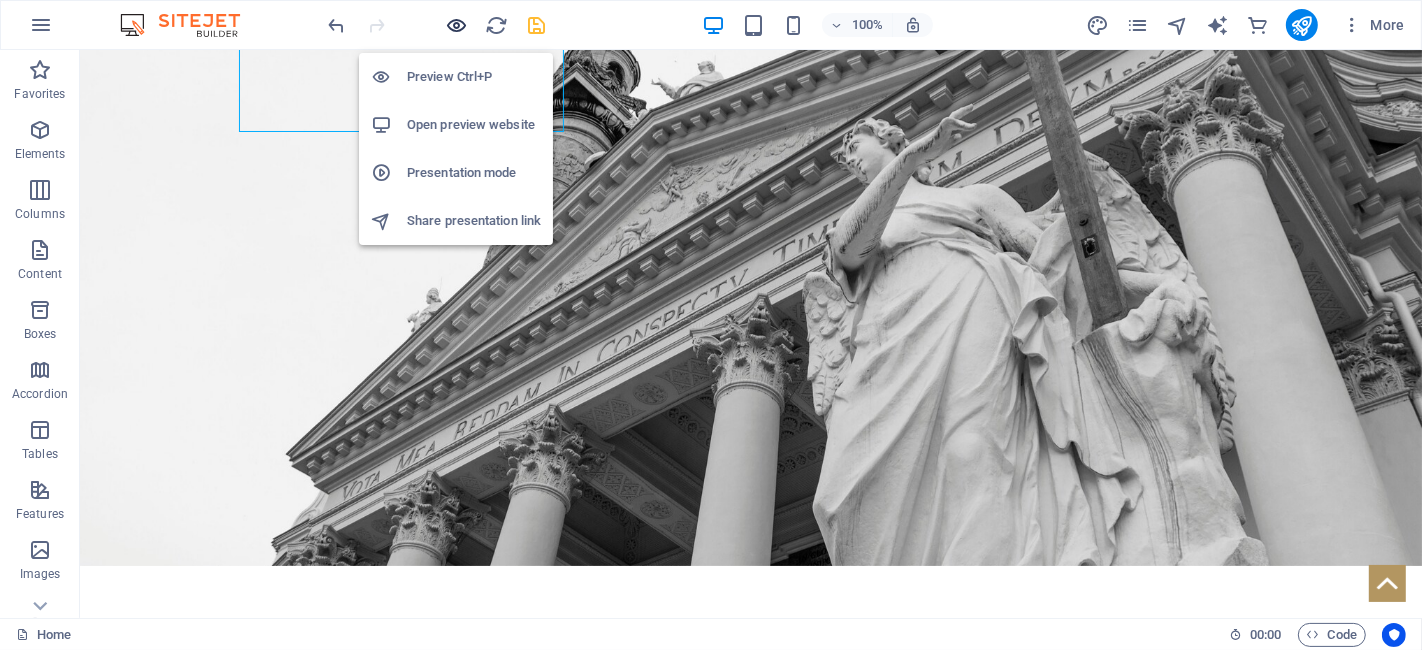 click on "Preview Ctrl+P Open preview website Presentation mode Share presentation link" at bounding box center [456, 141] 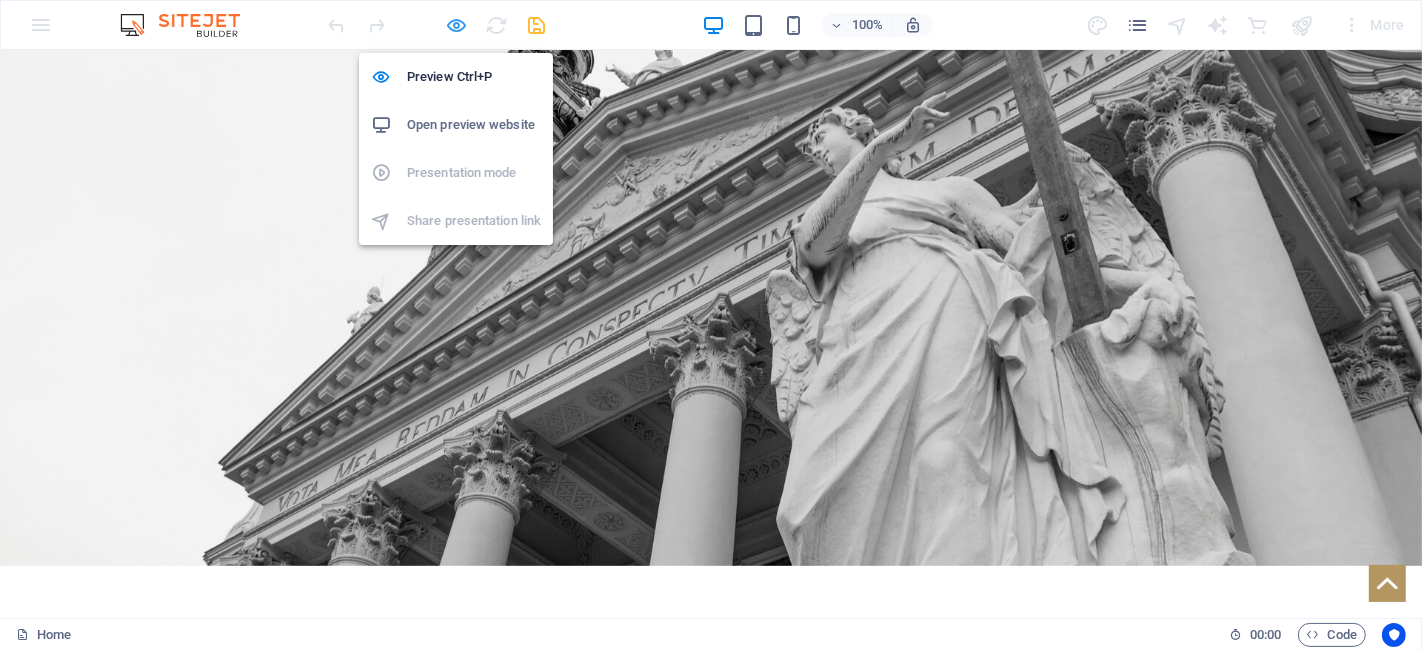 click at bounding box center [457, 25] 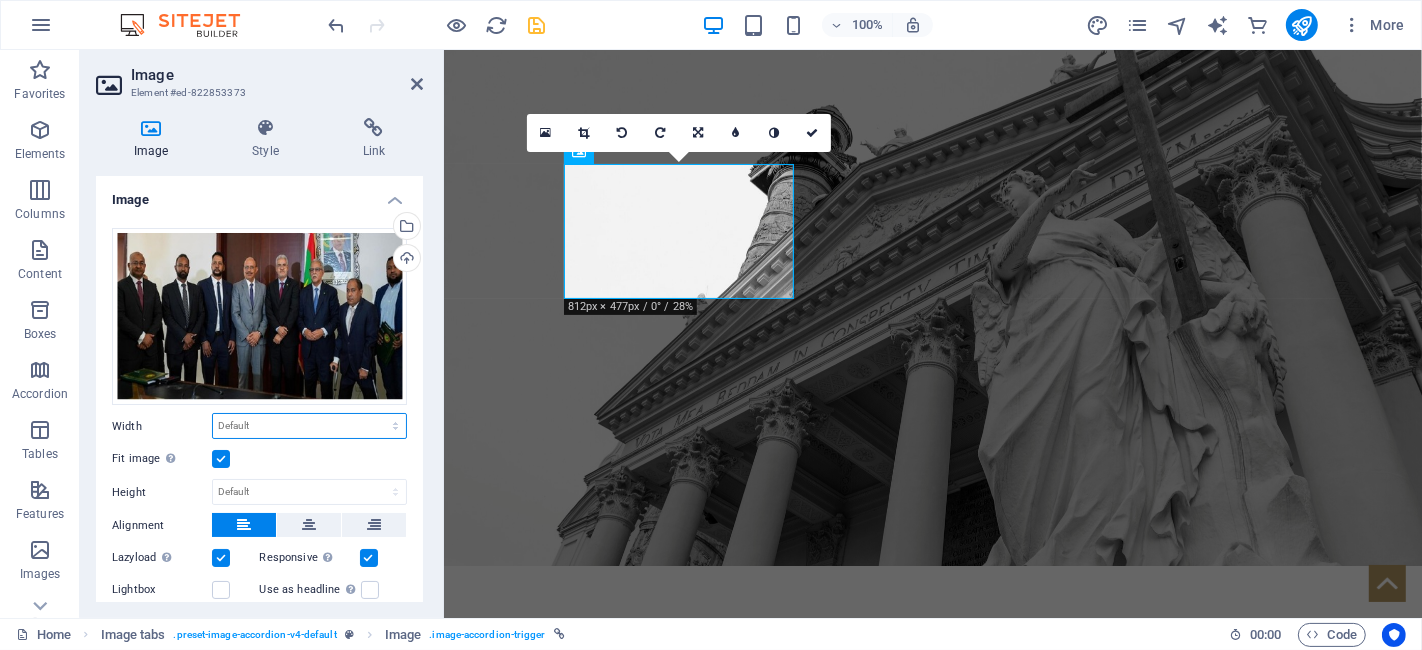 click on "Default auto px rem % em vh vw" at bounding box center [309, 426] 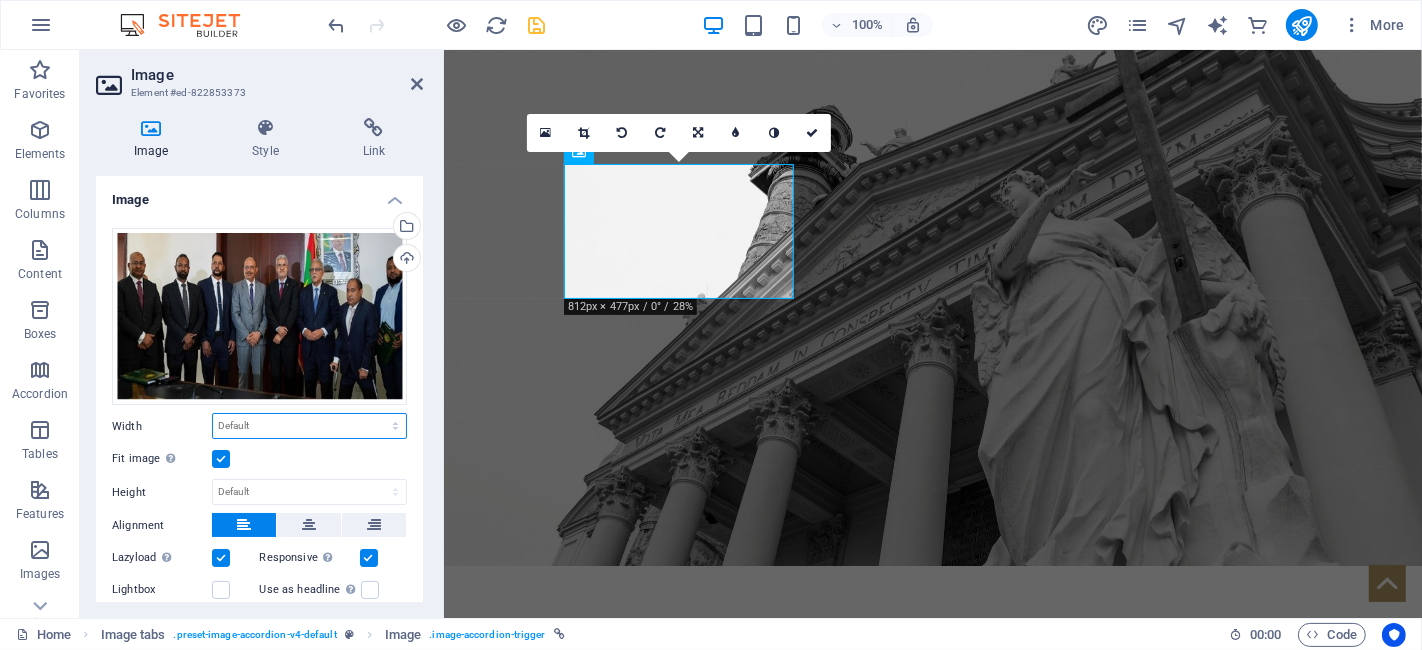 select on "px" 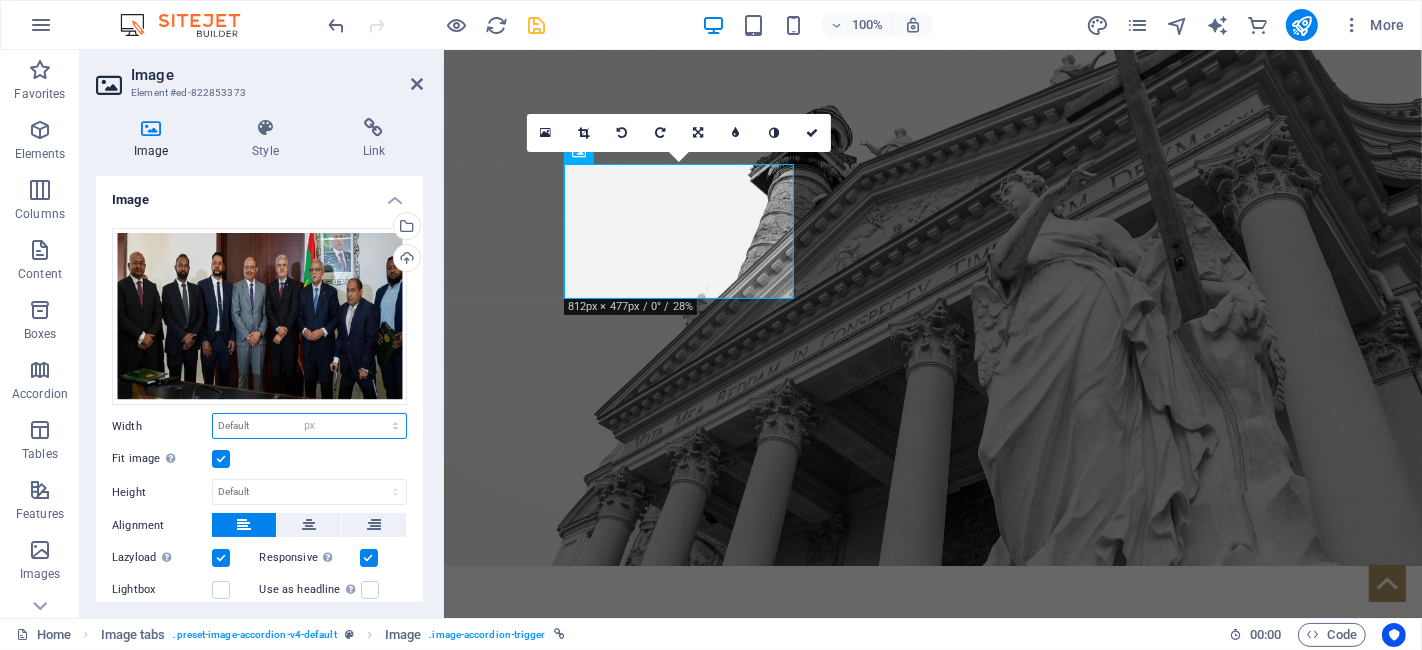 click on "Default auto px rem % em vh vw" at bounding box center [309, 426] 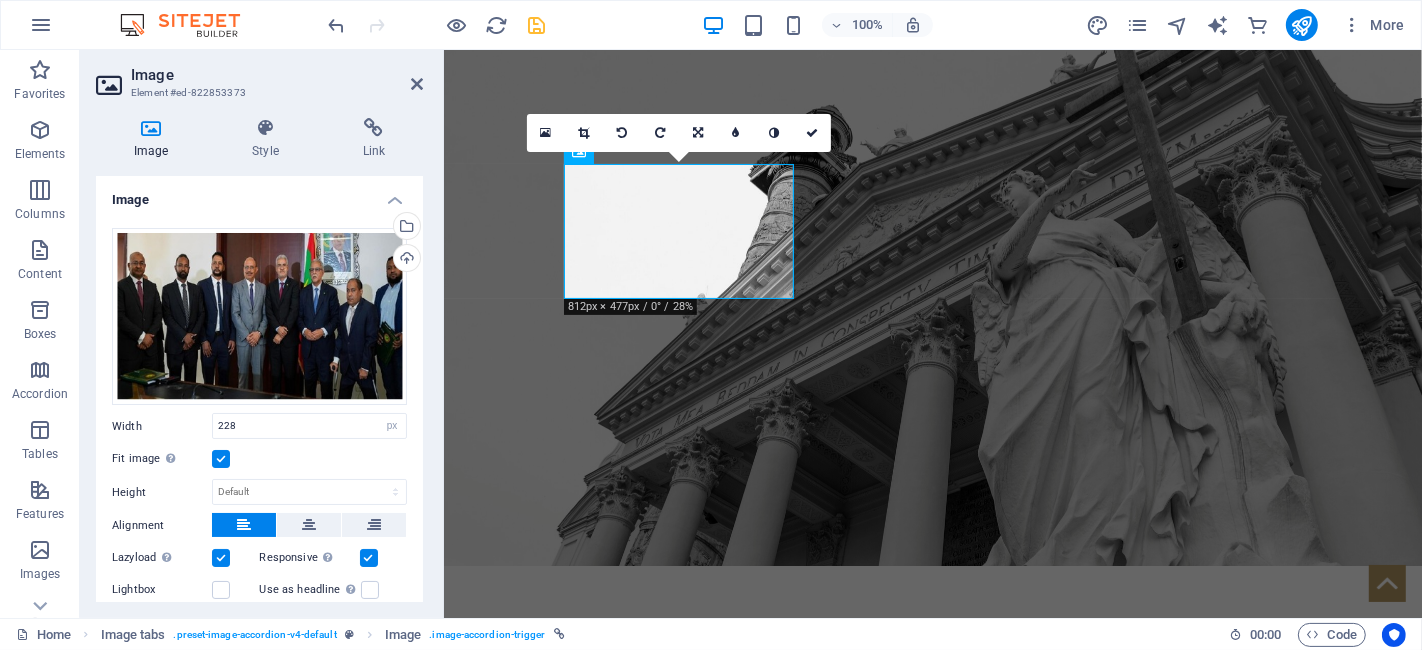 click at bounding box center (221, 459) 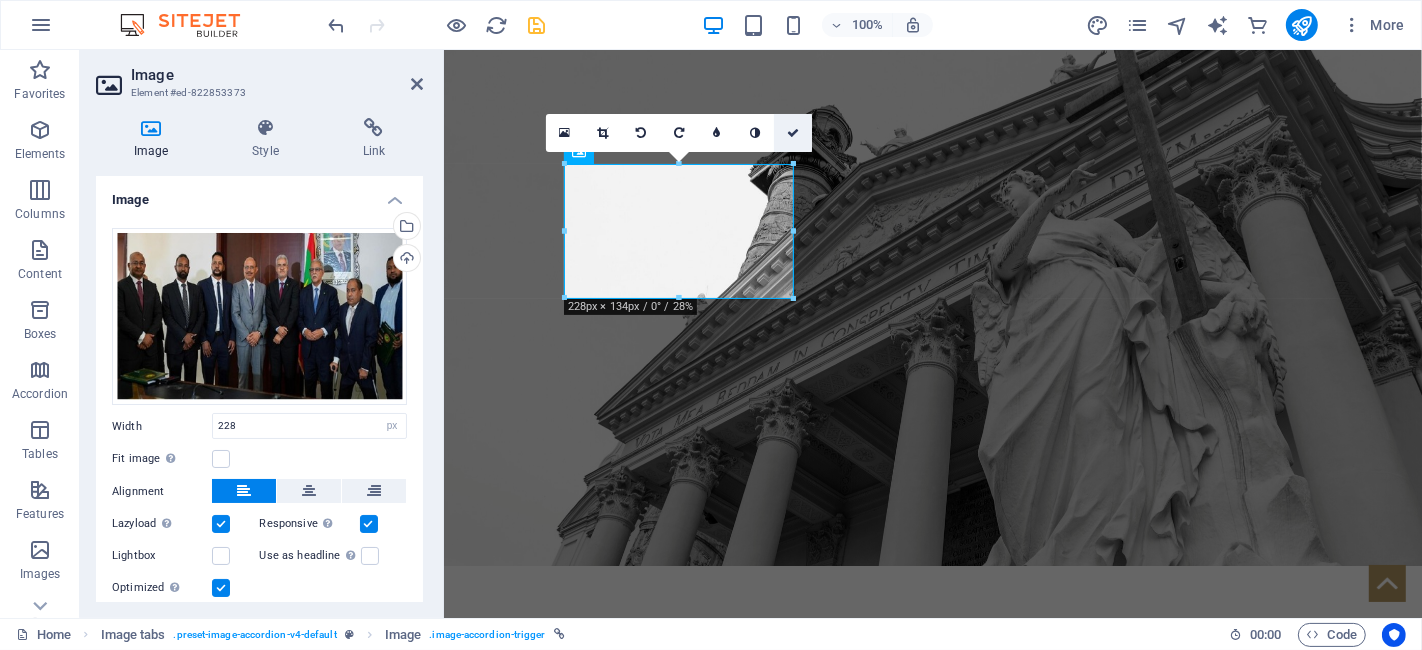 click at bounding box center [793, 133] 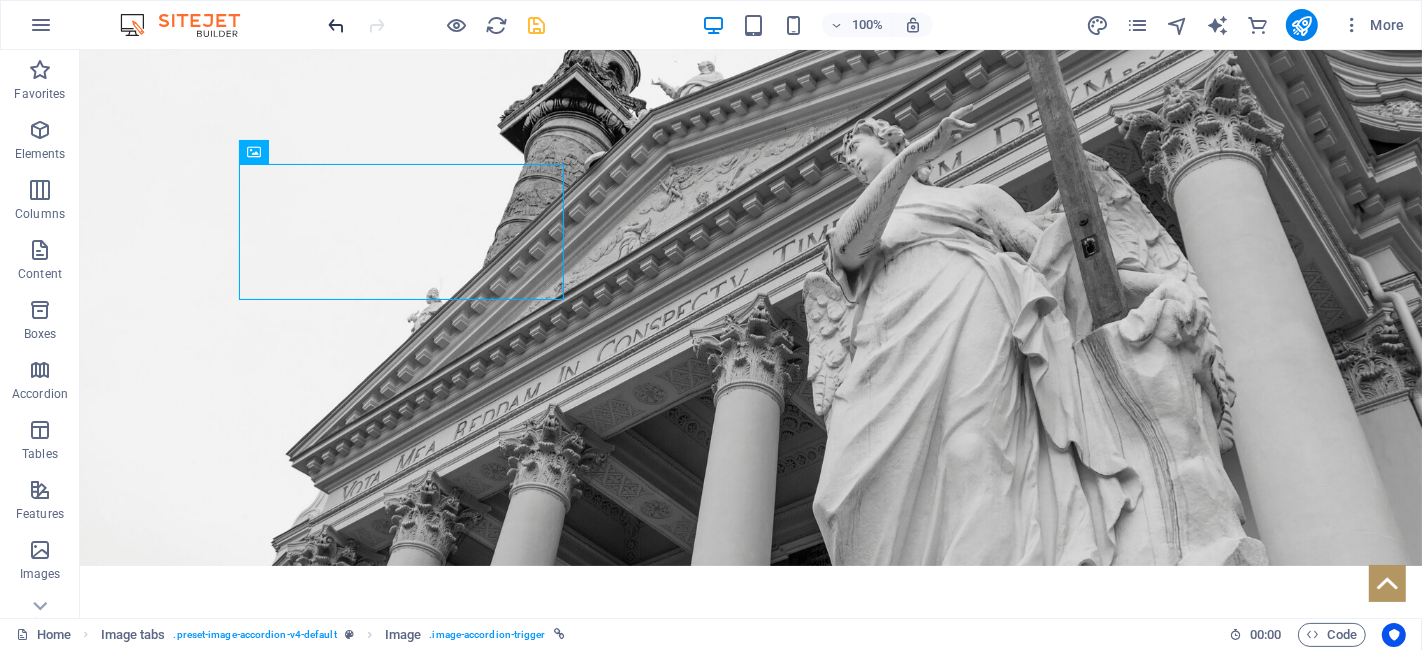 click at bounding box center [337, 25] 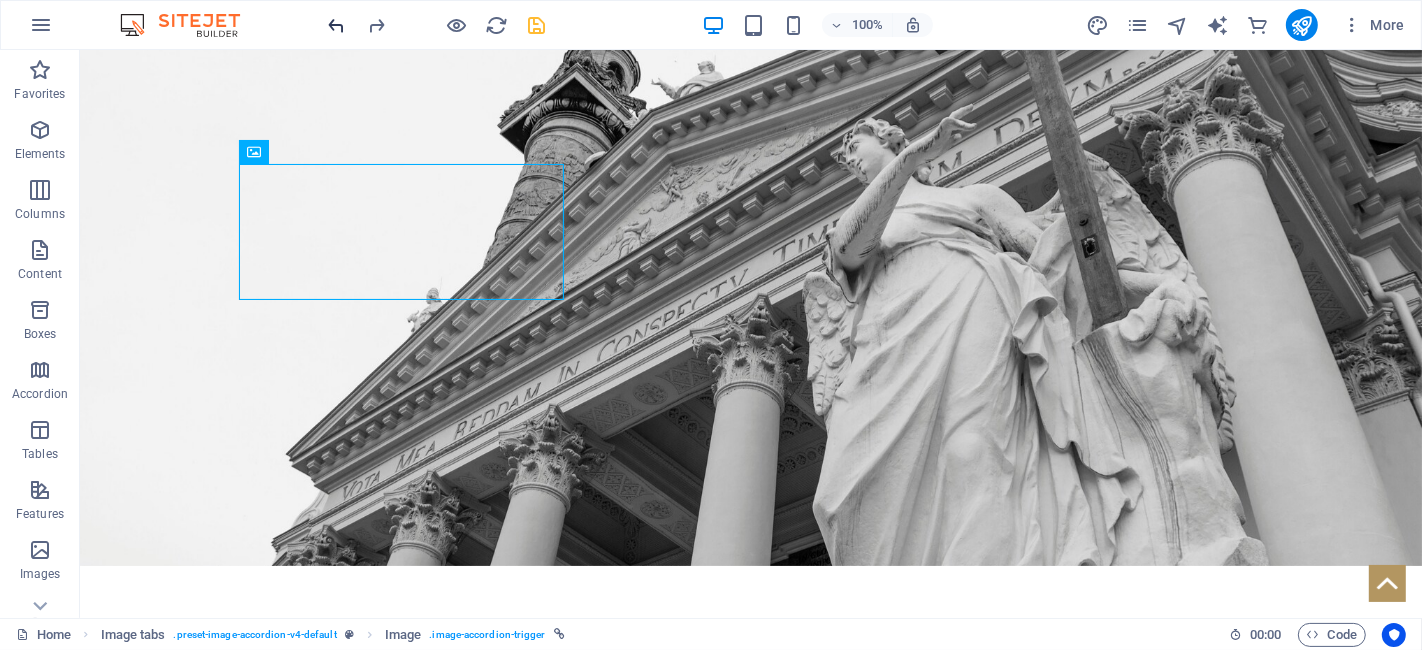 click at bounding box center (337, 25) 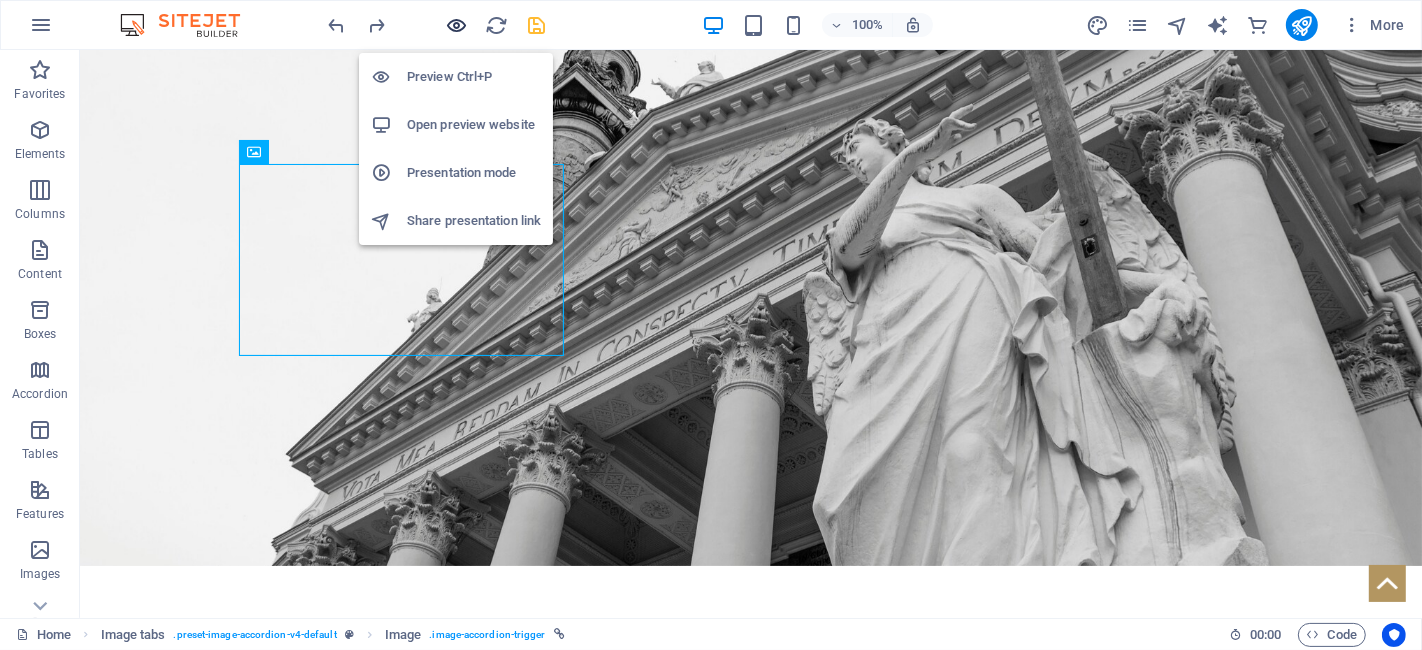 click at bounding box center (457, 25) 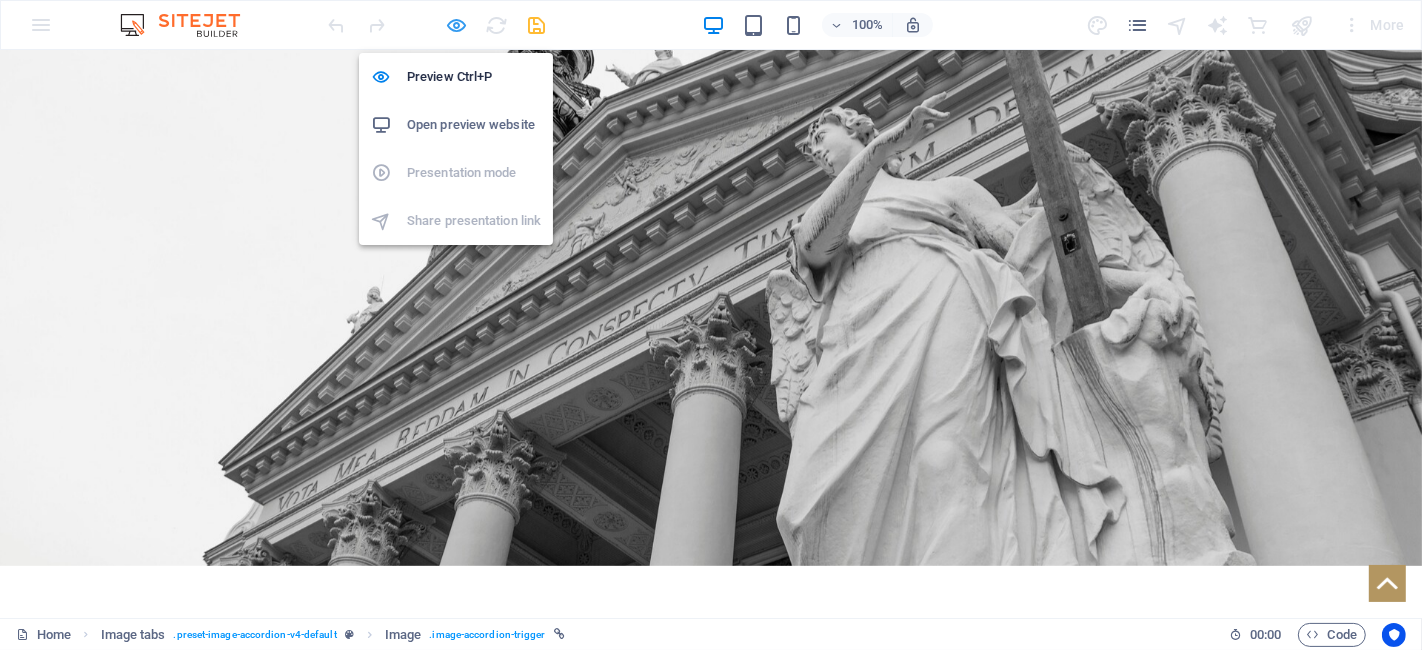 click at bounding box center [457, 25] 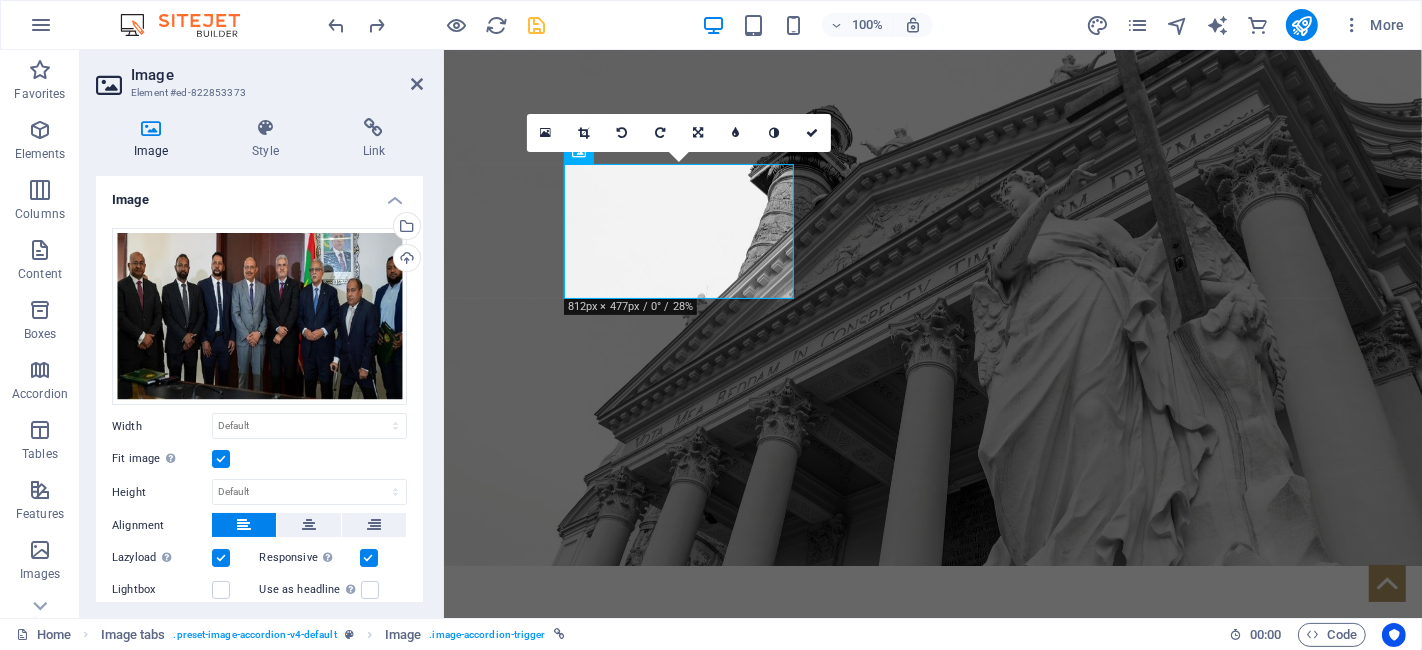 click at bounding box center (221, 459) 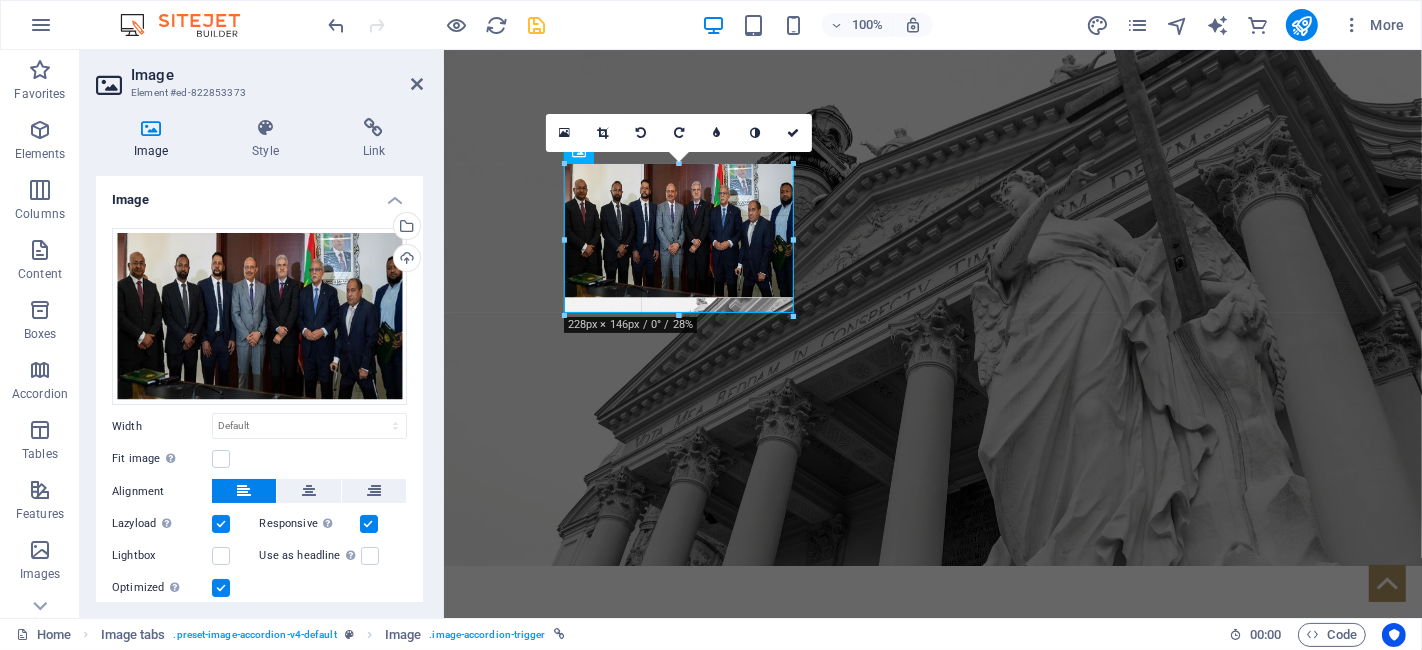 drag, startPoint x: 794, startPoint y: 298, endPoint x: 804, endPoint y: 310, distance: 15.6205 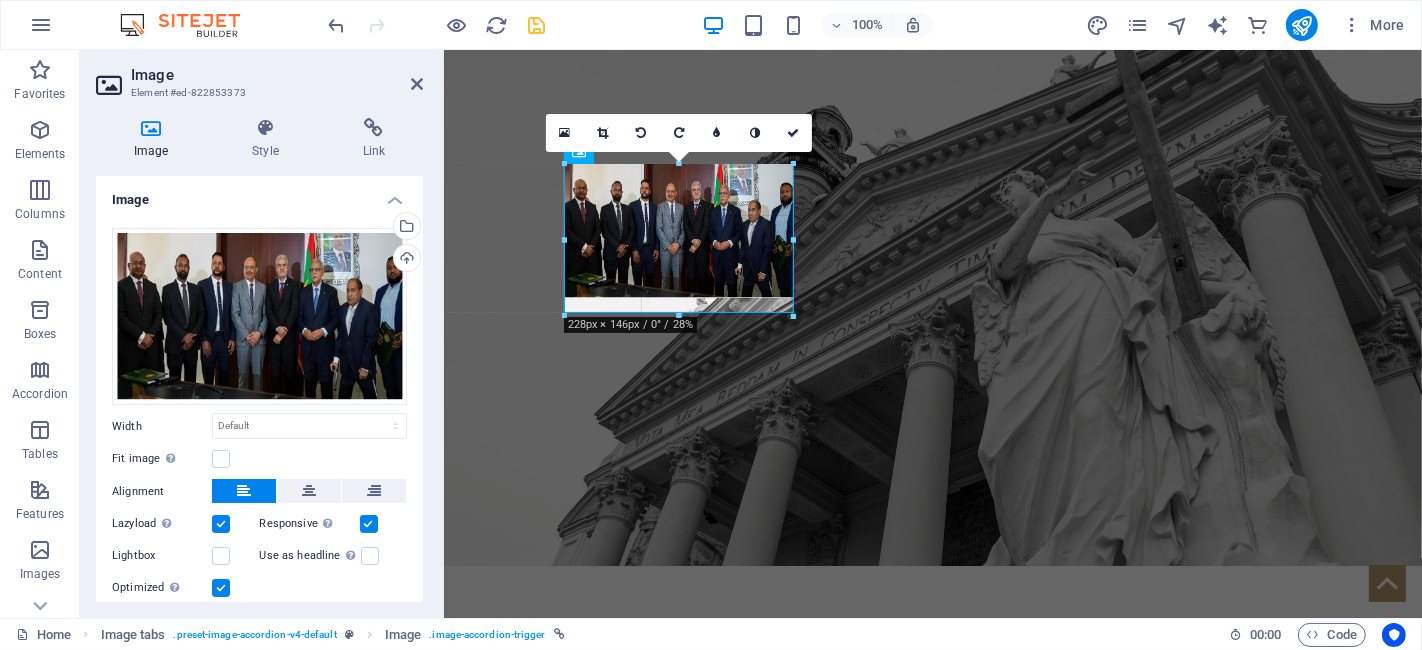 type on "228" 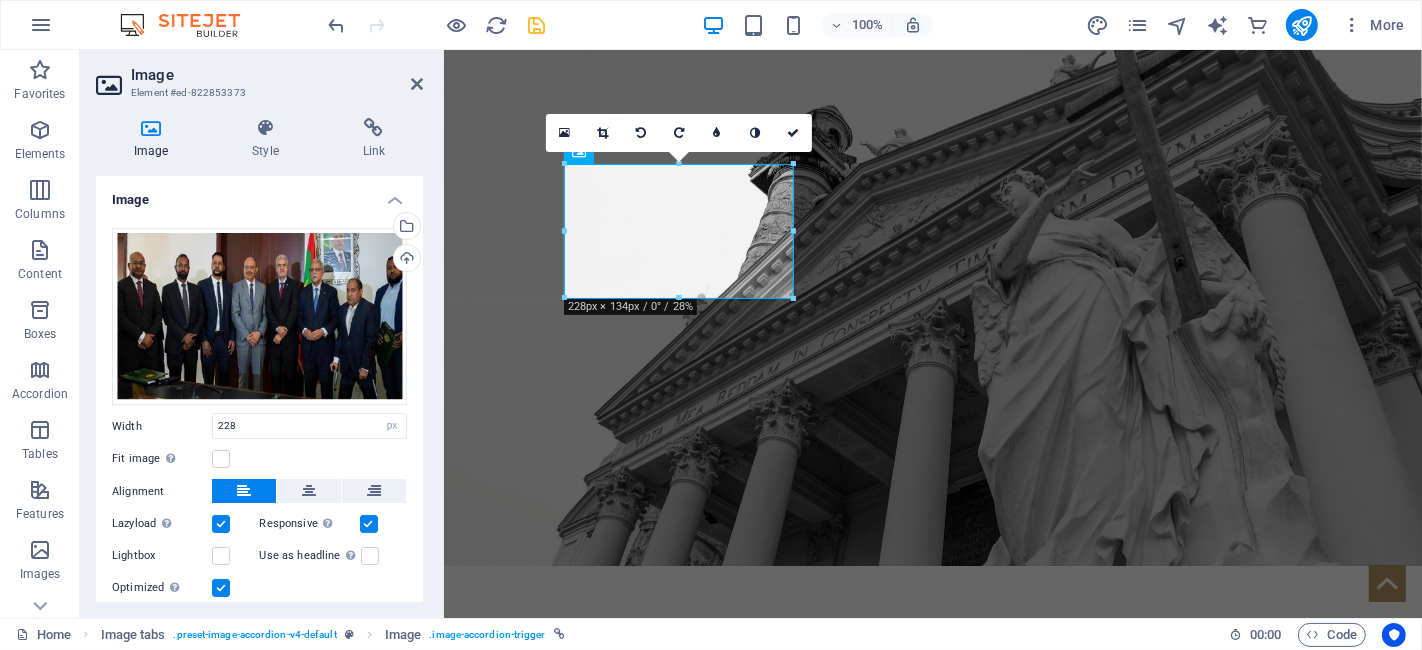 click on "100% More" at bounding box center [711, 25] 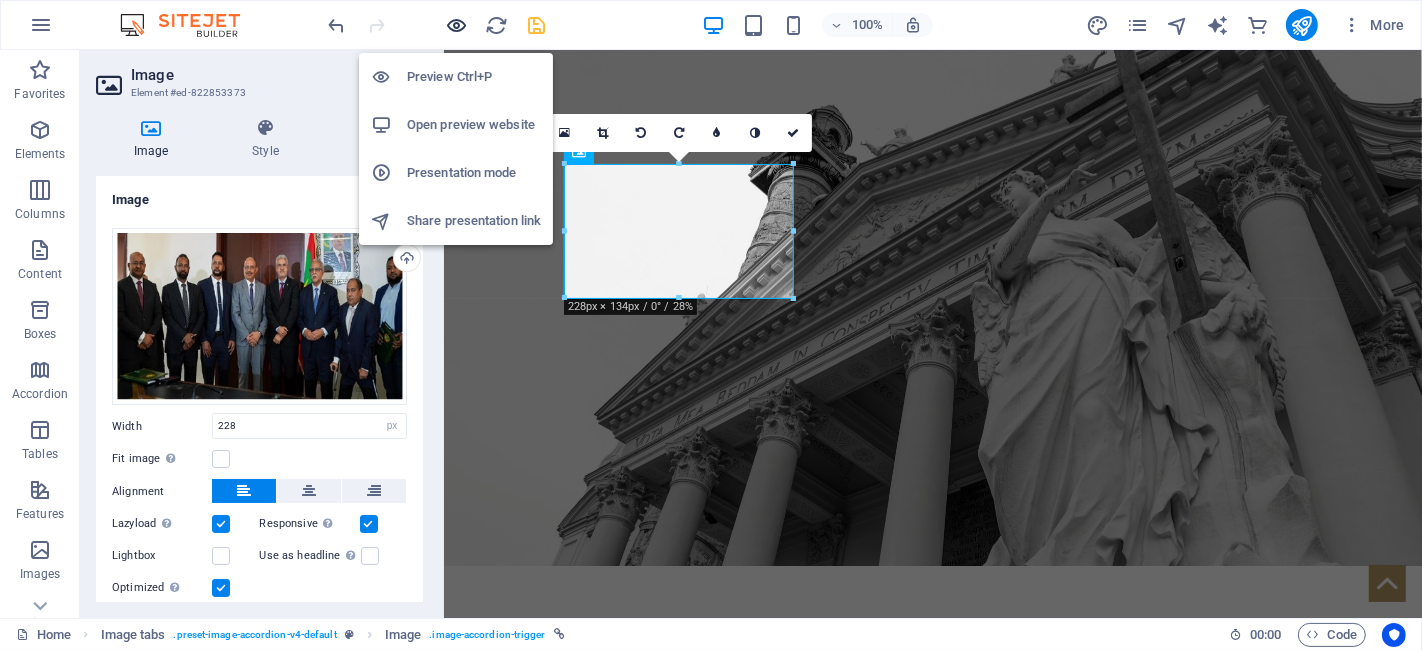click at bounding box center (457, 25) 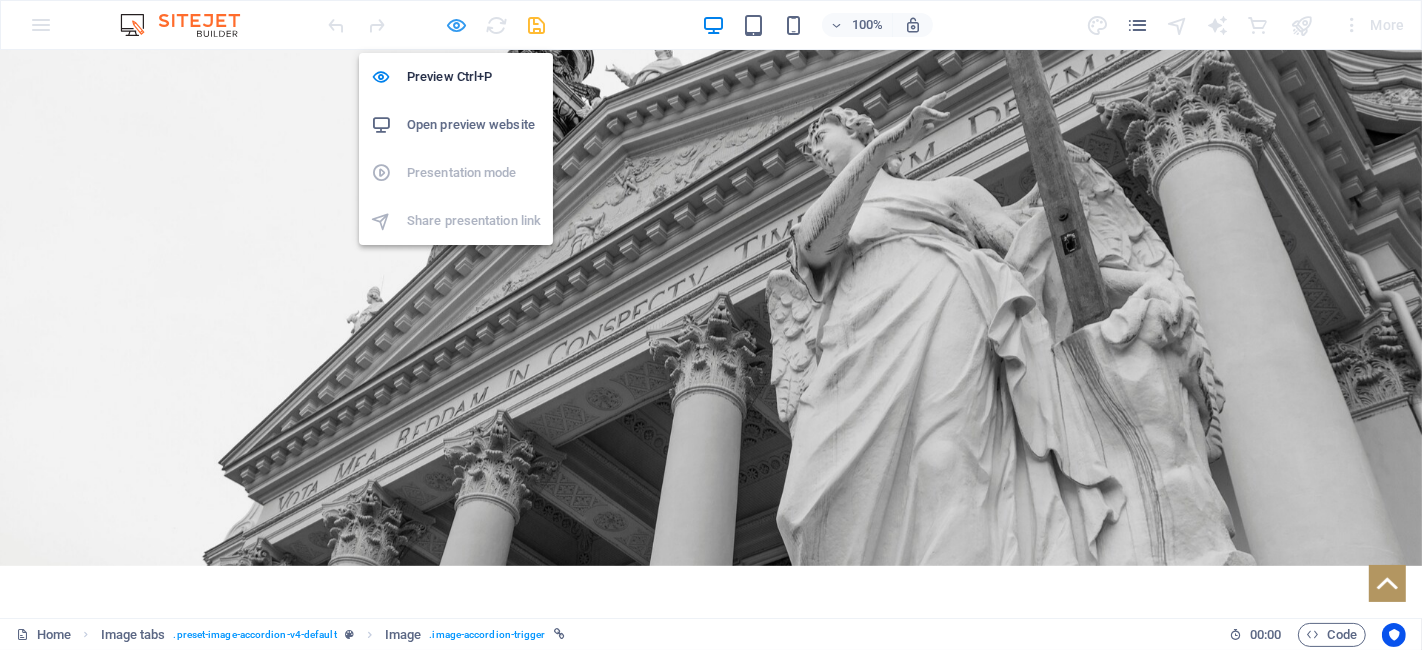 click at bounding box center (457, 25) 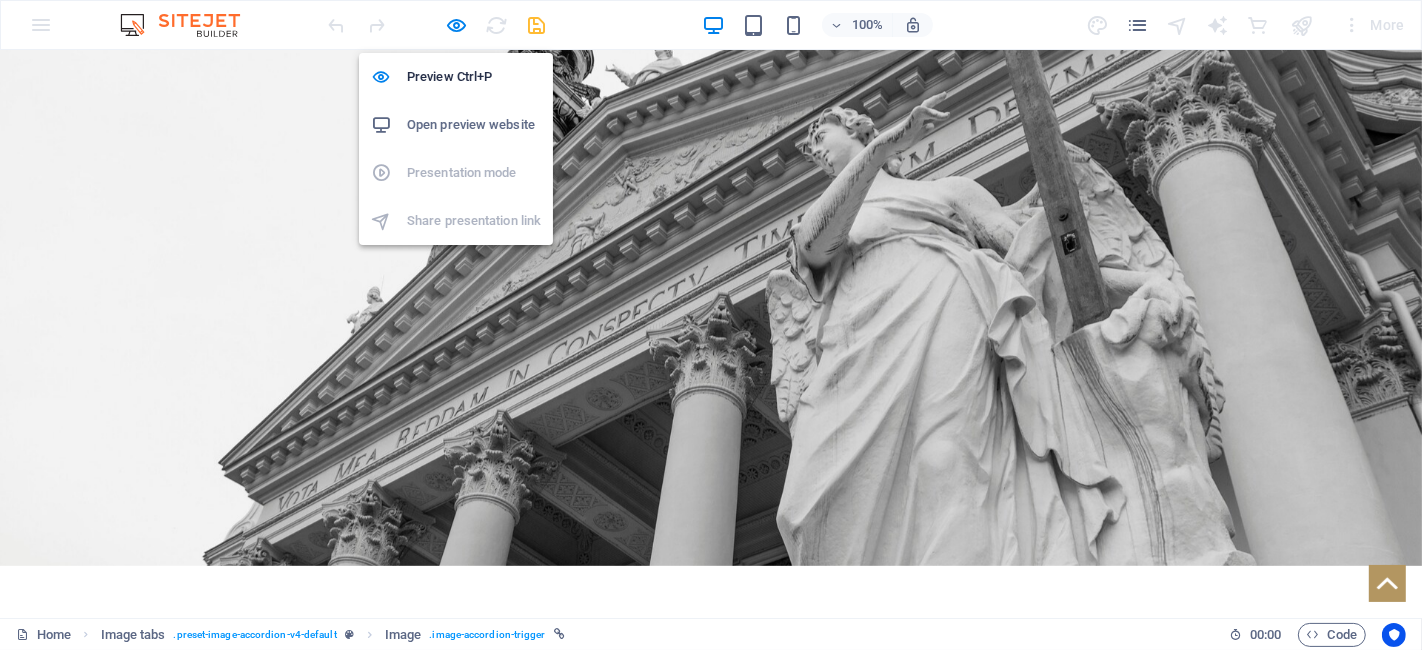 select on "px" 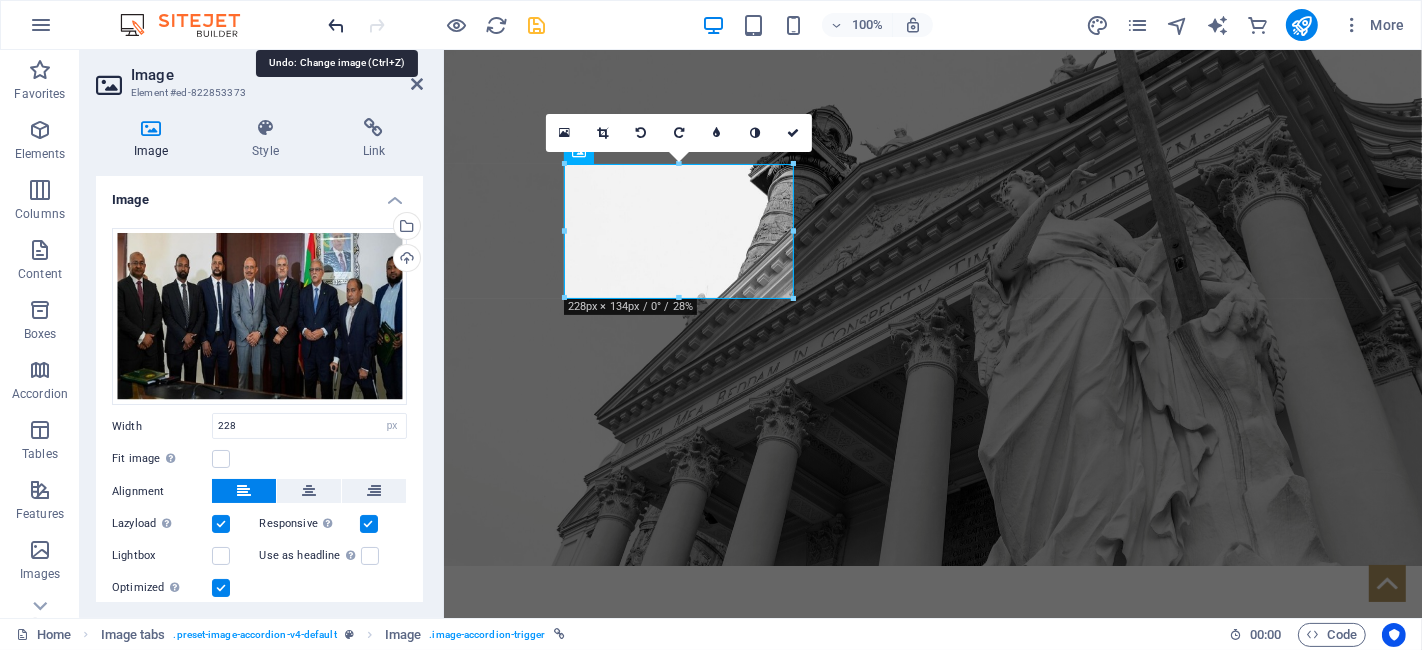 click at bounding box center (337, 25) 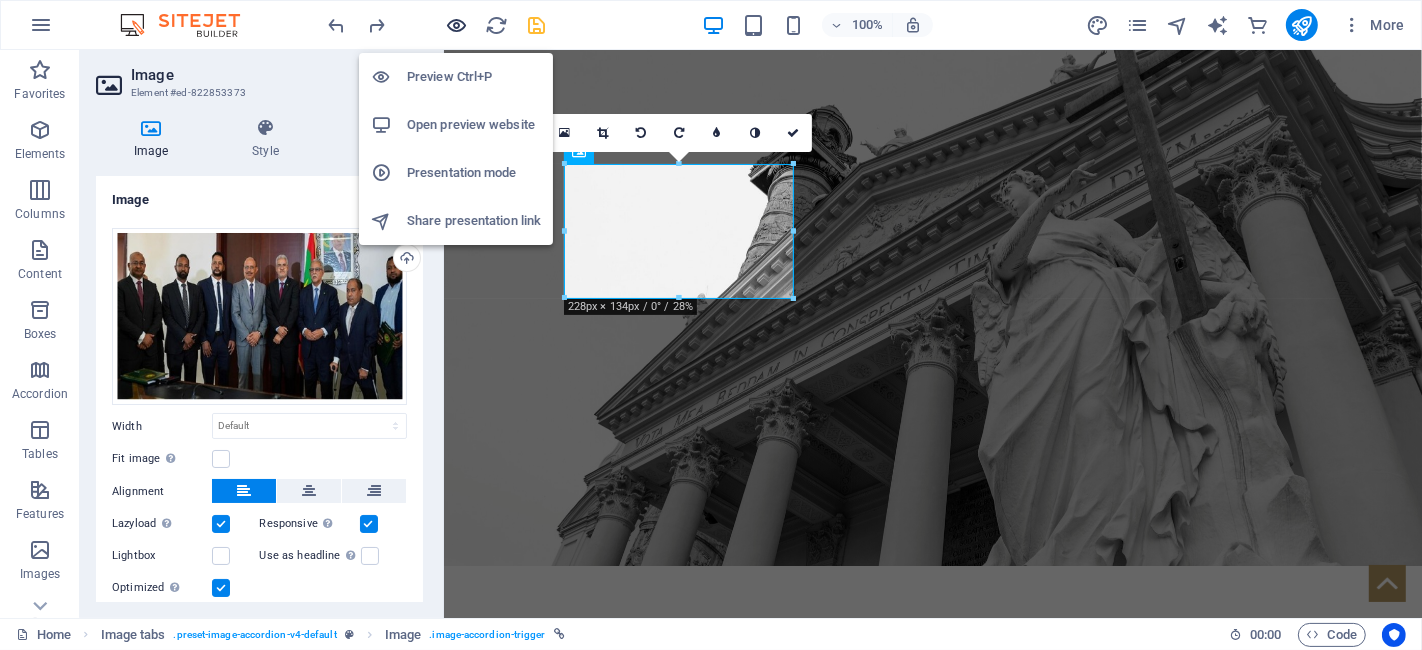 click at bounding box center [457, 25] 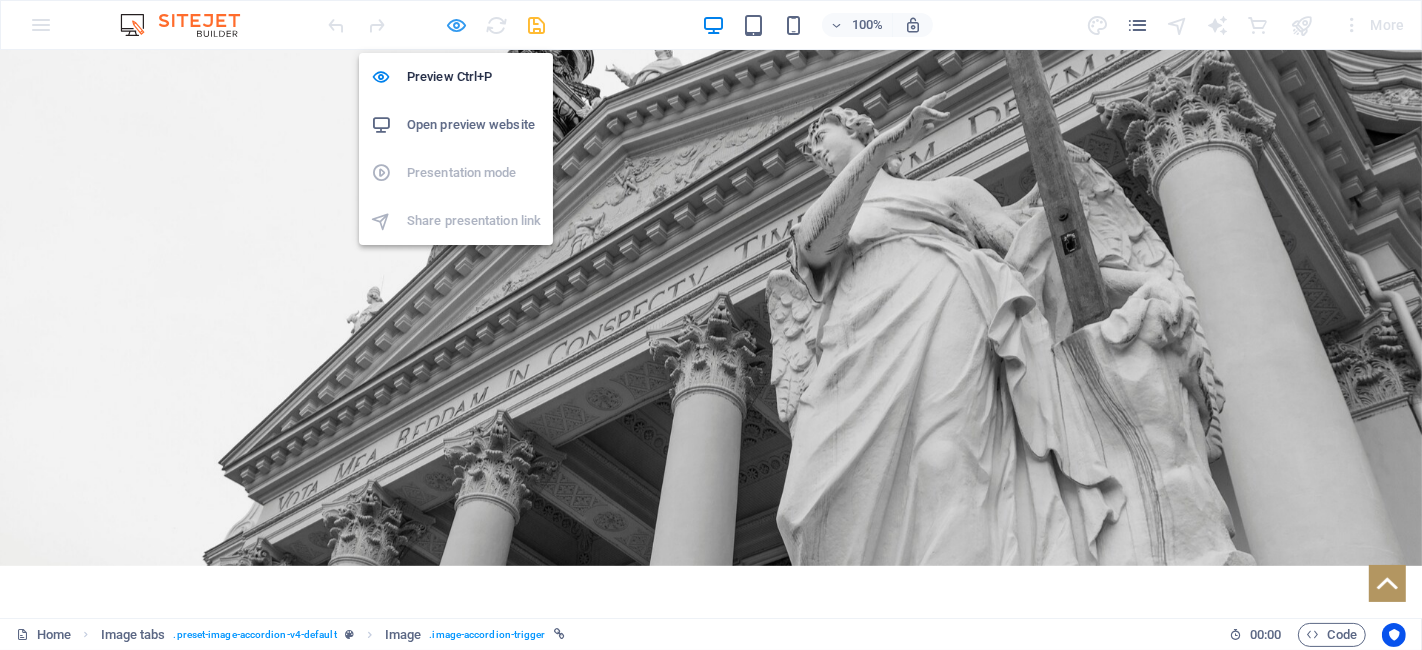 click at bounding box center [457, 25] 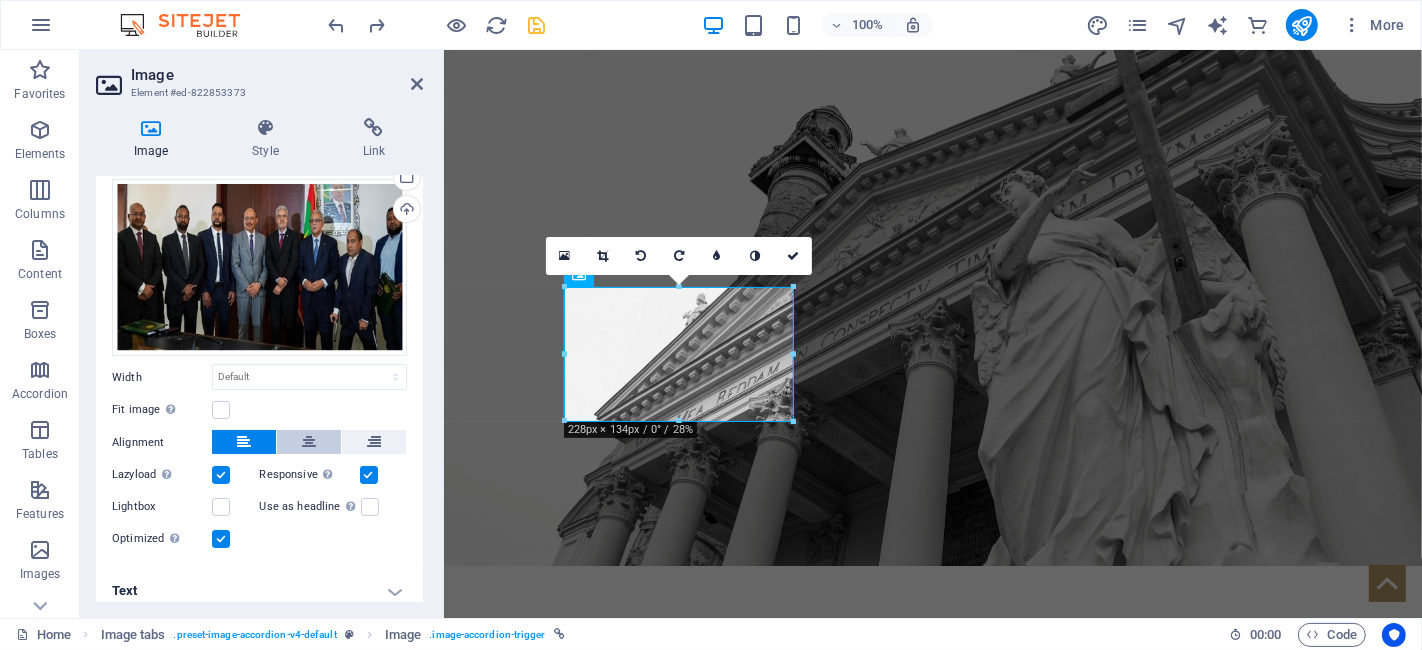 scroll, scrollTop: 59, scrollLeft: 0, axis: vertical 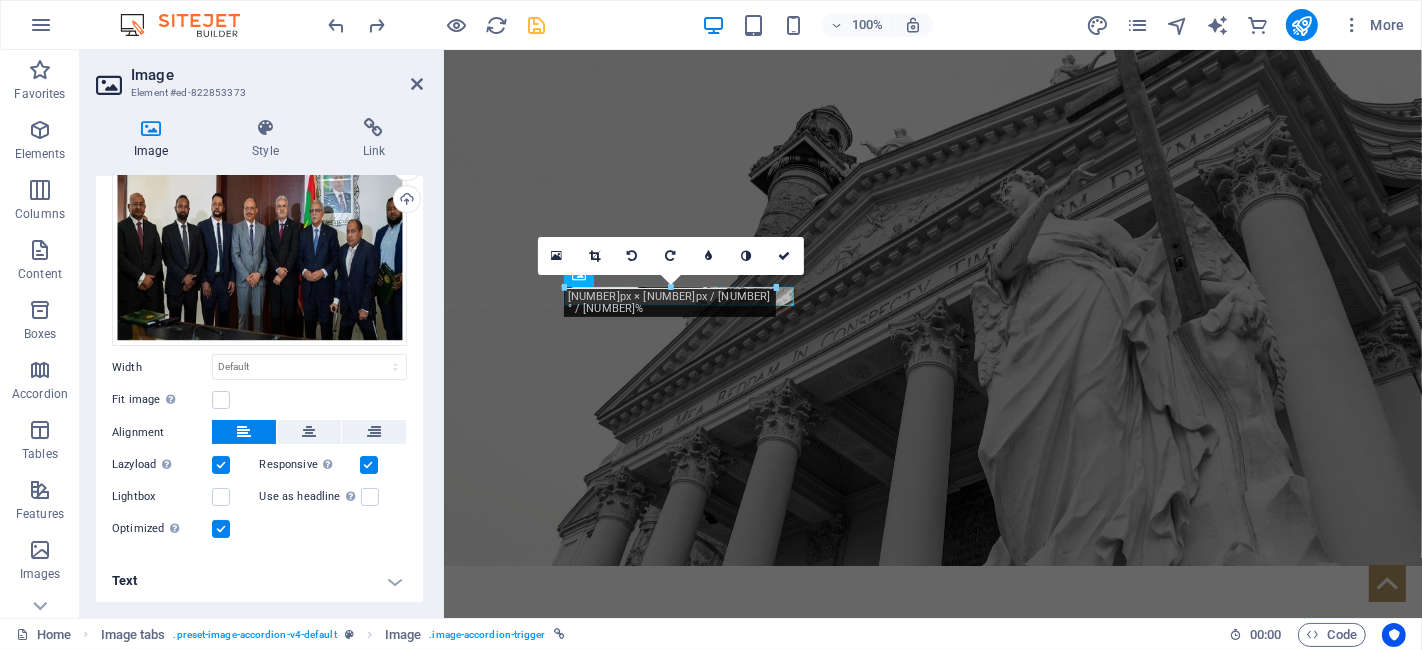 click on "100% More" at bounding box center (711, 25) 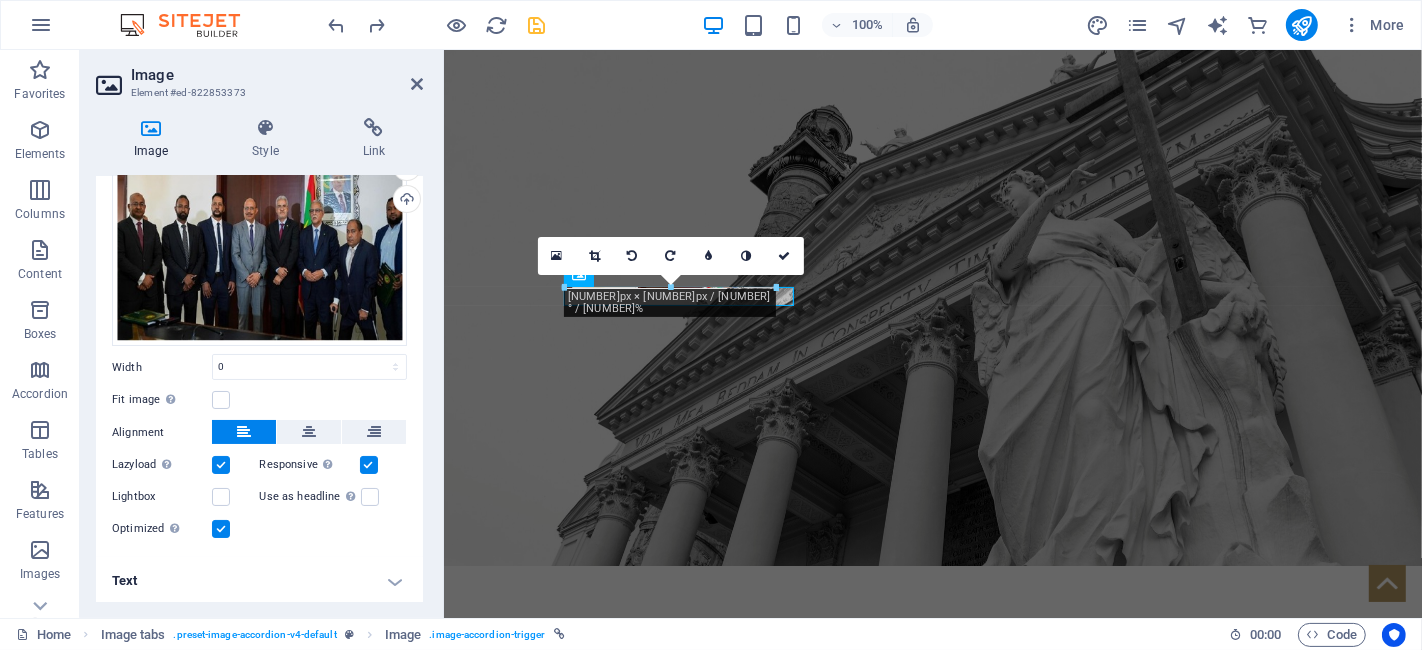 select on "px" 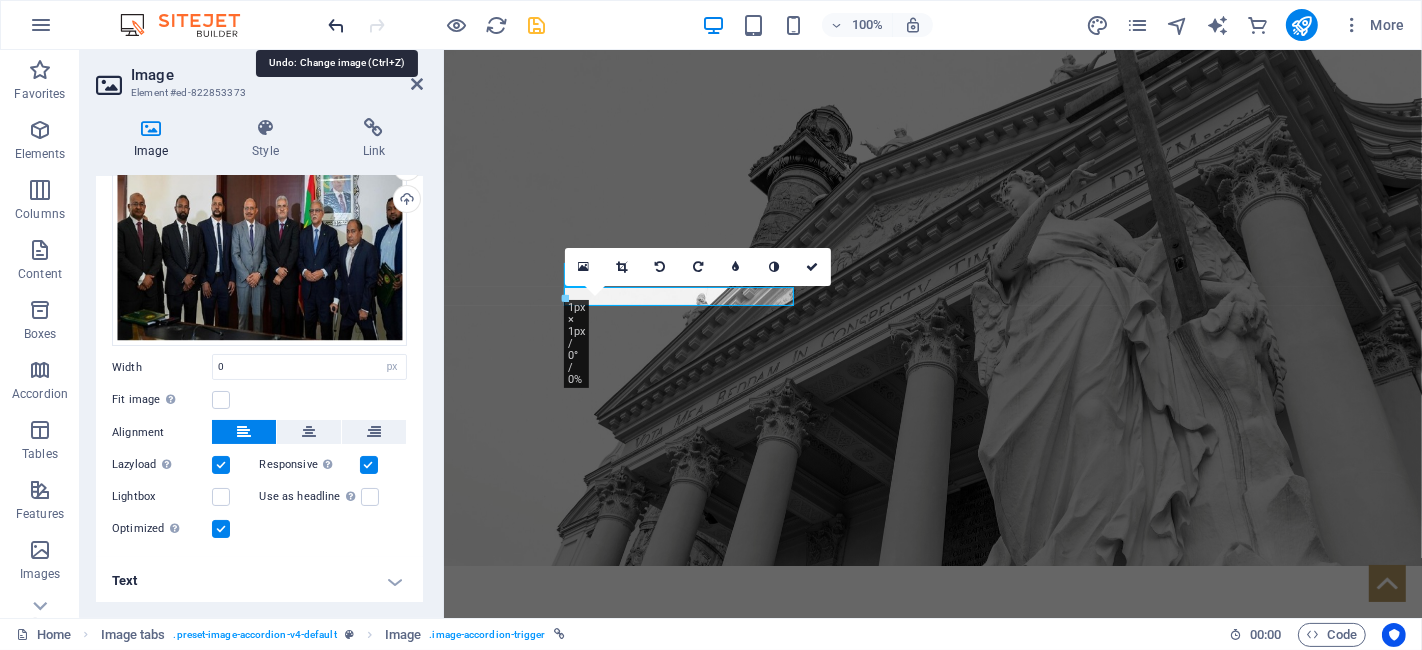 click at bounding box center [337, 25] 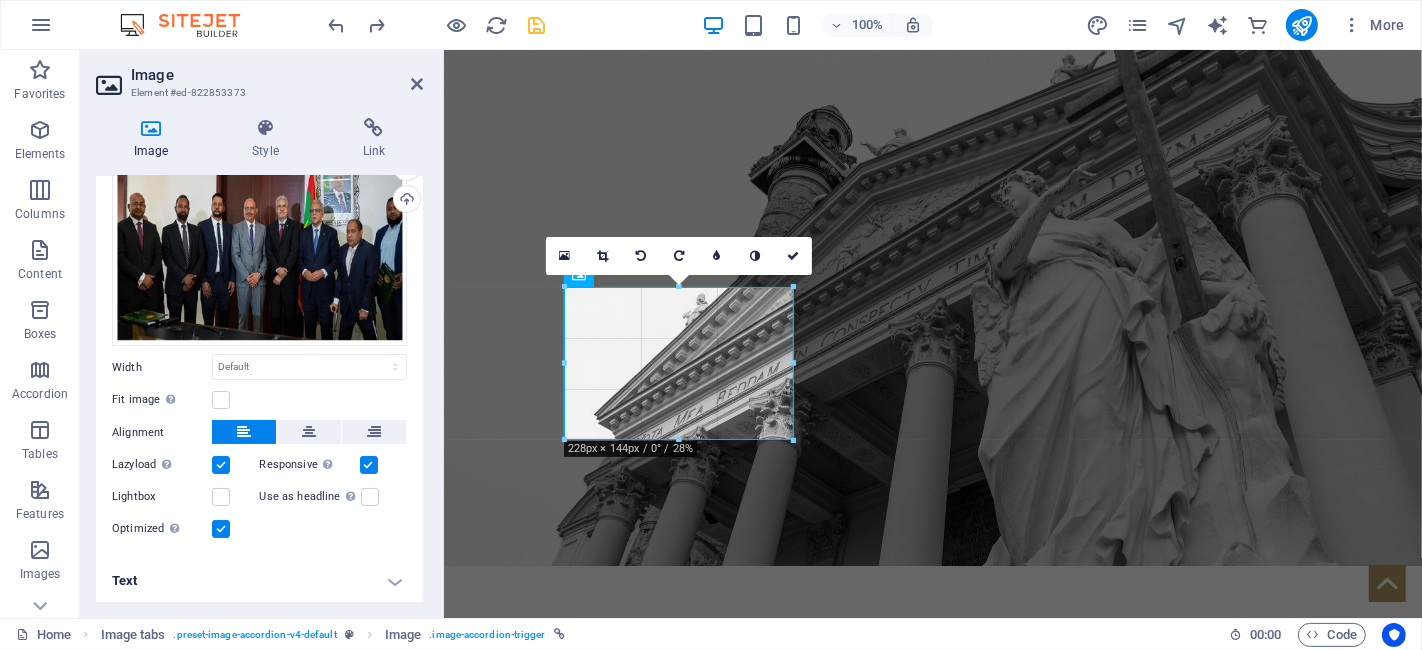 drag, startPoint x: 791, startPoint y: 424, endPoint x: 804, endPoint y: 435, distance: 17.029387 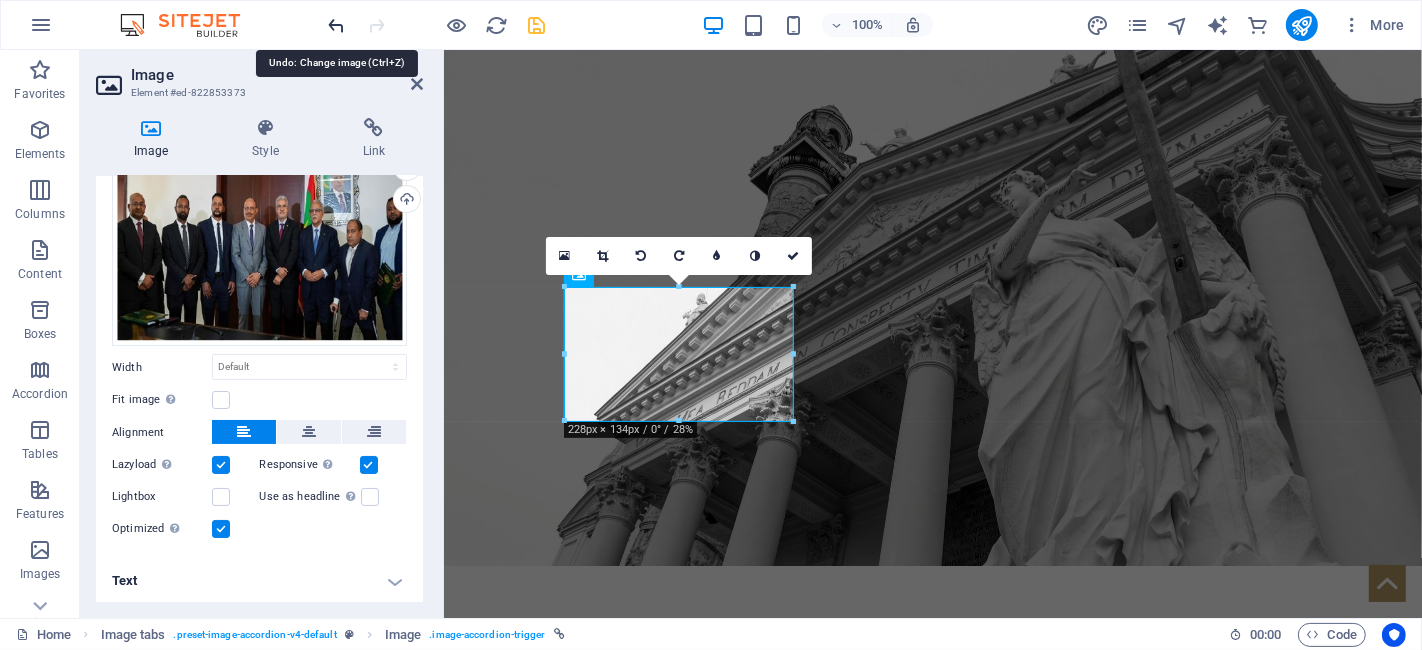 click at bounding box center [337, 25] 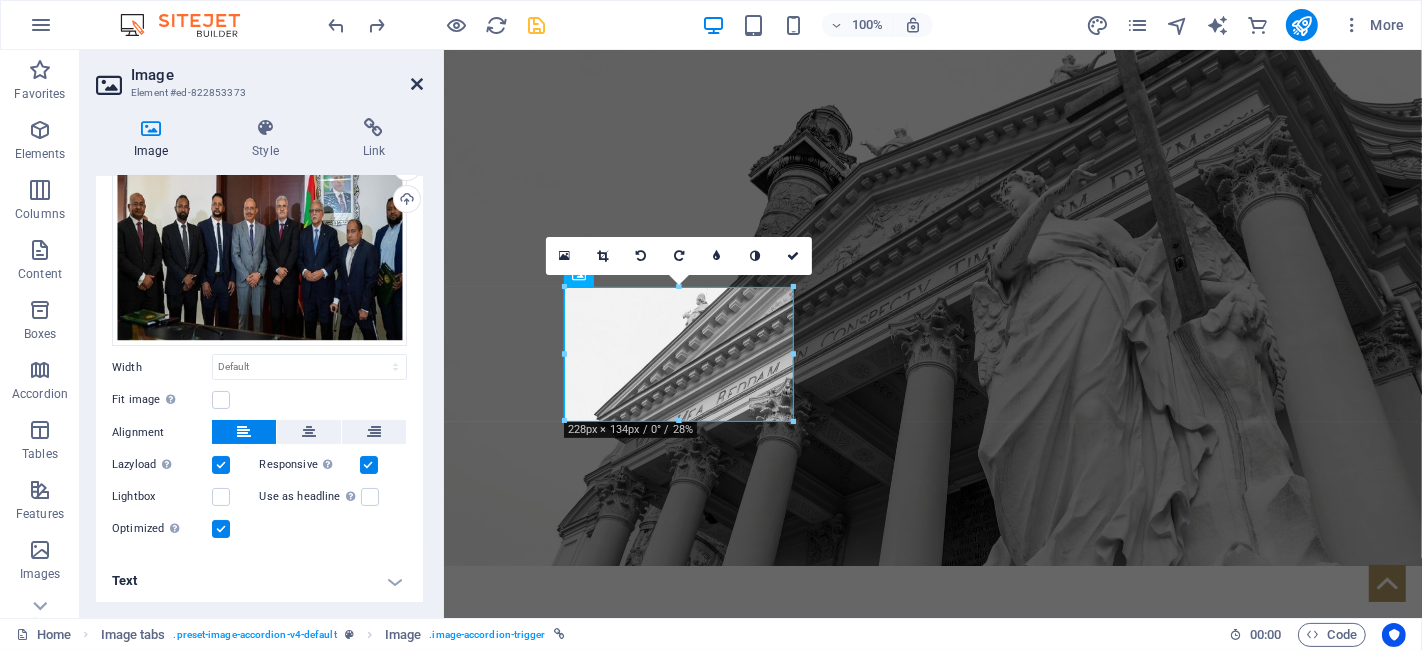 click at bounding box center [417, 84] 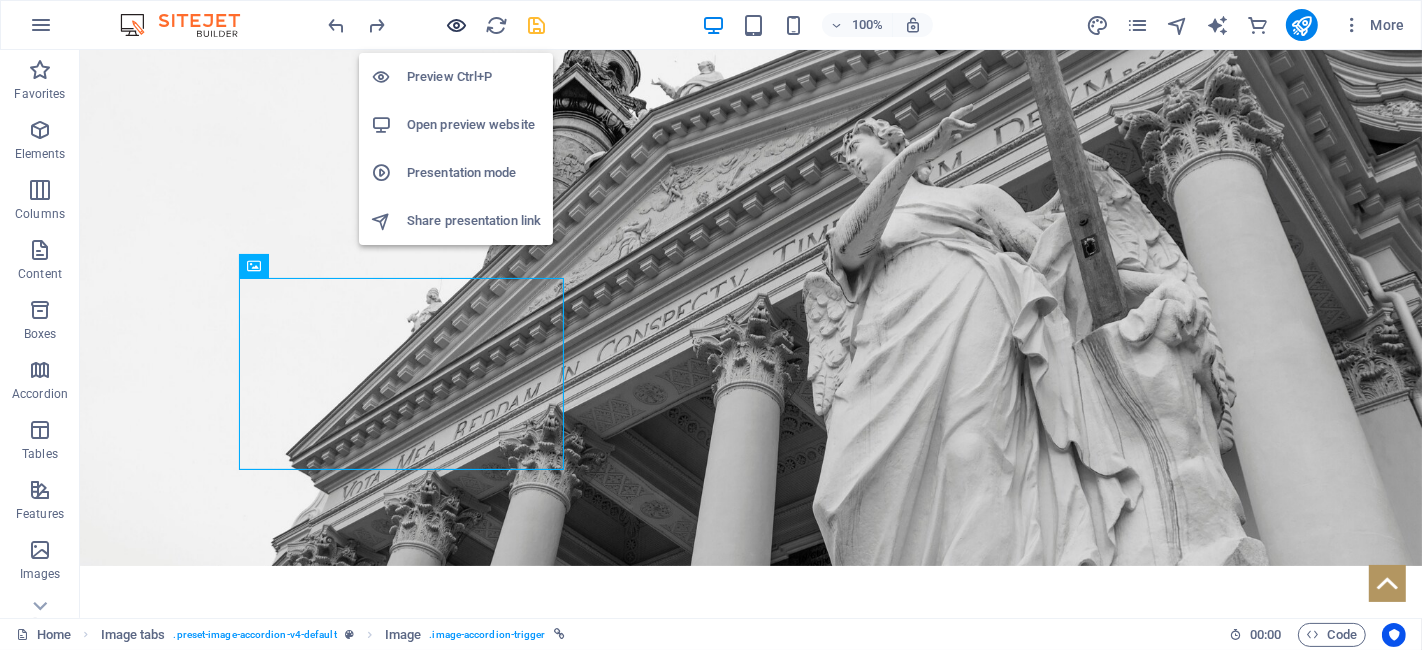 click at bounding box center (457, 25) 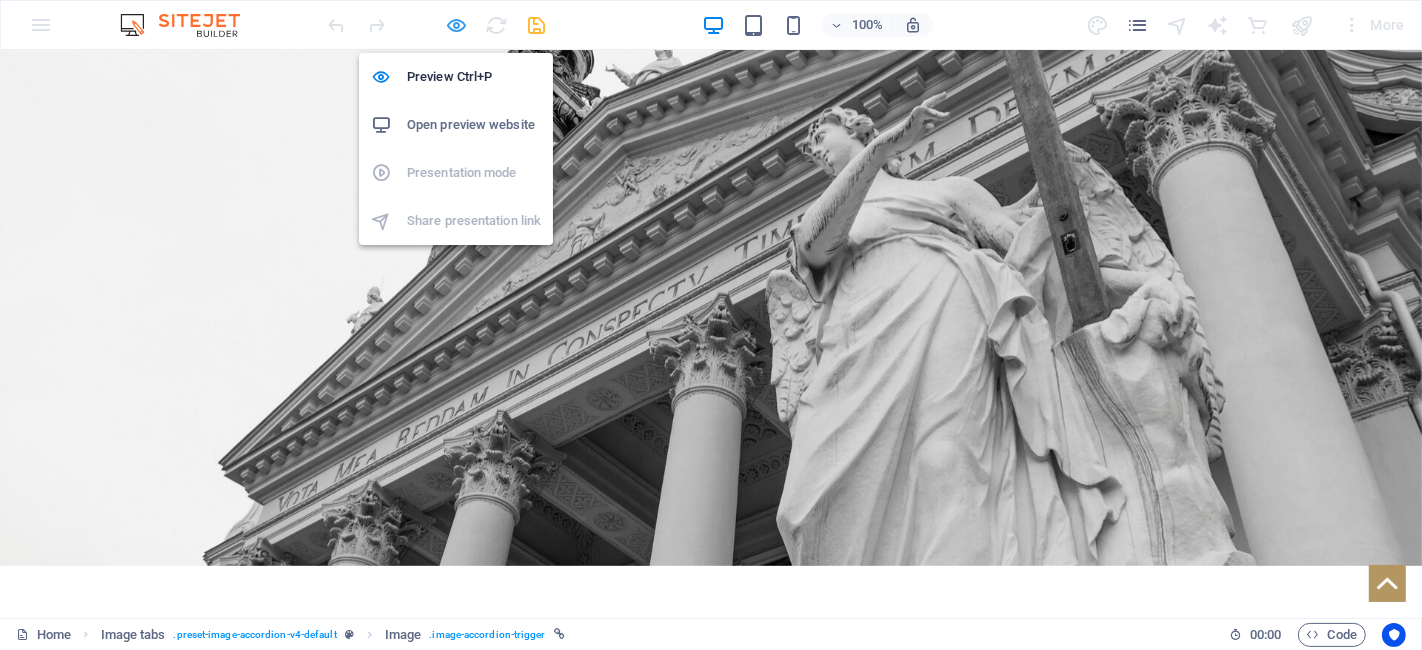 click at bounding box center (457, 25) 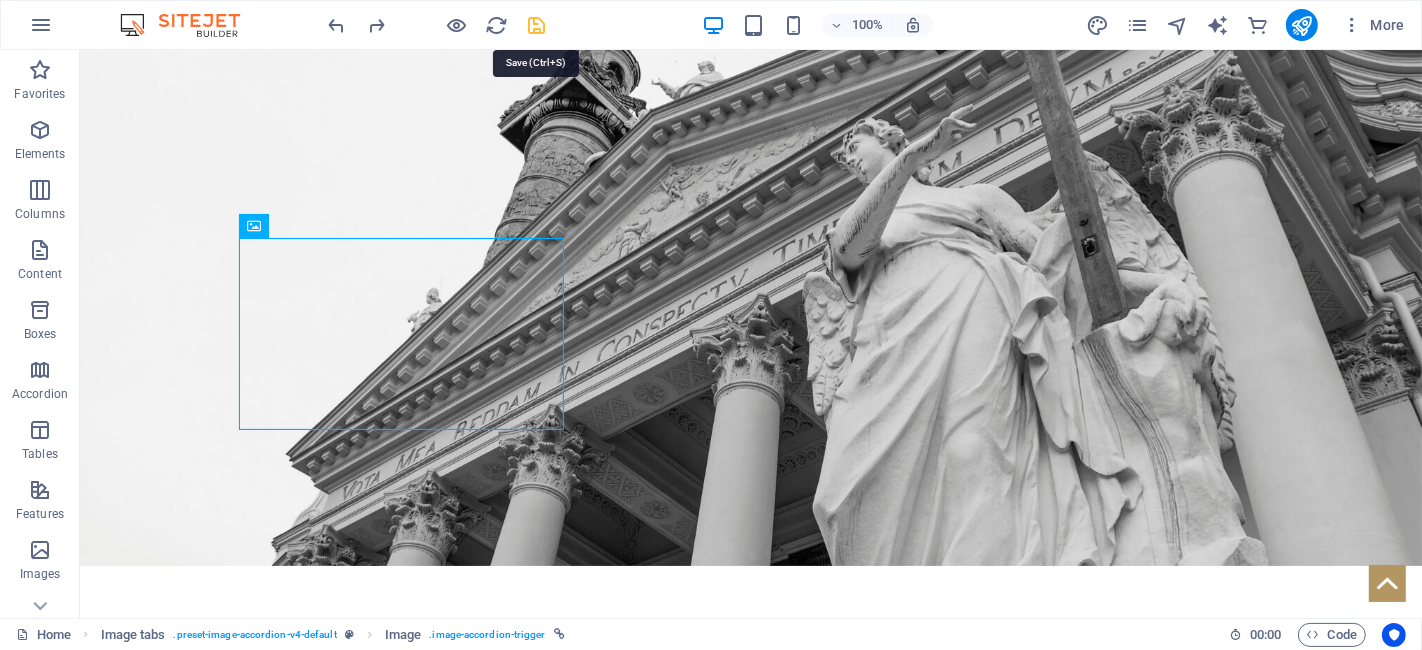 click at bounding box center (537, 25) 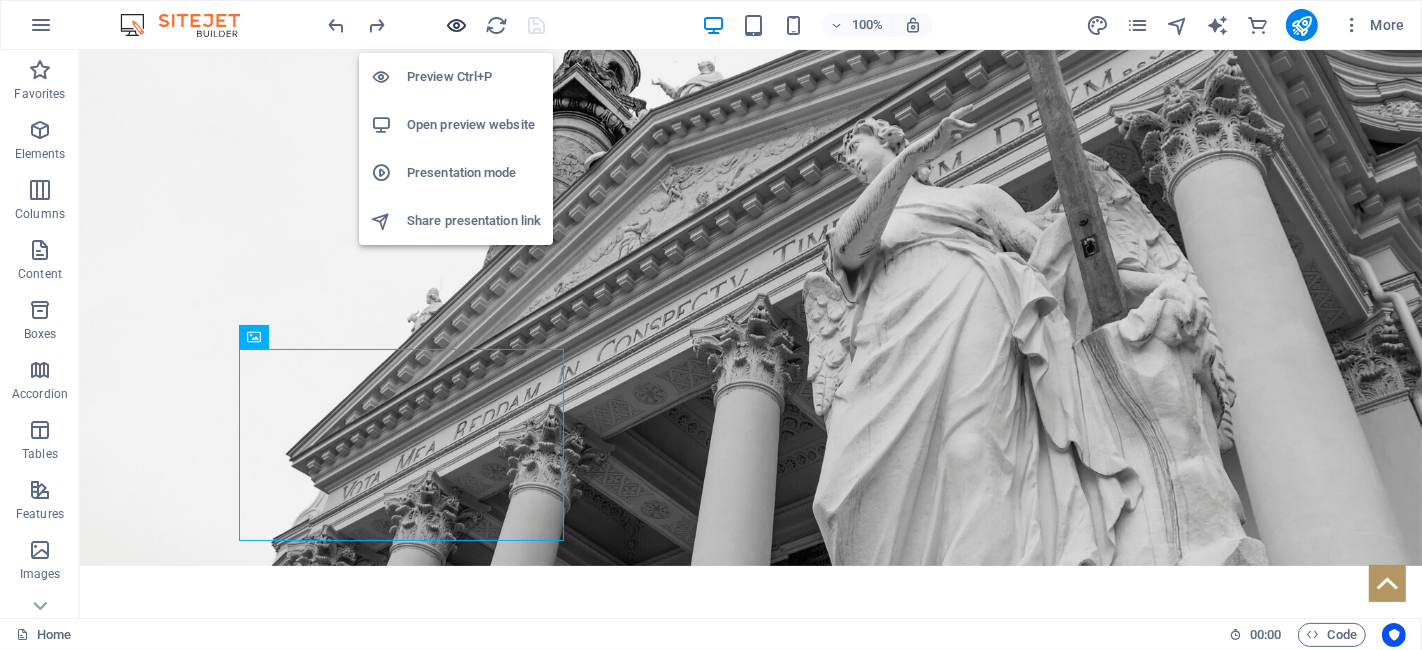 click at bounding box center (457, 25) 